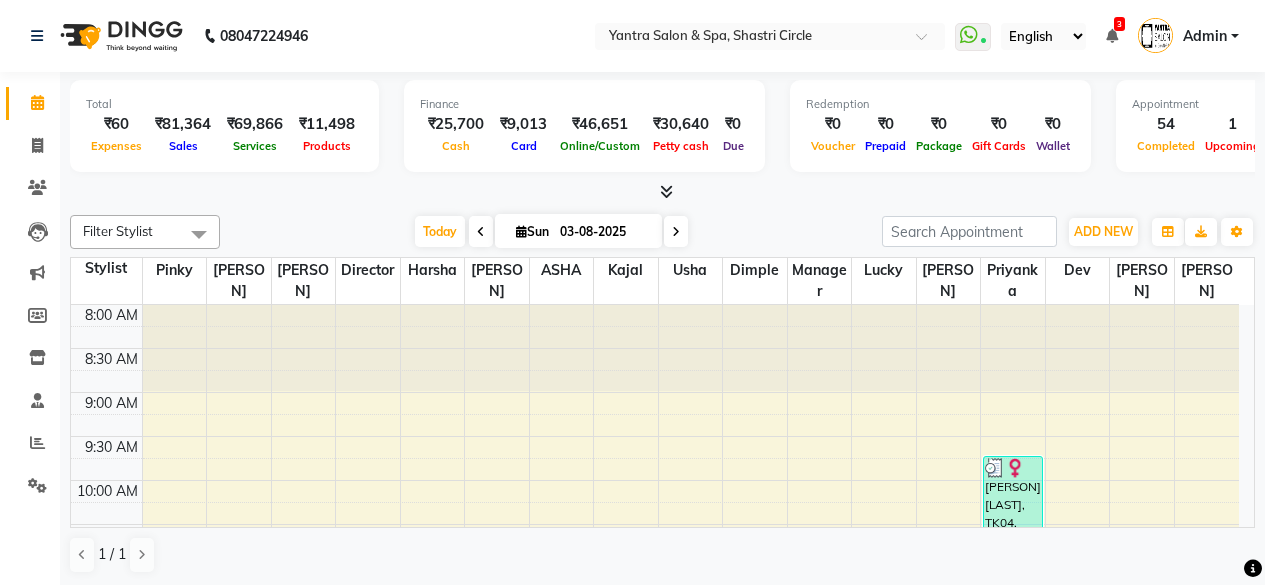 scroll, scrollTop: 0, scrollLeft: 0, axis: both 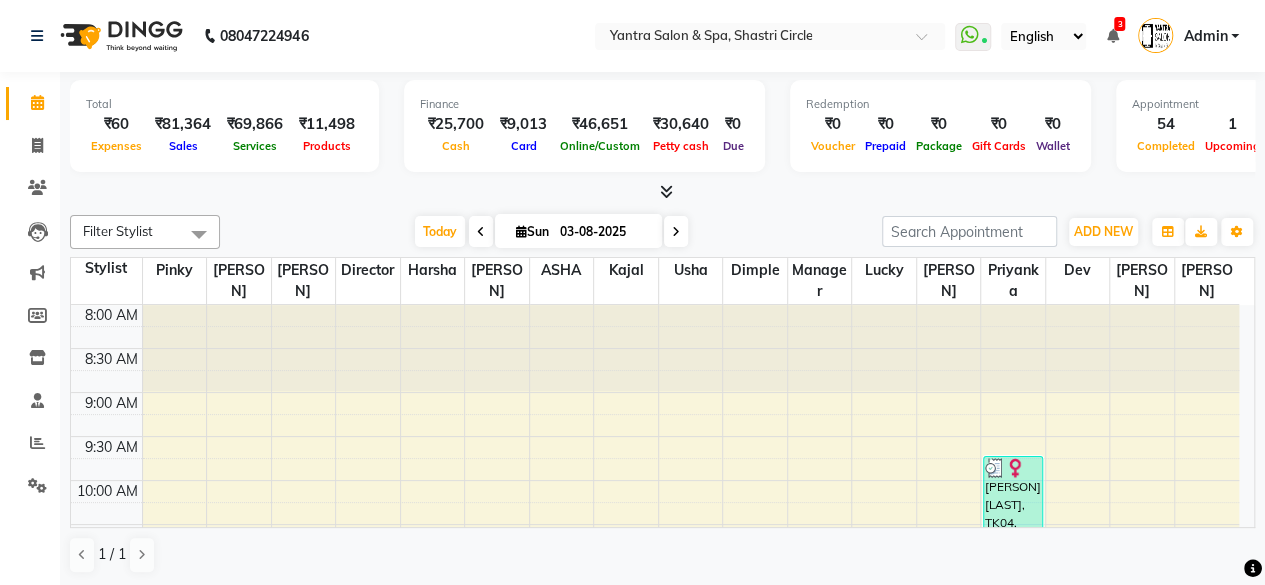 click on "Invoice" 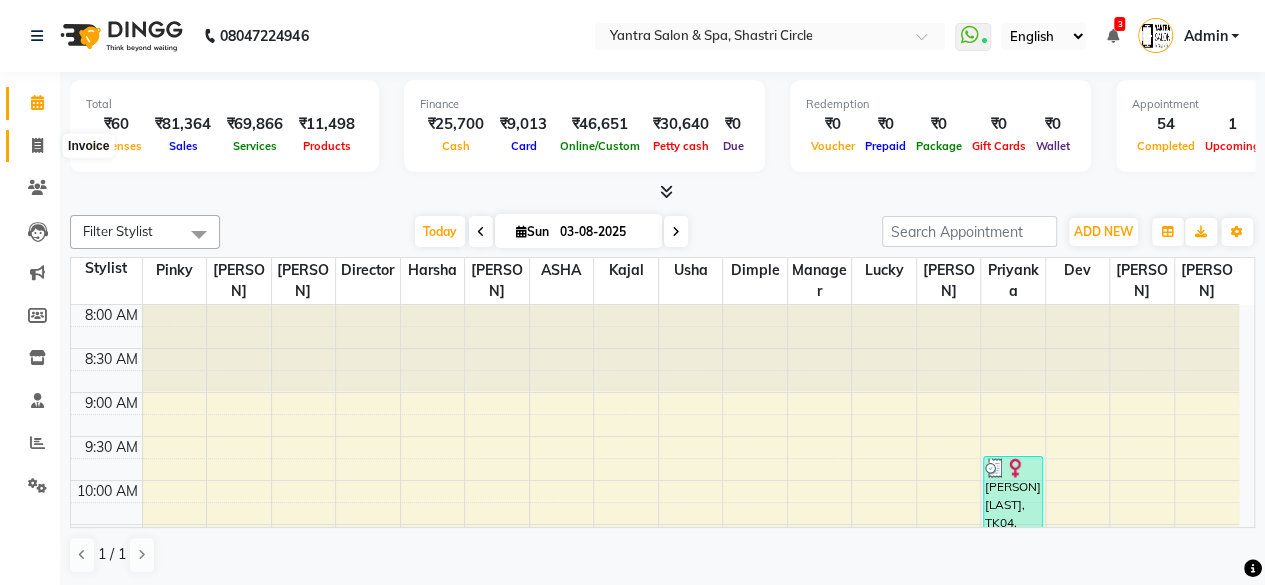 click 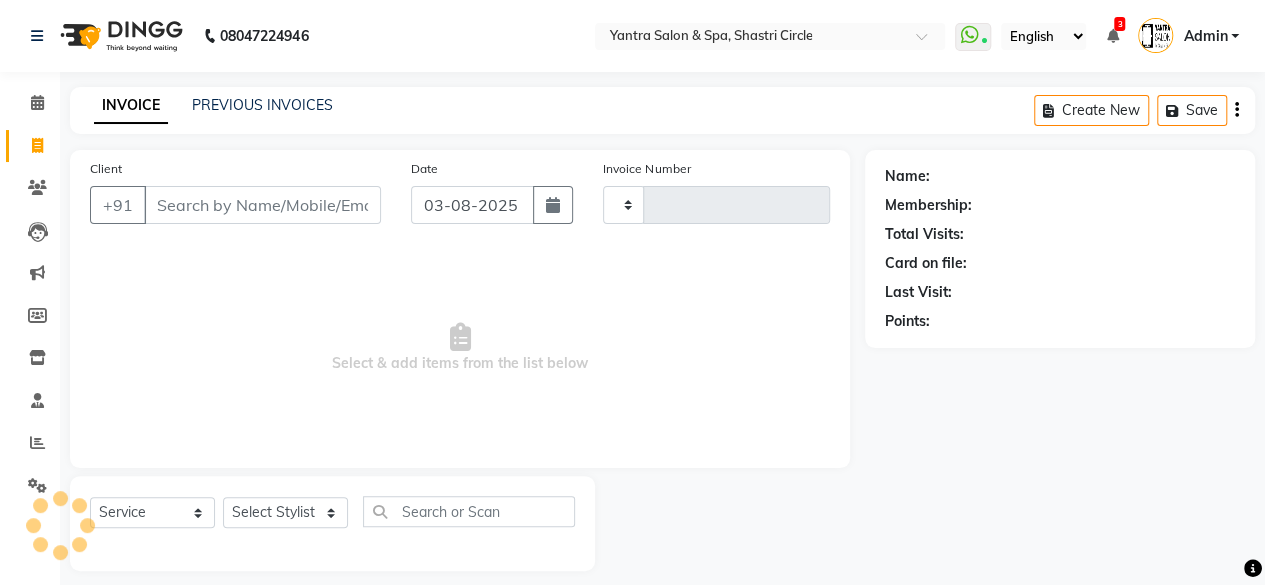 type on "2762" 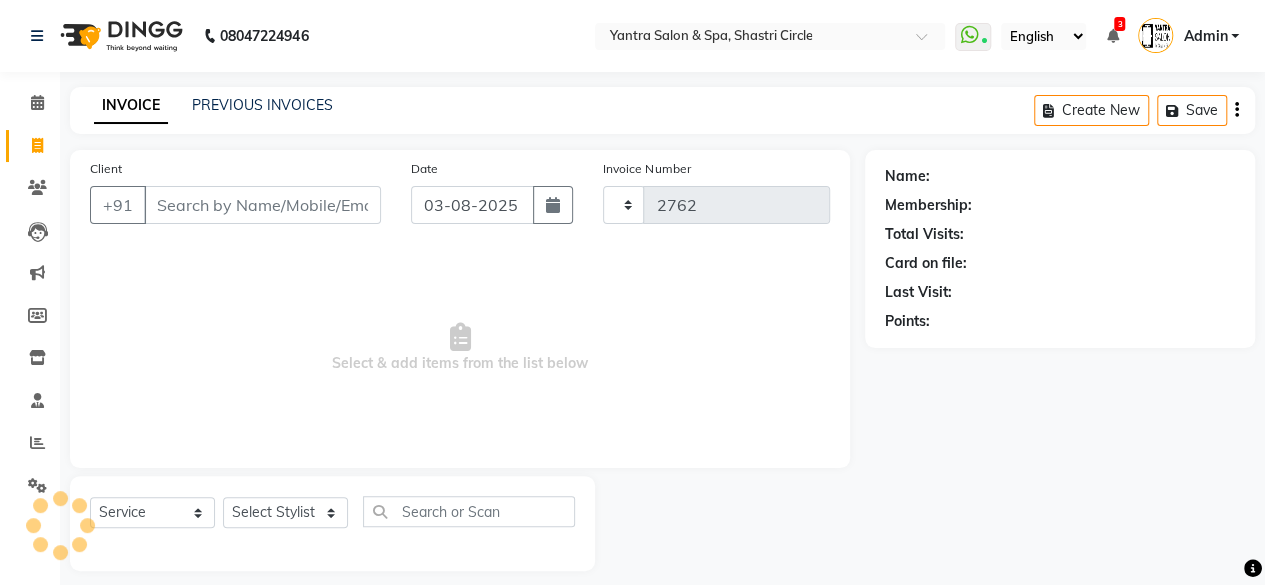 select on "154" 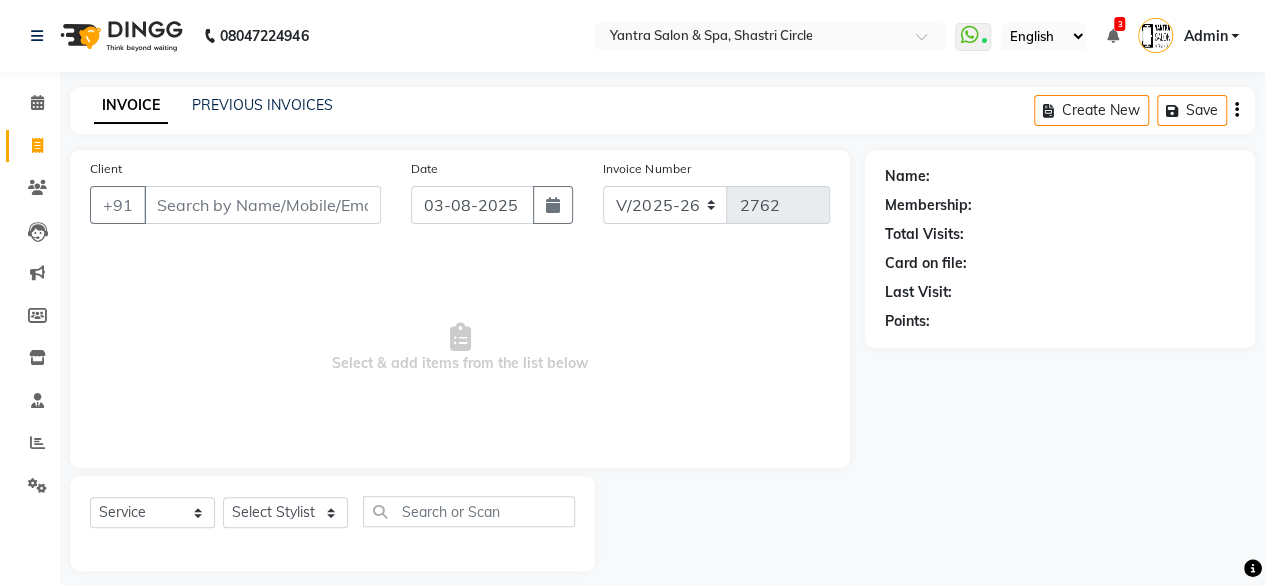 click on "Client" at bounding box center (262, 205) 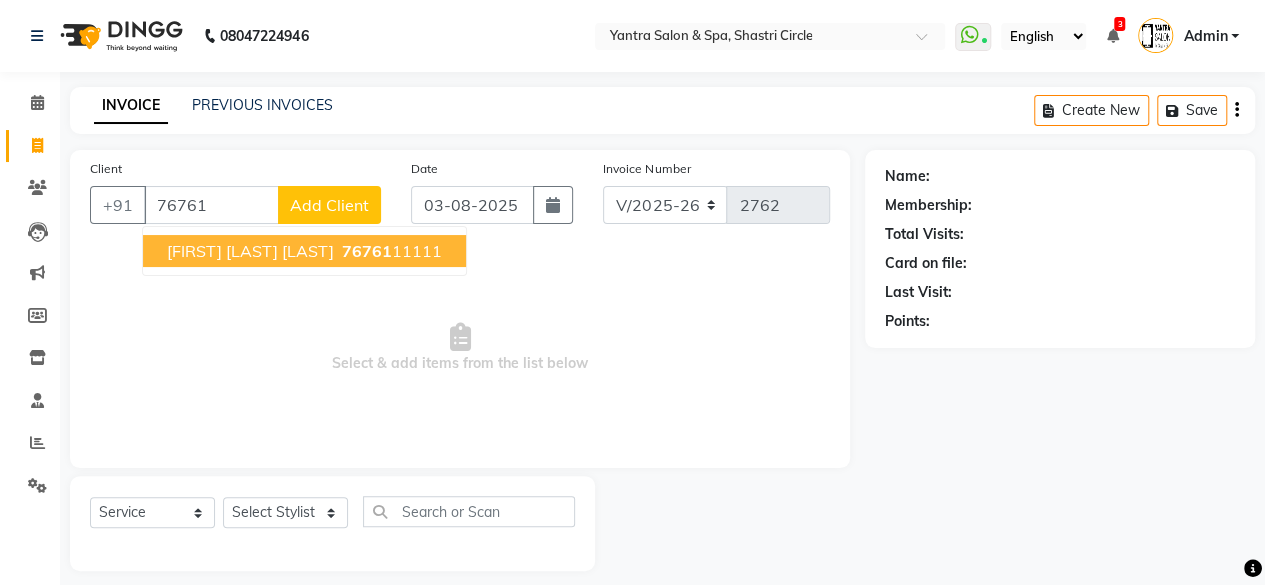 click on "[FIRST] [LAST] [LAST]" at bounding box center [250, 251] 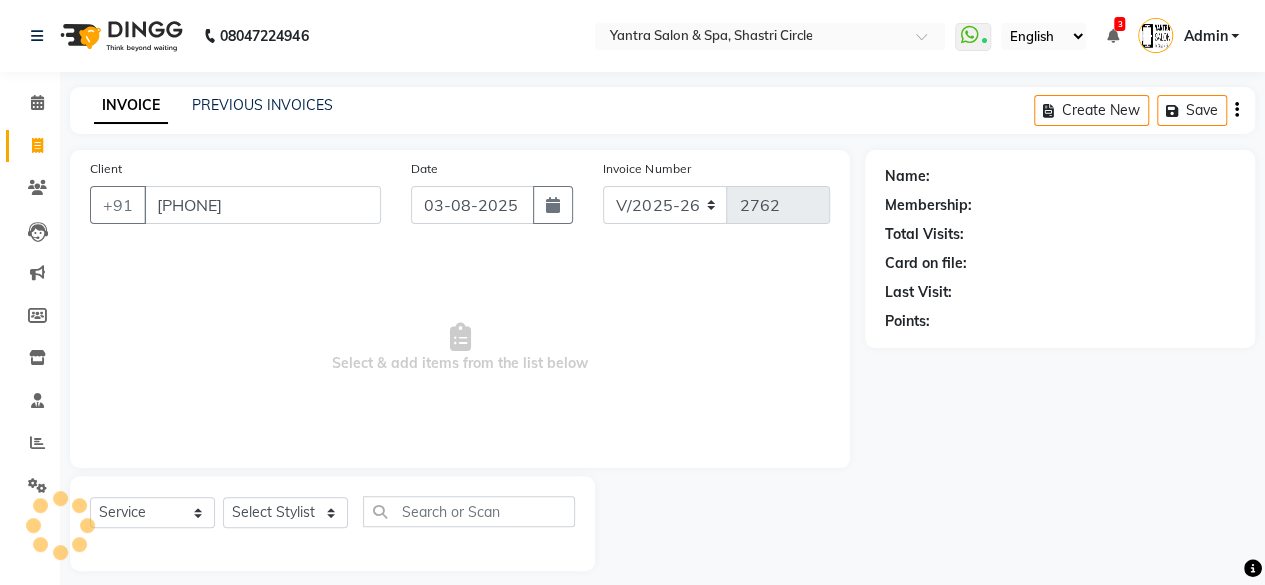 type on "[PHONE]" 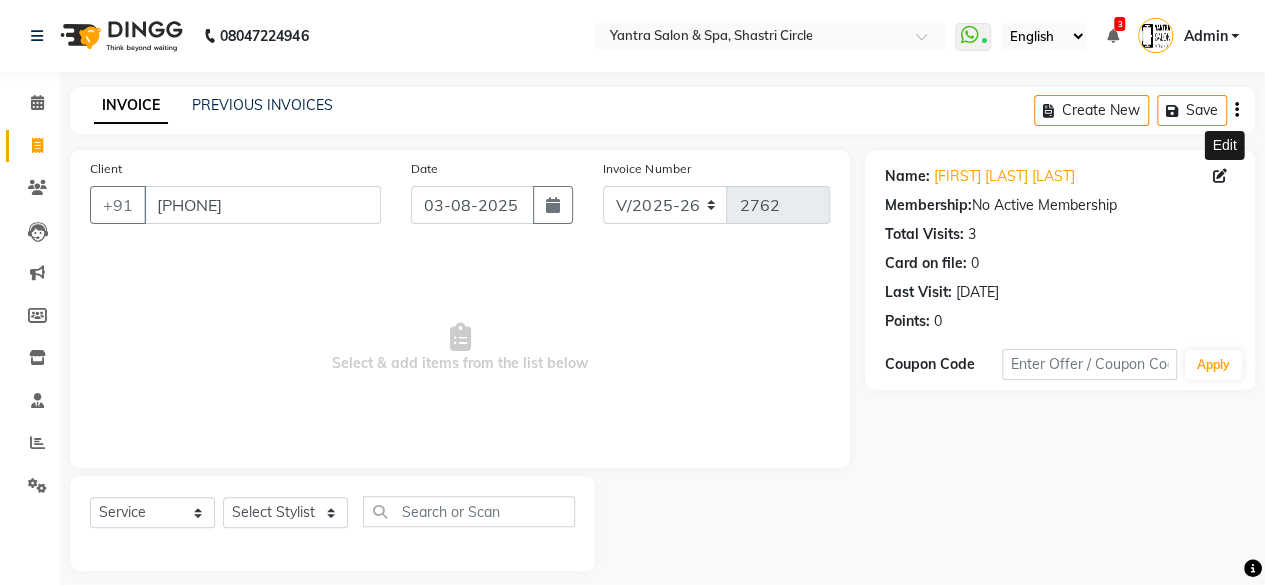 click 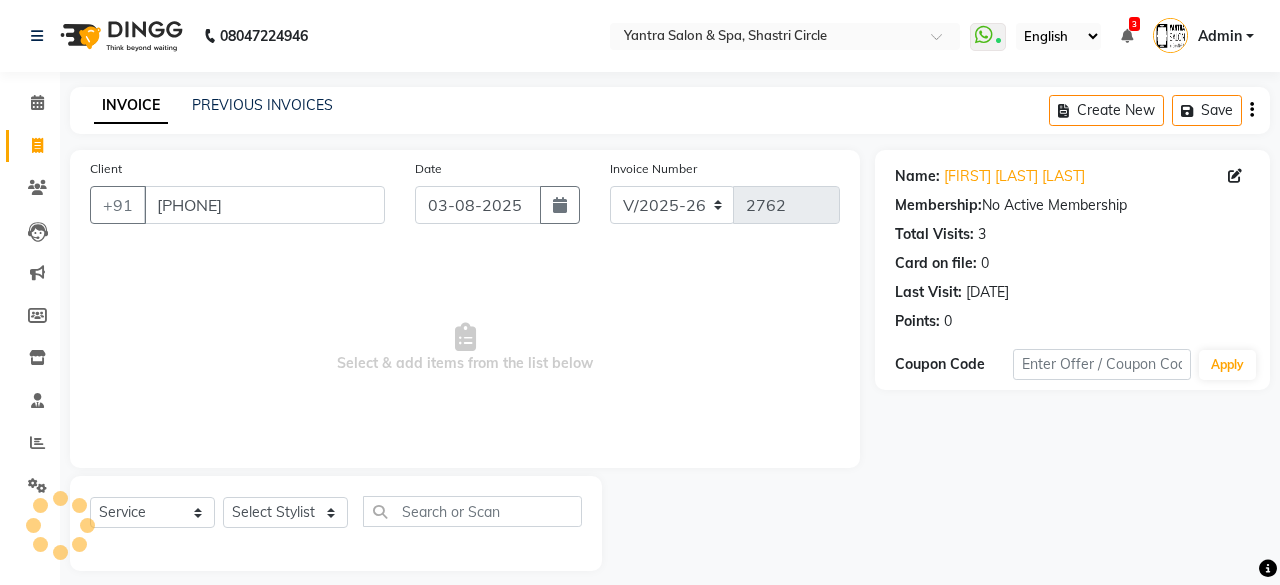 select on "33" 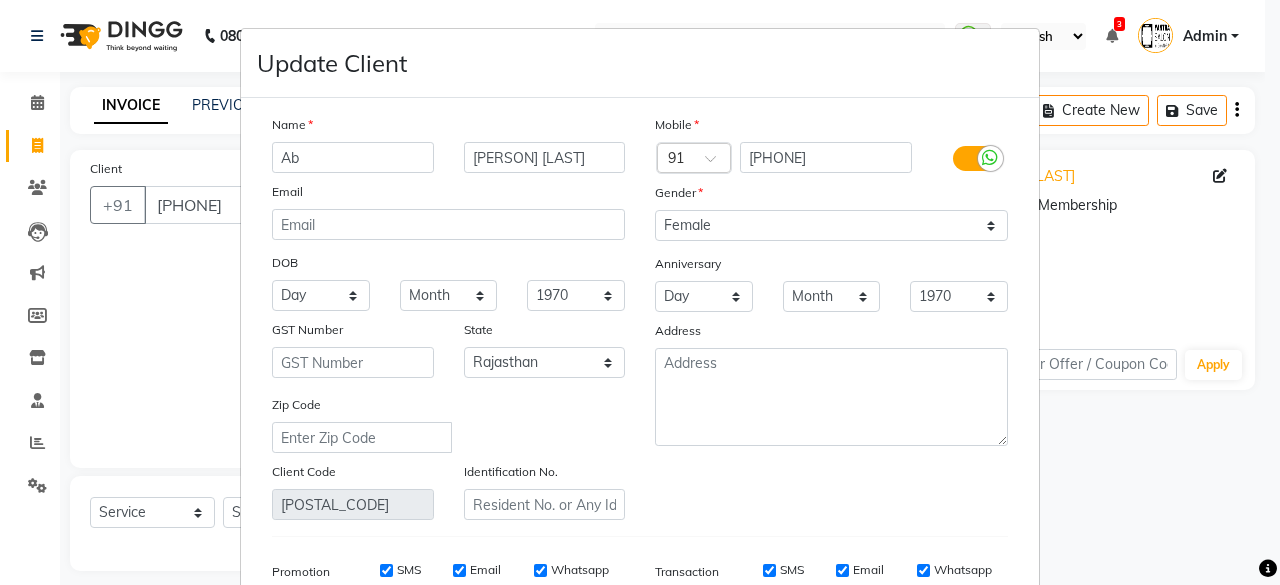 type on "A" 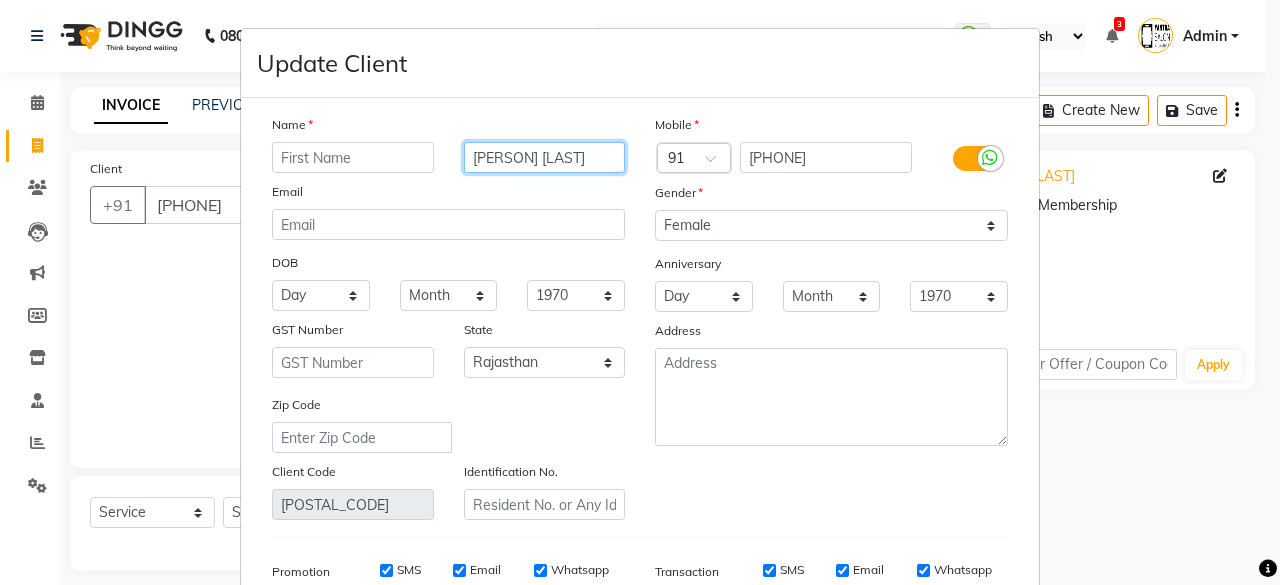 click on "[PERSON] [LAST]" at bounding box center [545, 157] 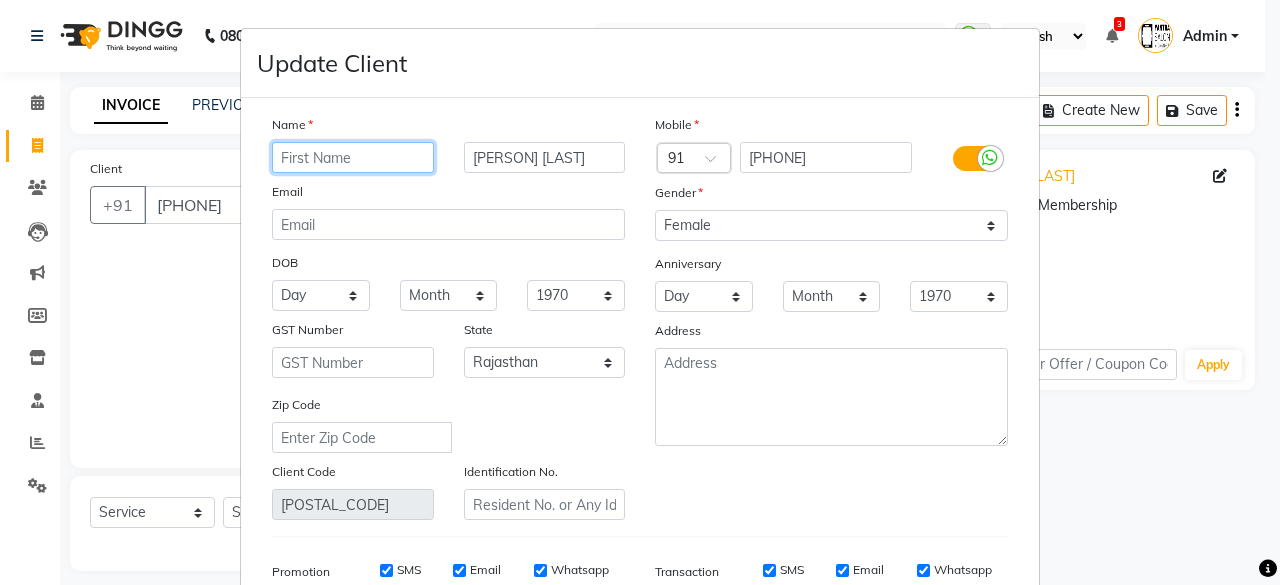click at bounding box center [353, 157] 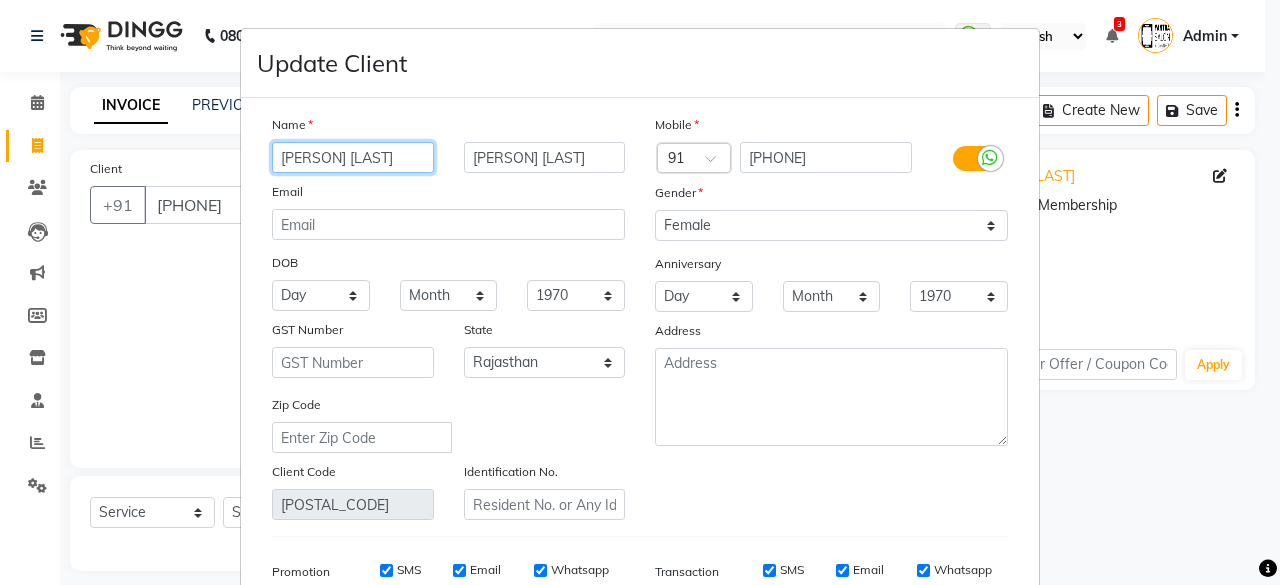 type on "[PERSON] [LAST]" 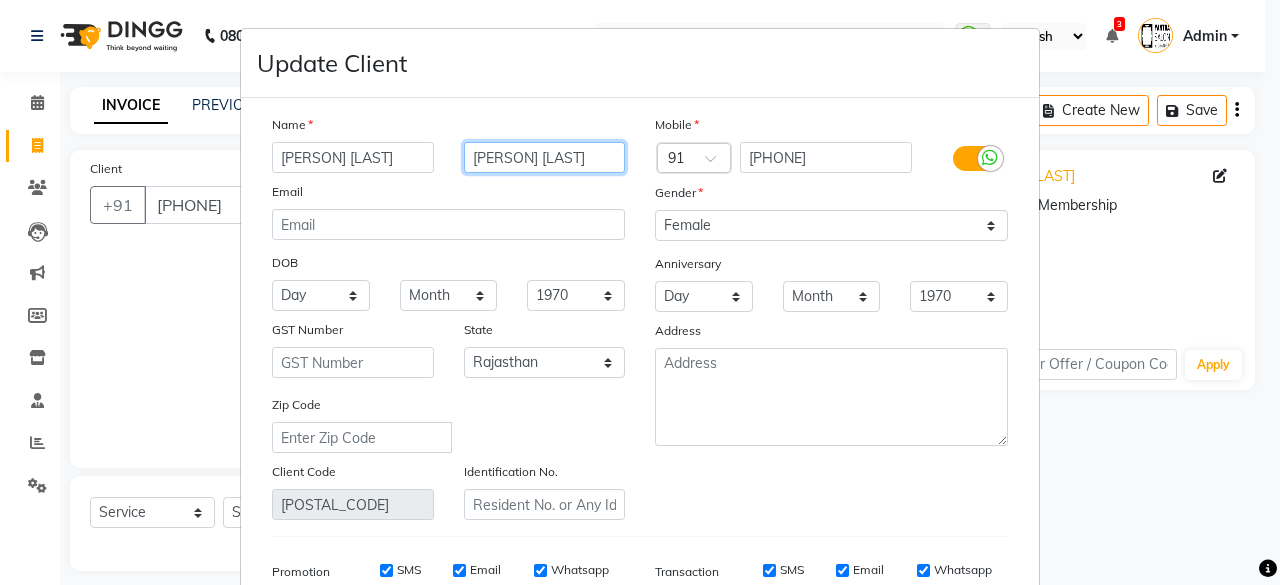 click on "[PERSON] [LAST]" at bounding box center (545, 157) 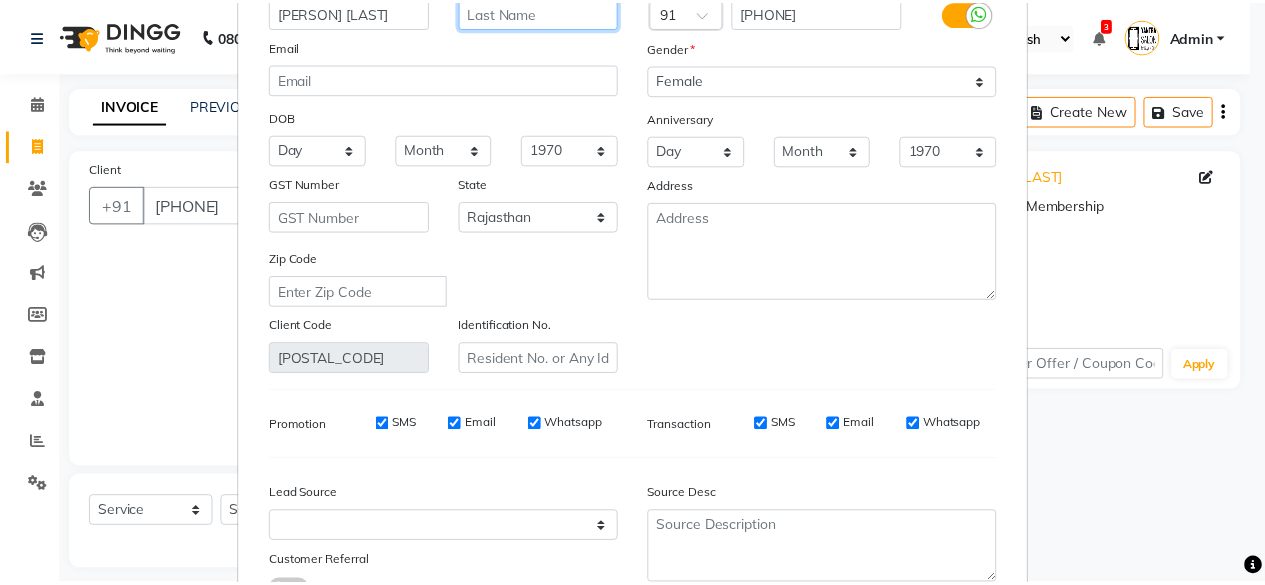 scroll, scrollTop: 299, scrollLeft: 0, axis: vertical 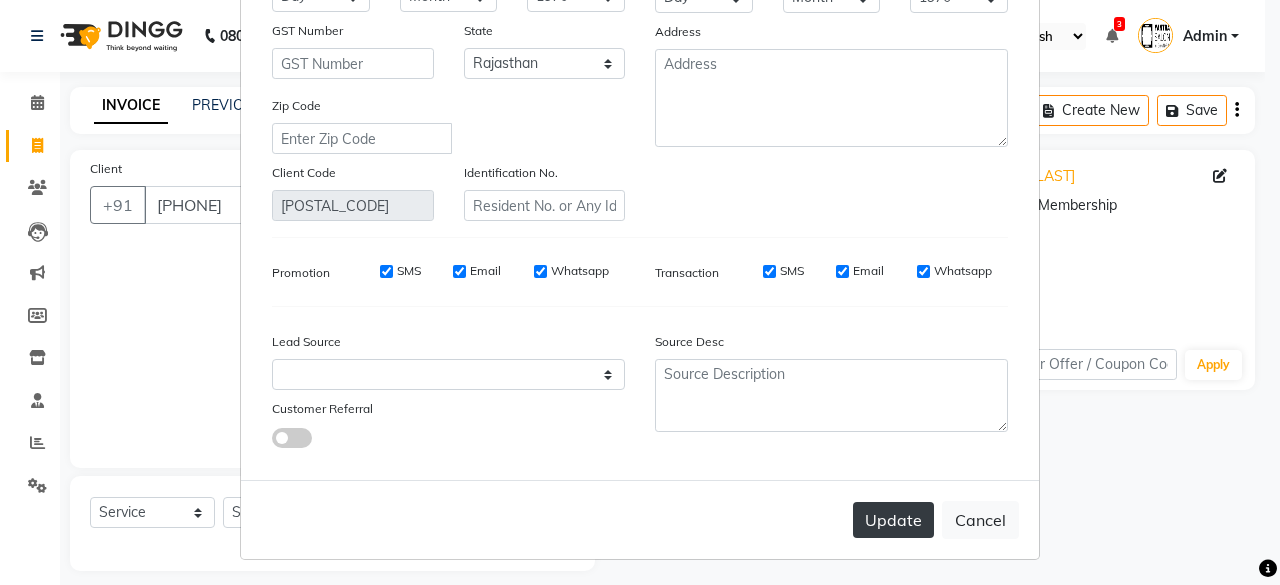 type 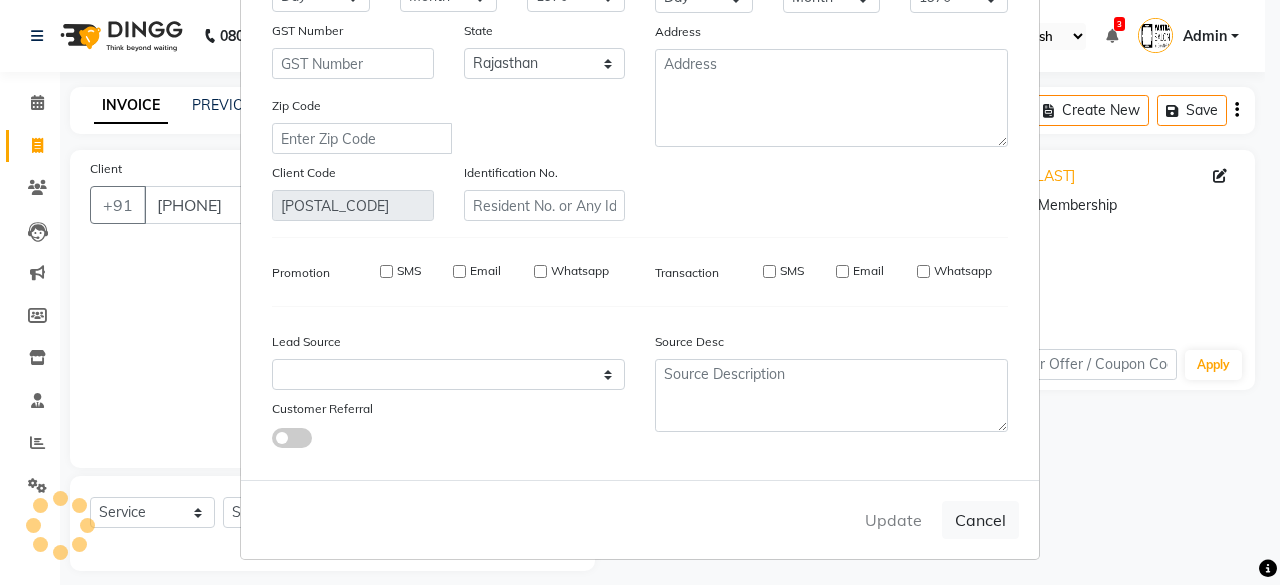 type 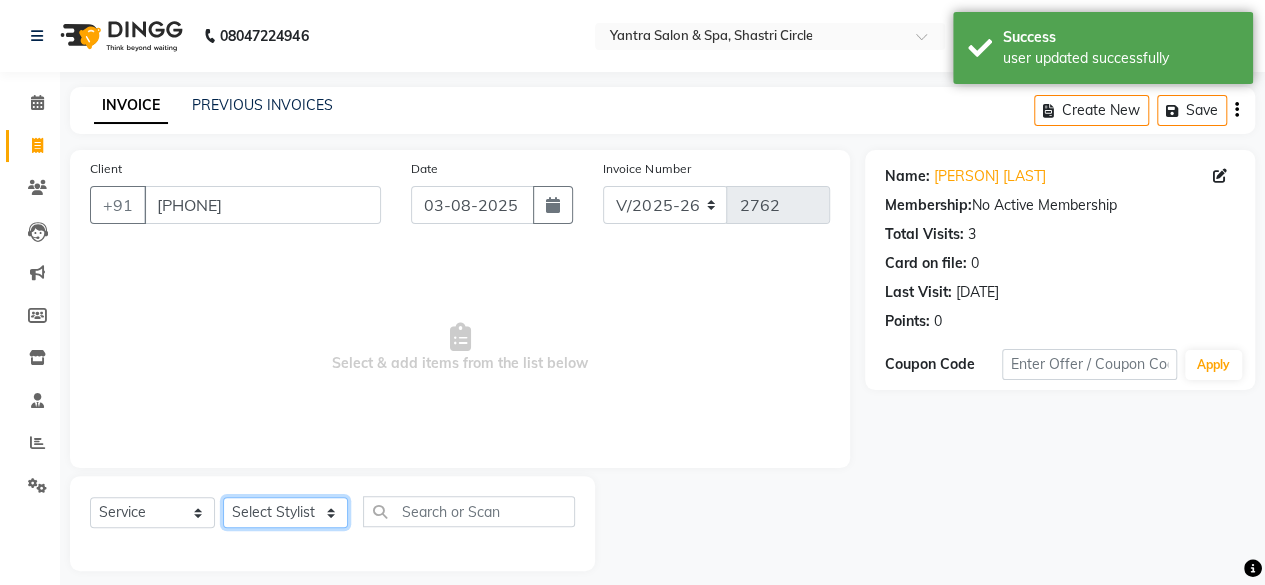 click on "Select Stylist Arvind ASHA bhawna goyal Dev Dimple Director Harsha Hemlata kajal Latika lucky Manager Manisha maam Neelu  Pallavi Pinky Priyanka Rahul Sekhar usha" 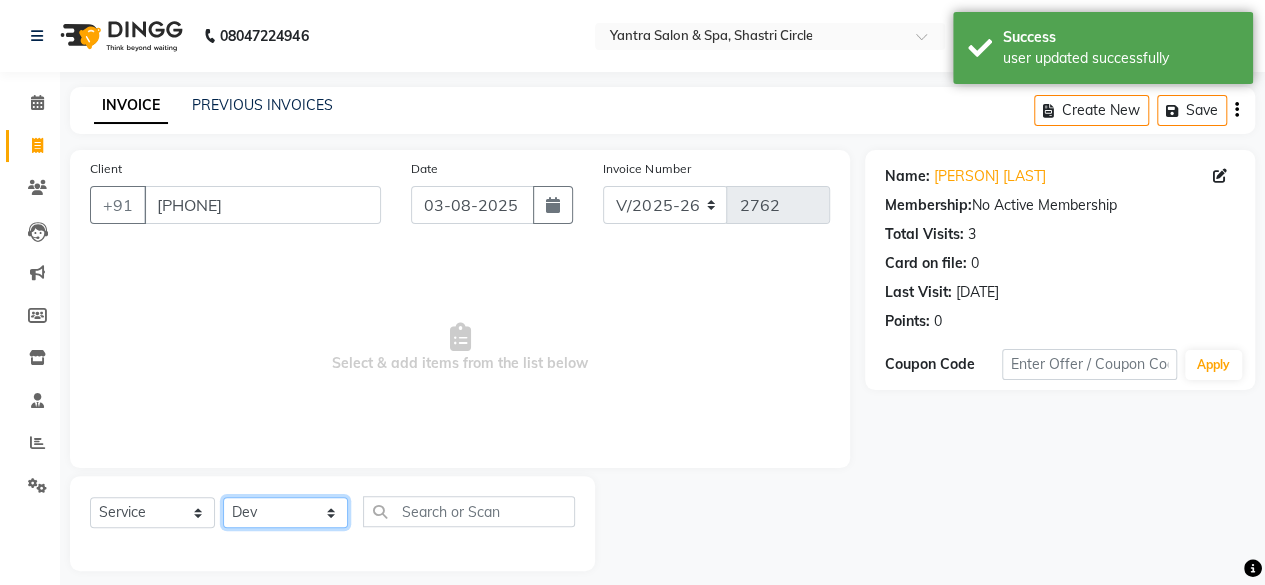 click on "Select Stylist Arvind ASHA bhawna goyal Dev Dimple Director Harsha Hemlata kajal Latika lucky Manager Manisha maam Neelu  Pallavi Pinky Priyanka Rahul Sekhar usha" 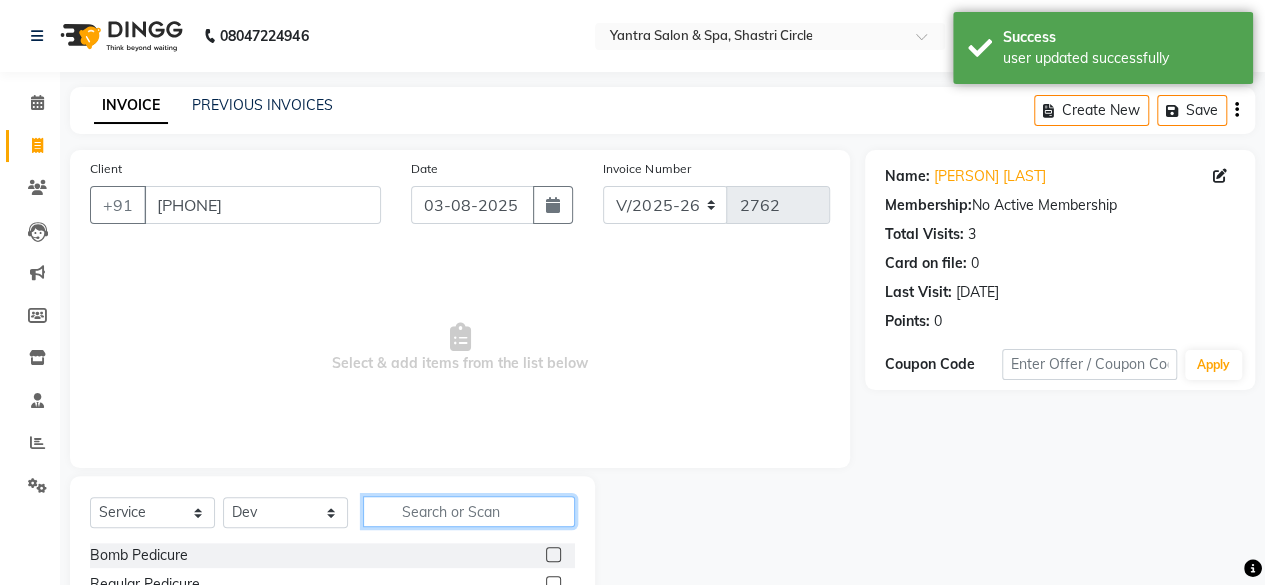 click 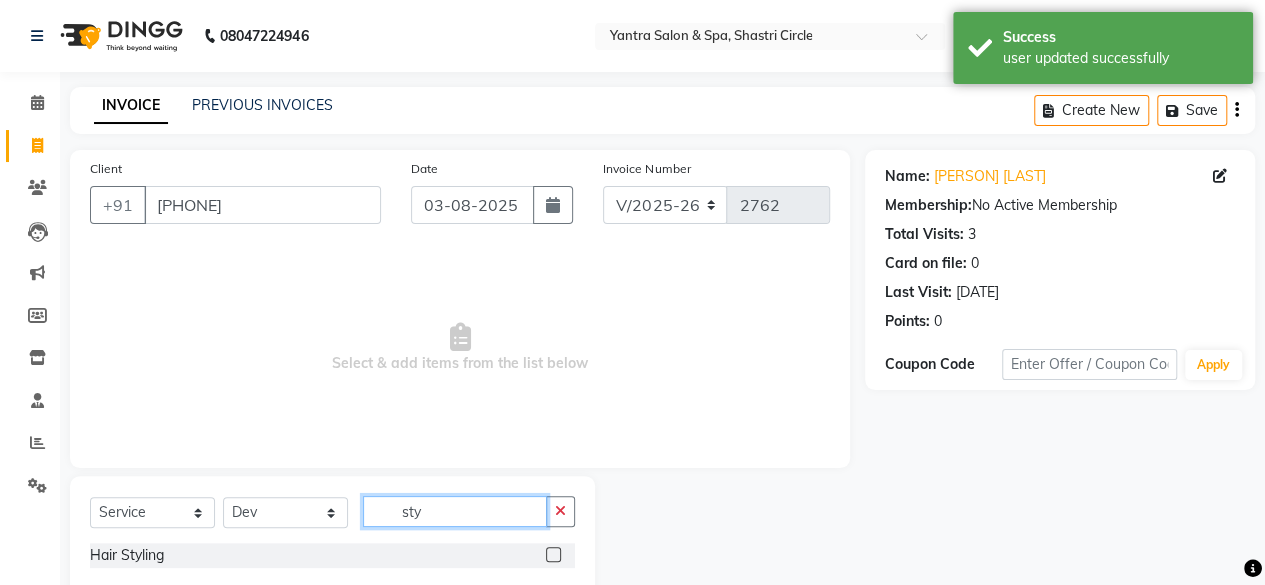 type on "sty" 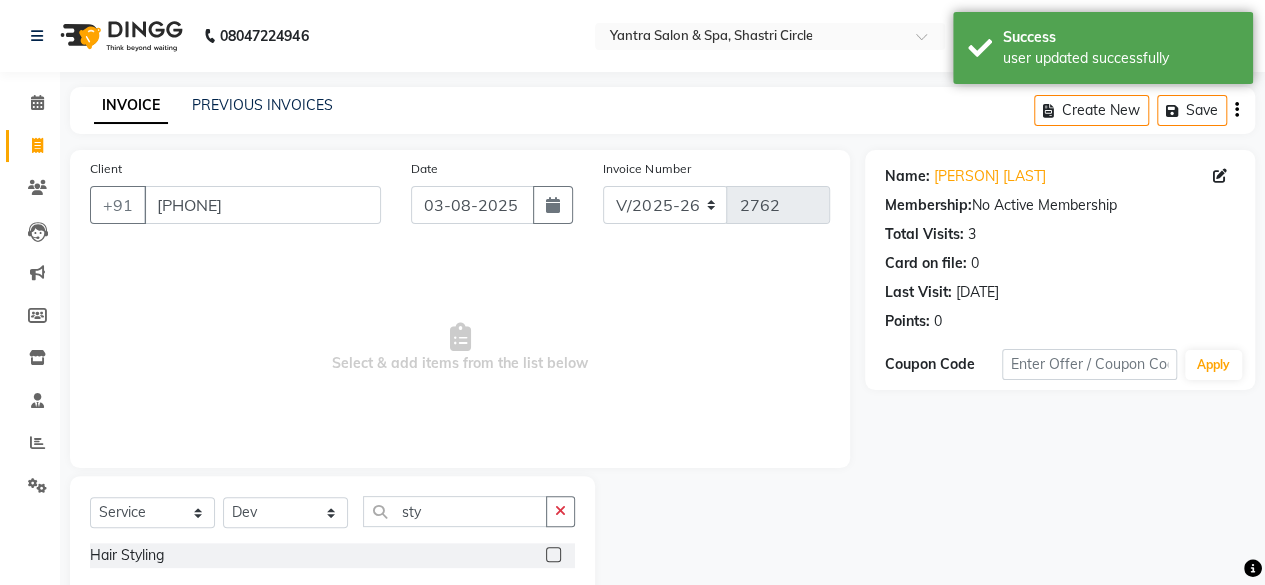 click 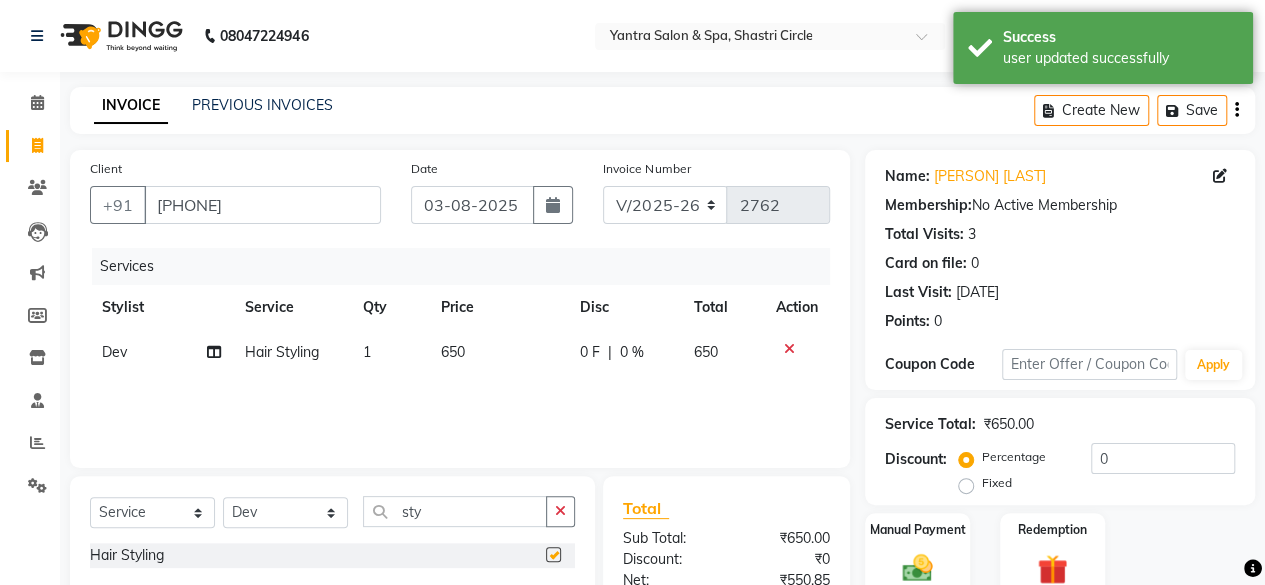 checkbox on "false" 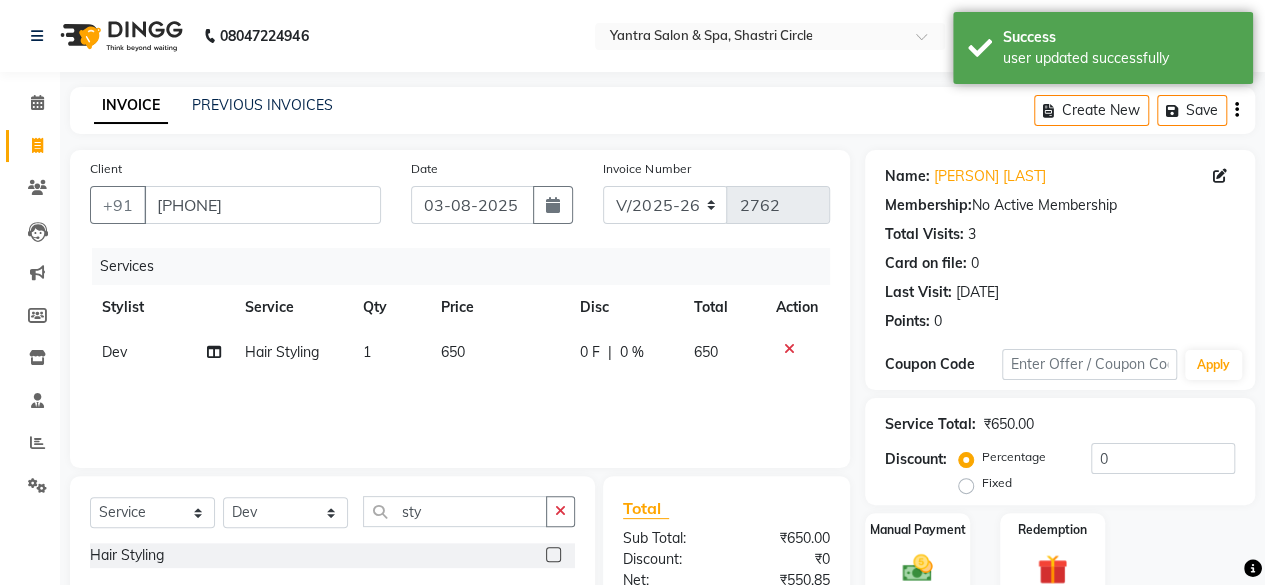 scroll, scrollTop: 213, scrollLeft: 0, axis: vertical 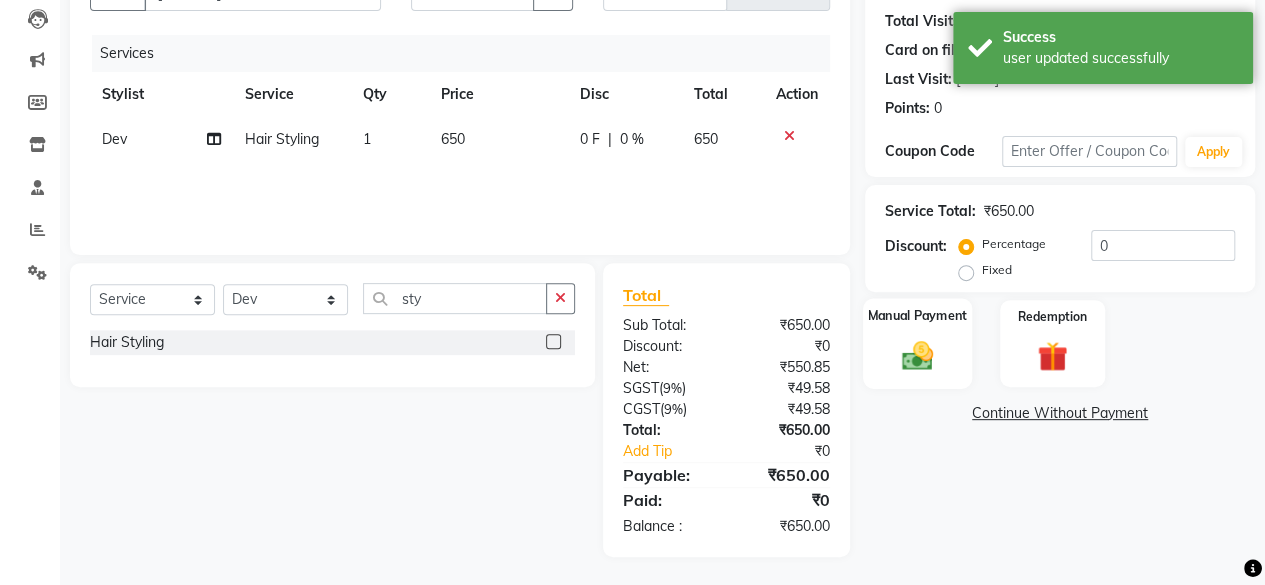 click 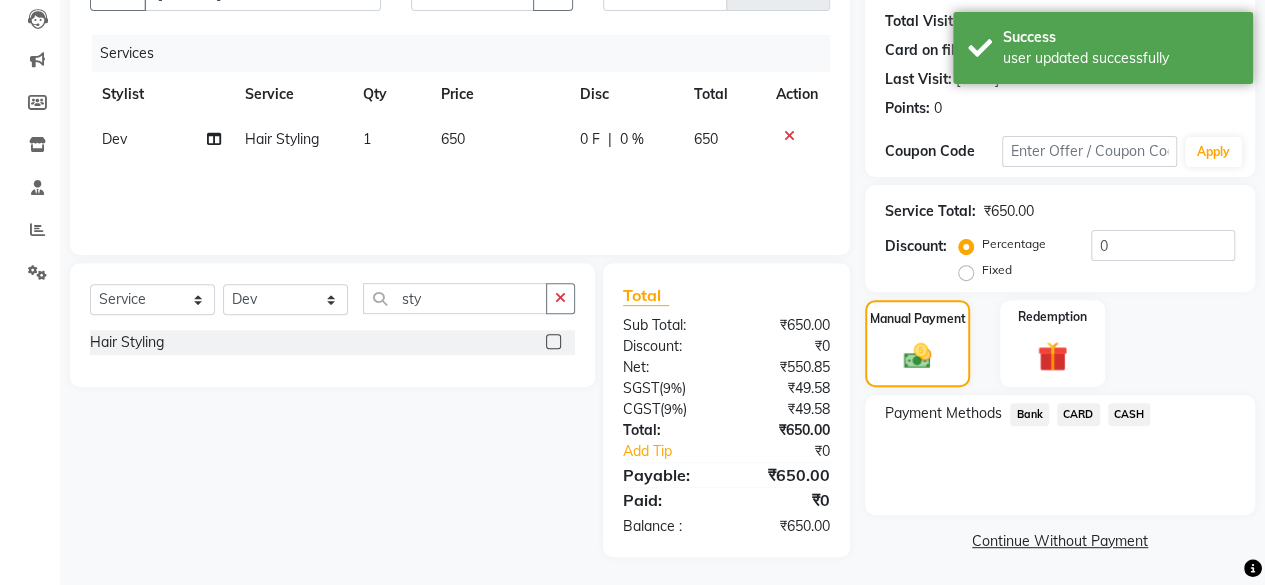 click on "Payment Methods  Bank   CARD   CASH" 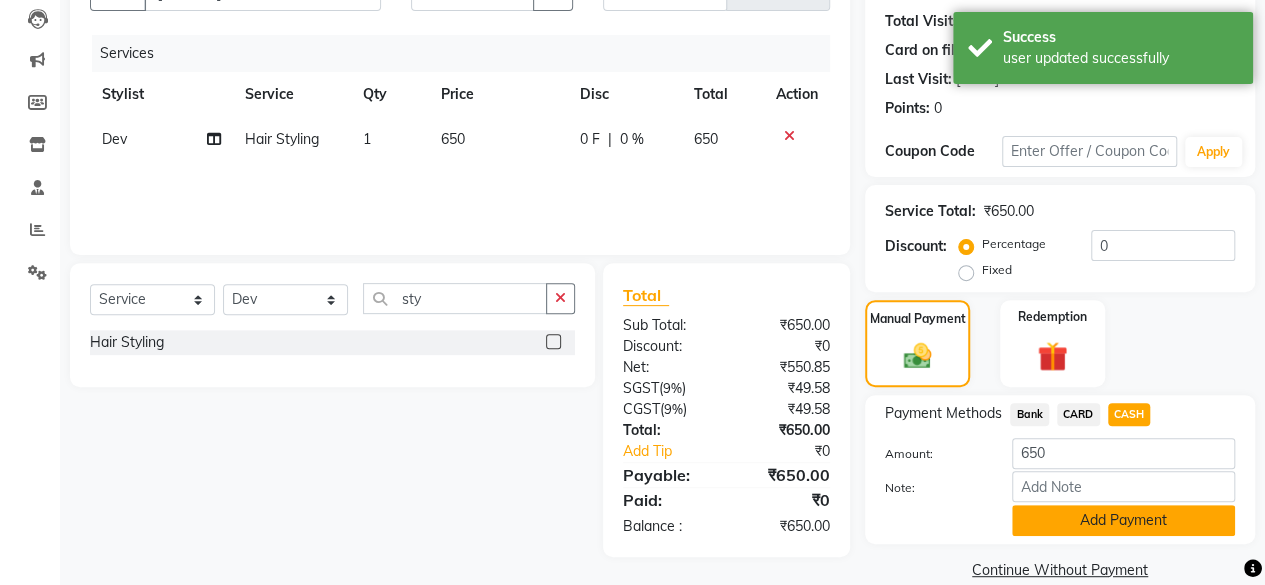 click on "Add Payment" 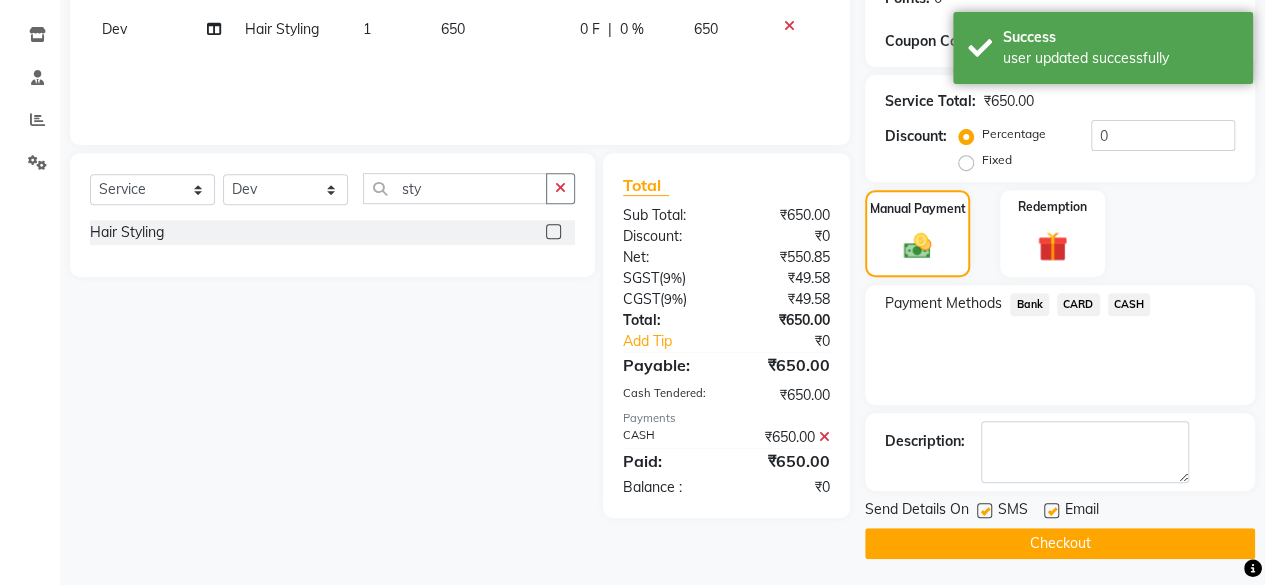 scroll, scrollTop: 324, scrollLeft: 0, axis: vertical 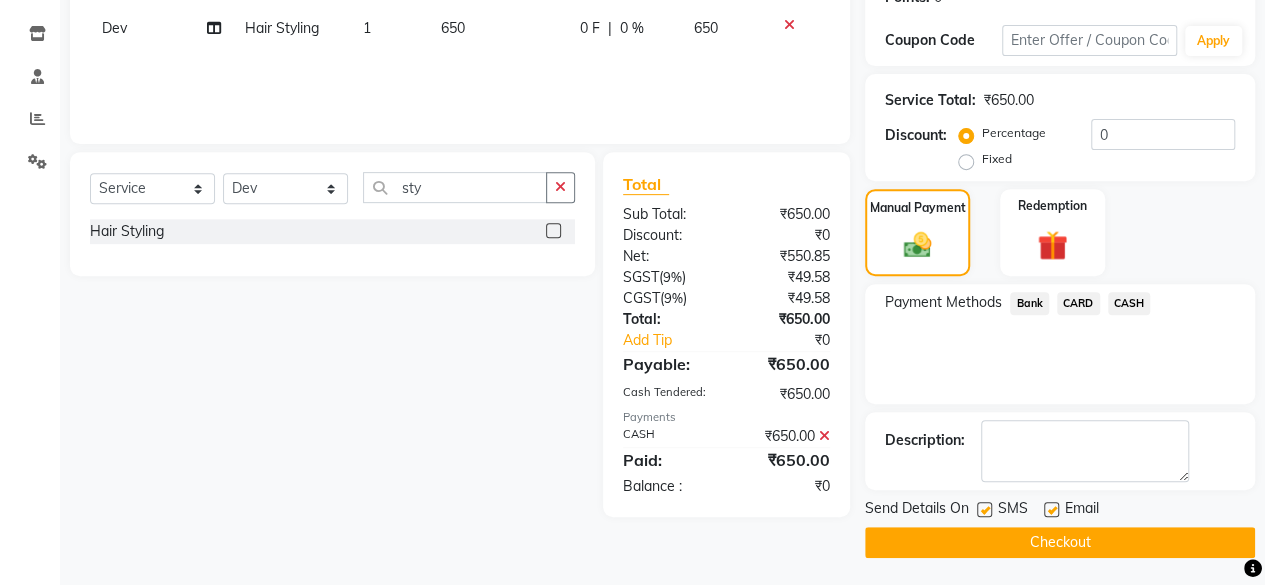 click on "Checkout" 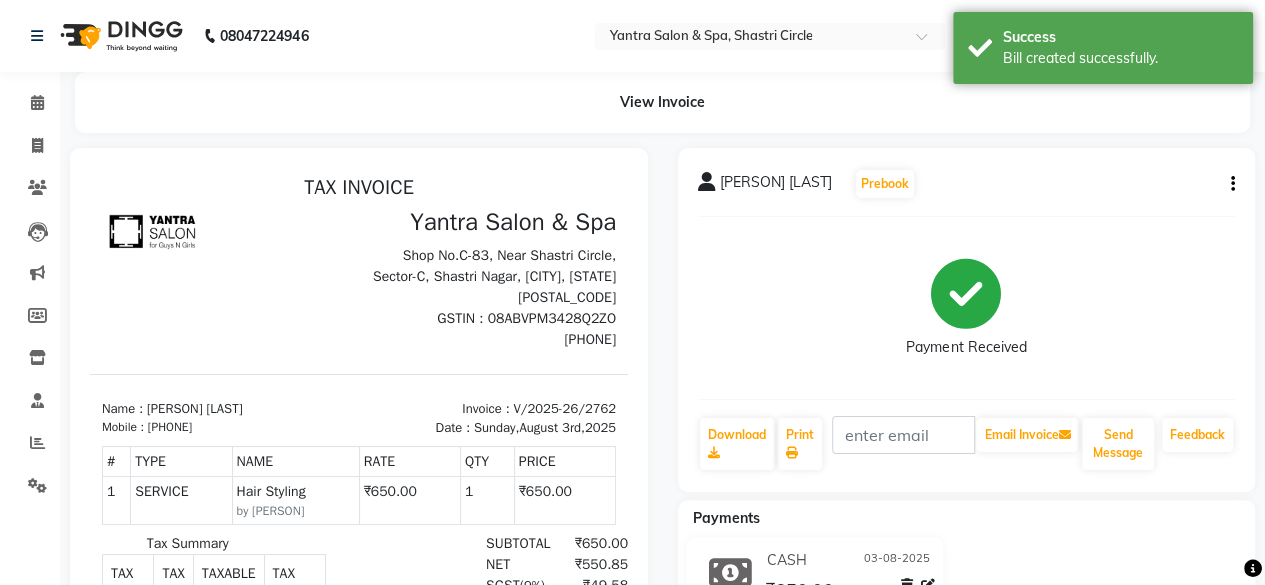 scroll, scrollTop: 0, scrollLeft: 0, axis: both 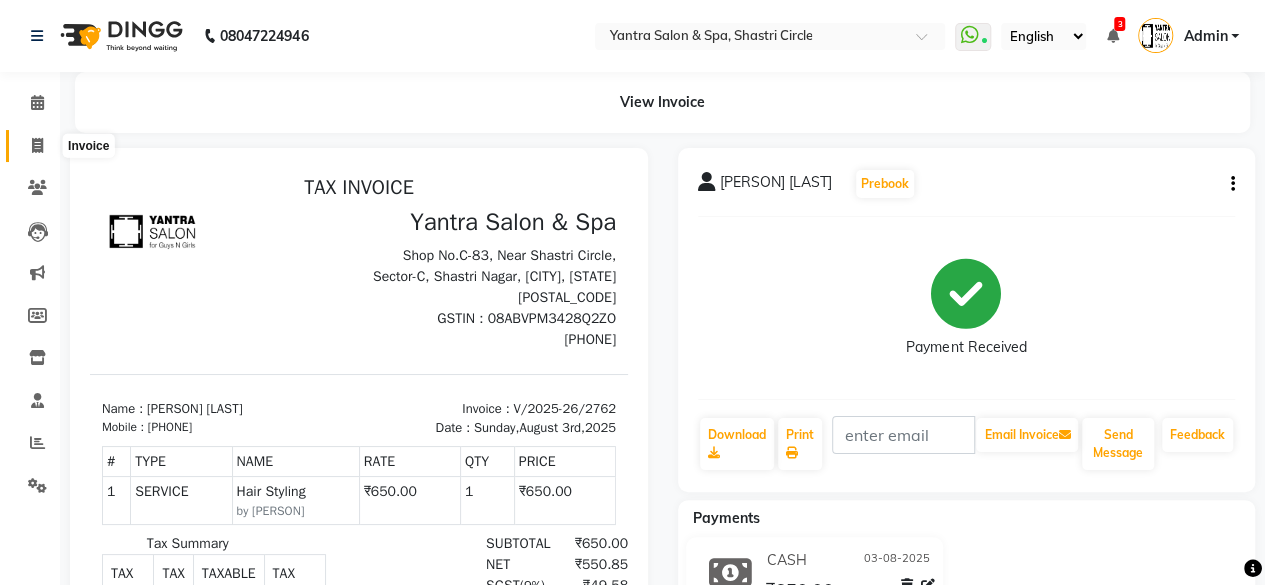 click 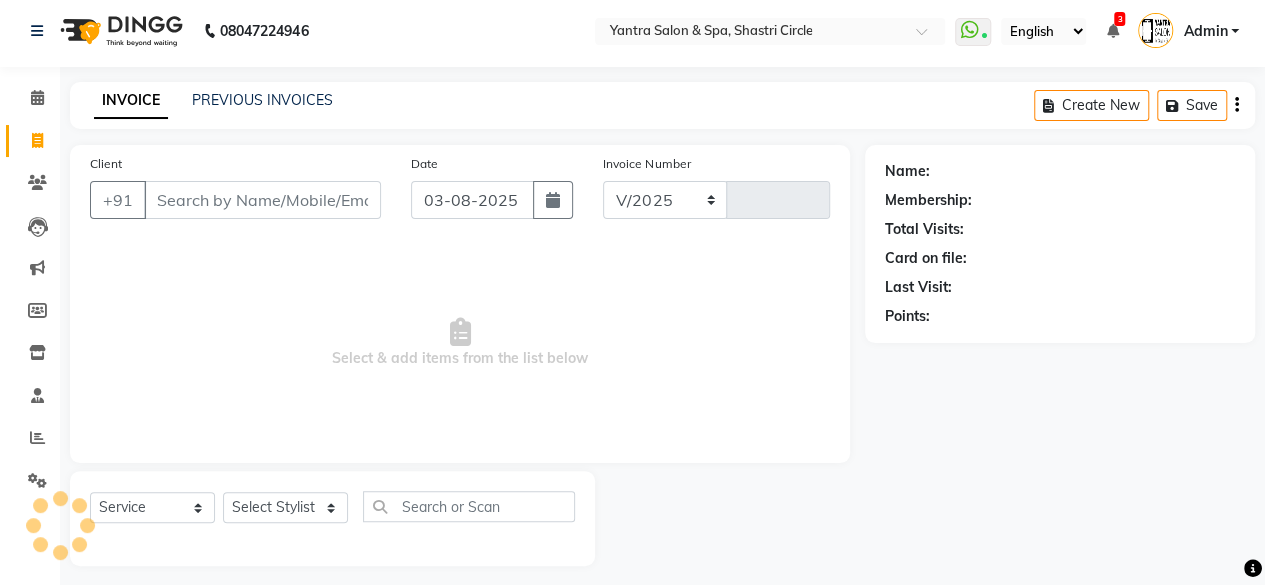 select on "154" 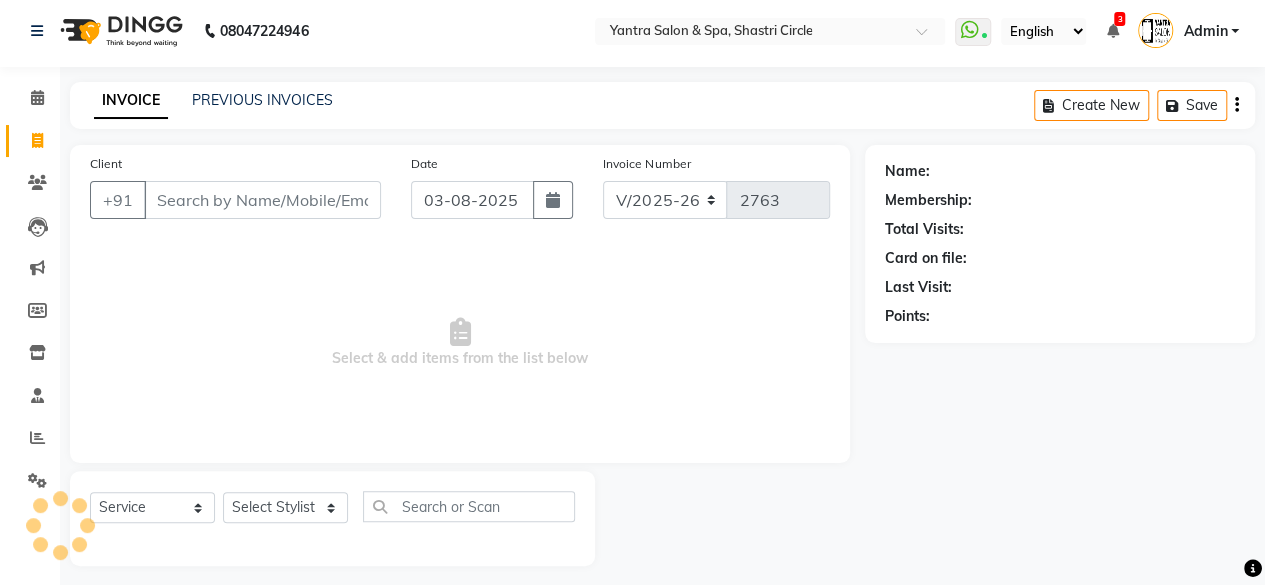 scroll, scrollTop: 15, scrollLeft: 0, axis: vertical 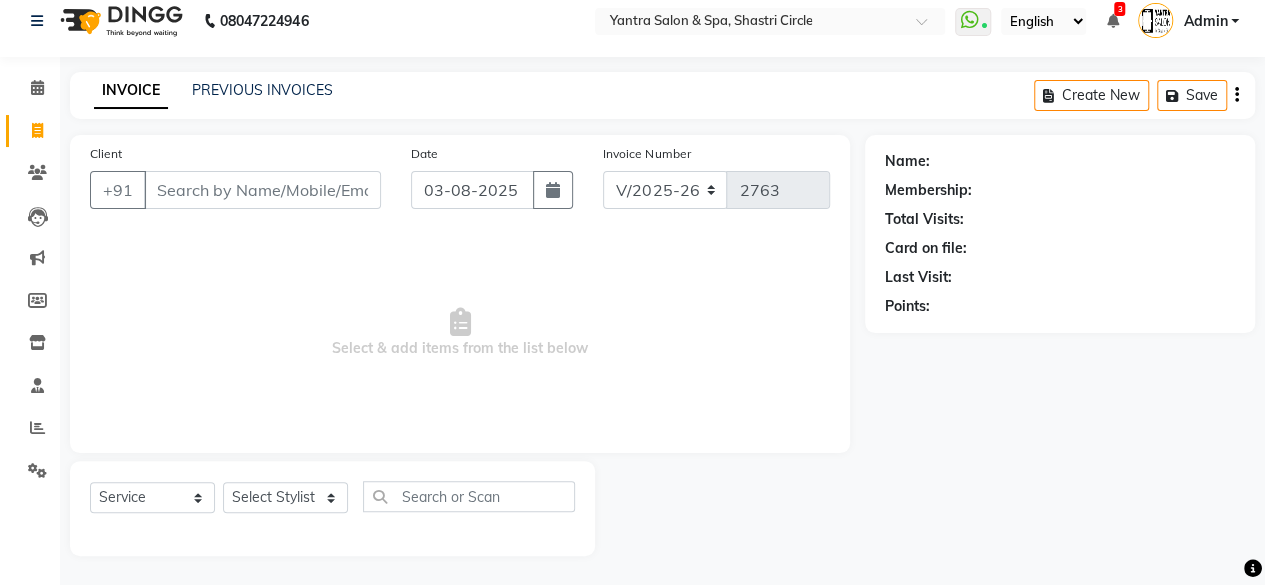 click on "Client" at bounding box center [262, 190] 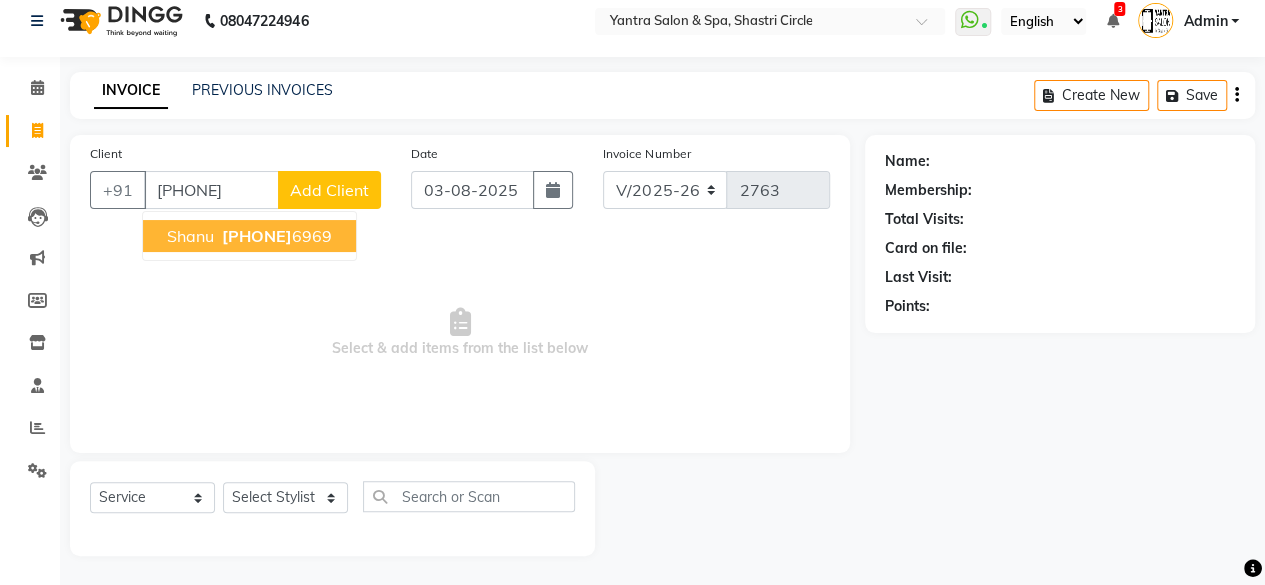 click on "[PHONE]" at bounding box center (275, 236) 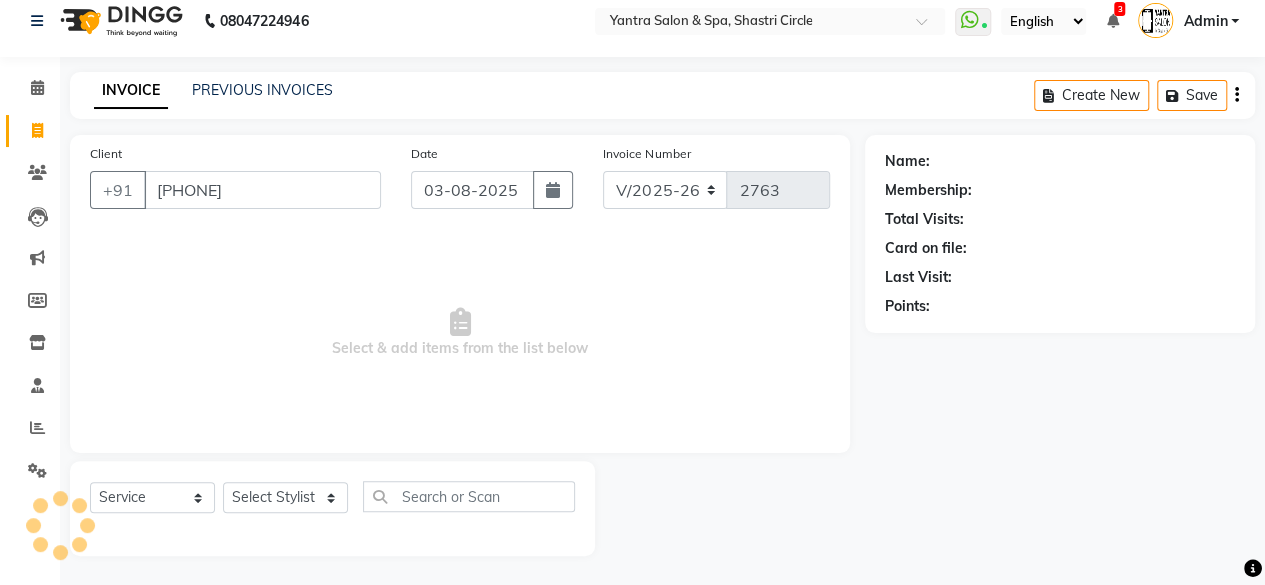 type on "[PHONE]" 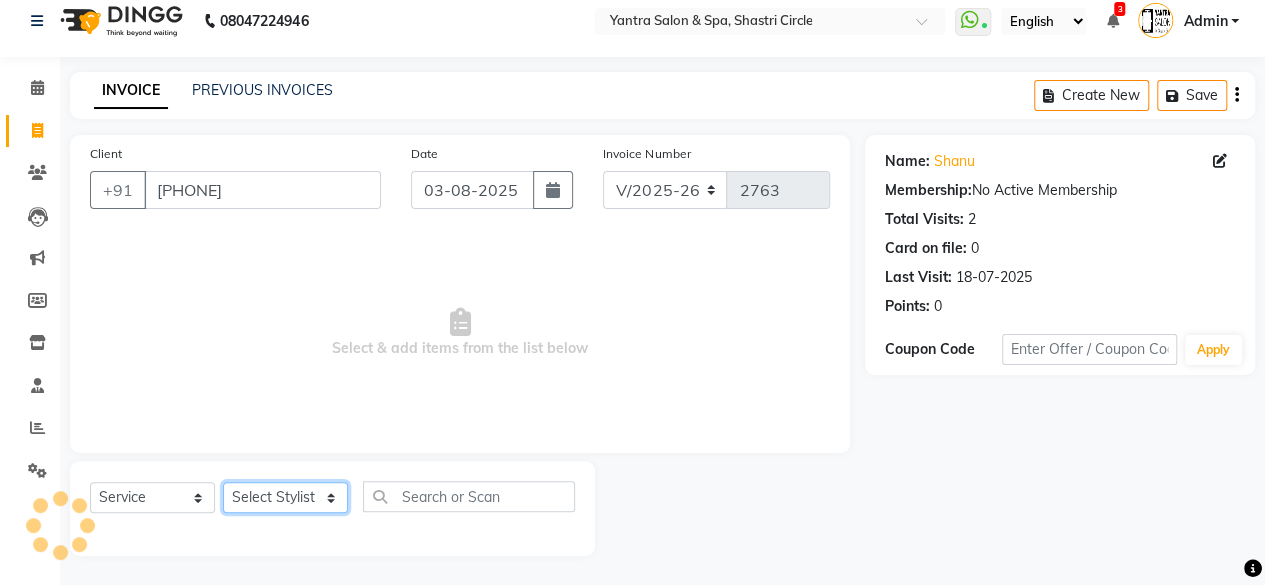 click on "Select Stylist Arvind ASHA bhawna goyal Dev Dimple Director Harsha Hemlata kajal Latika lucky Manager Manisha maam Neelu  Pallavi Pinky Priyanka Rahul Sekhar usha" 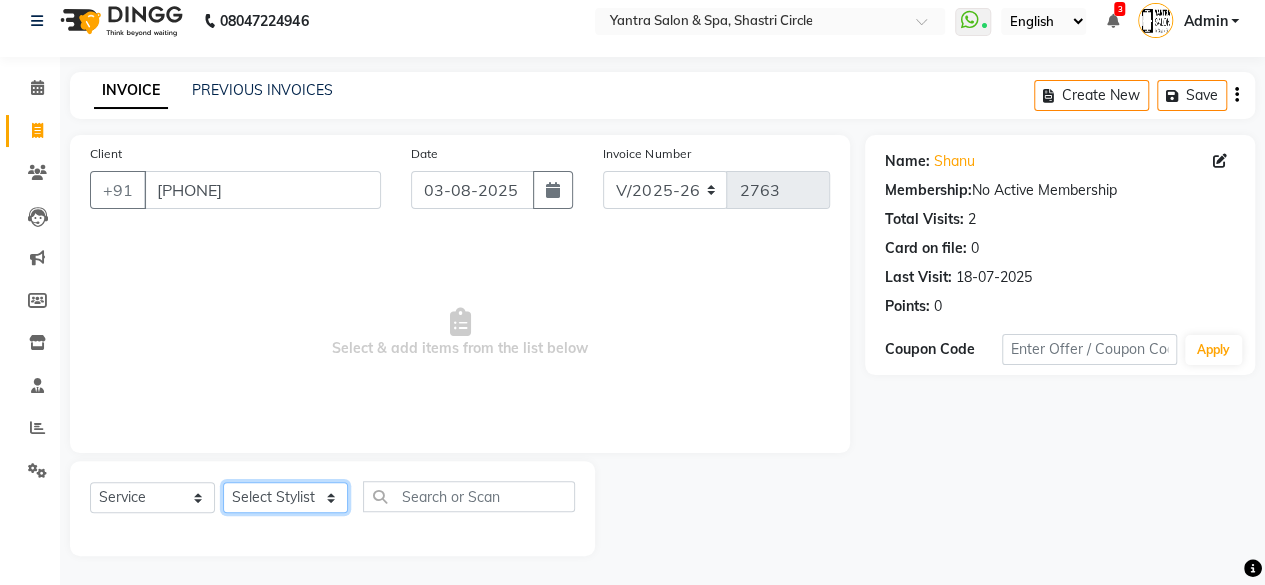select on "44020" 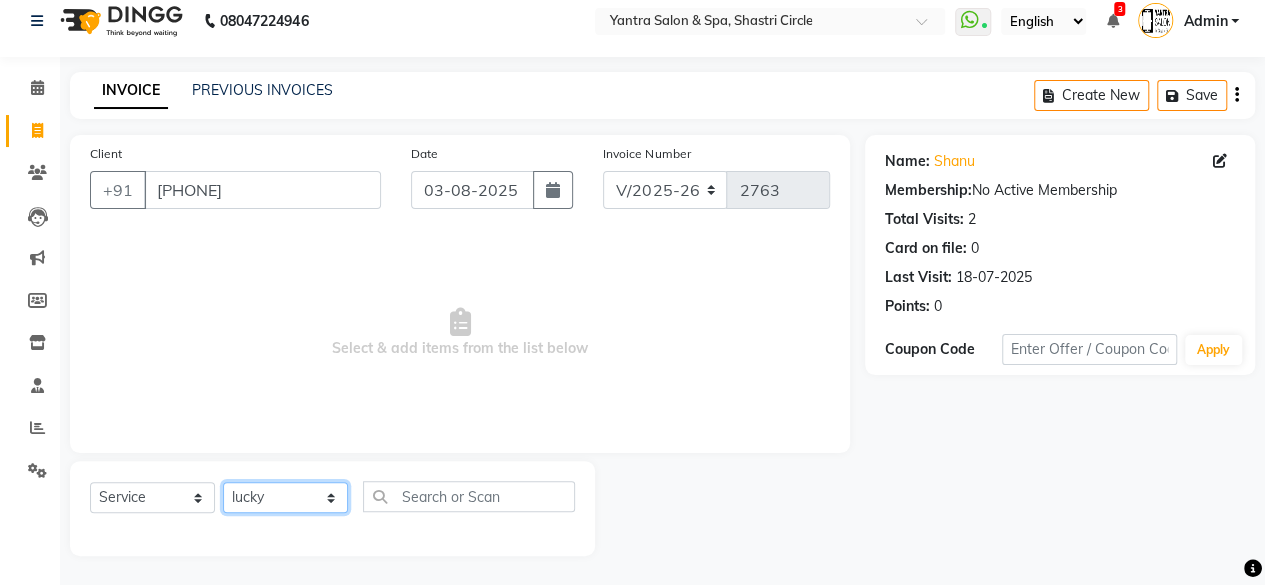 click on "Select Stylist Arvind ASHA bhawna goyal Dev Dimple Director Harsha Hemlata kajal Latika lucky Manager Manisha maam Neelu  Pallavi Pinky Priyanka Rahul Sekhar usha" 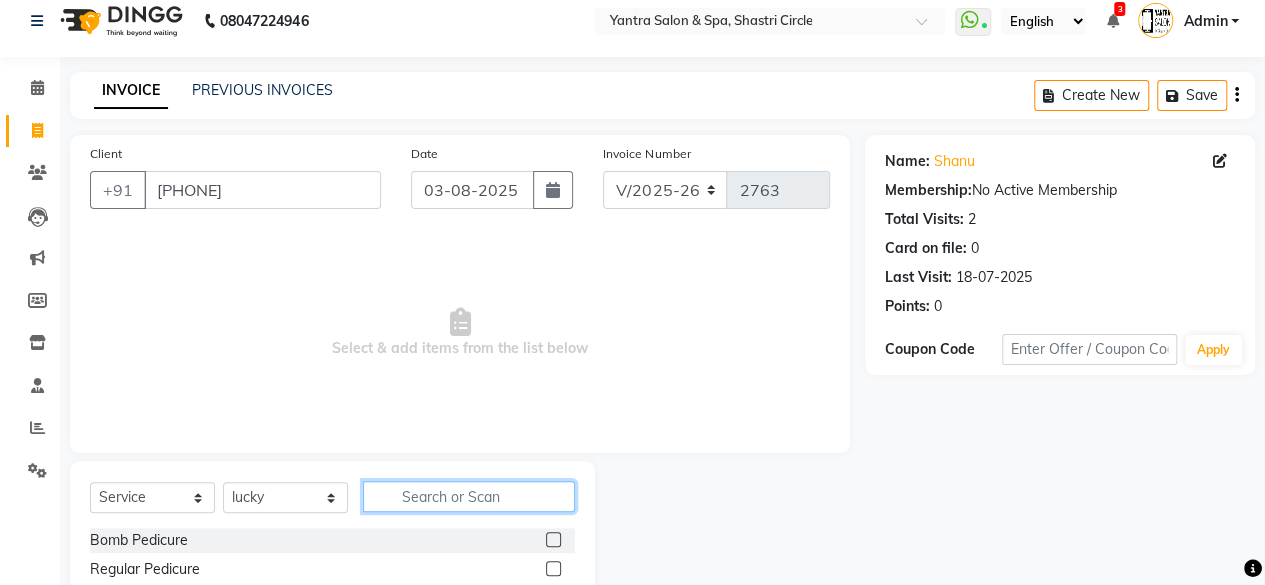 click 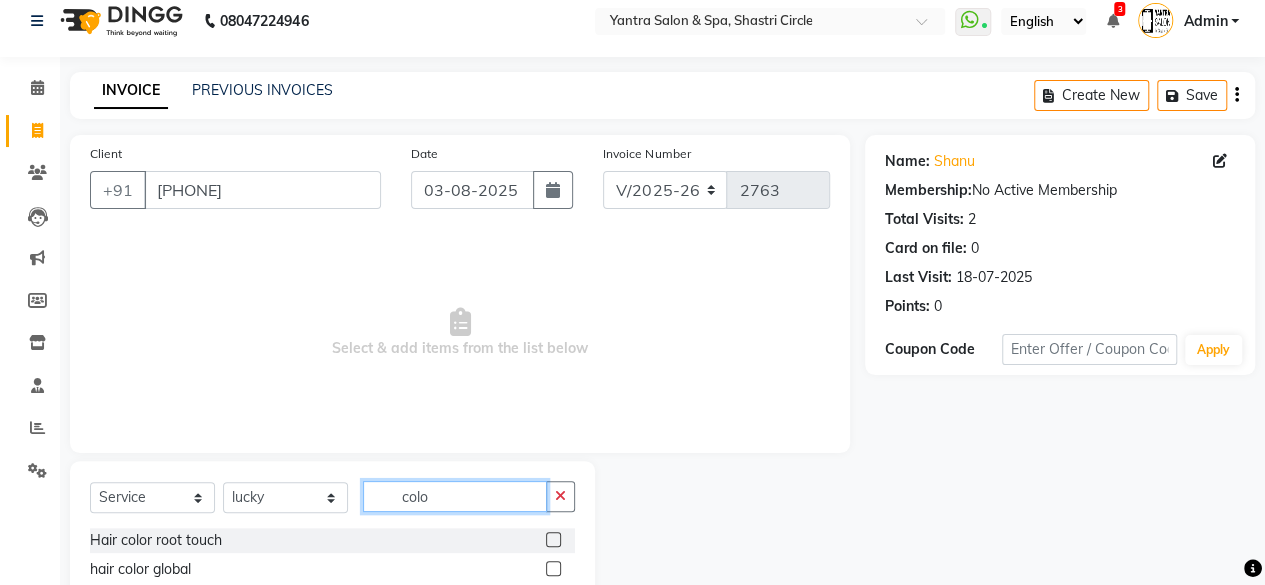 type on "colo" 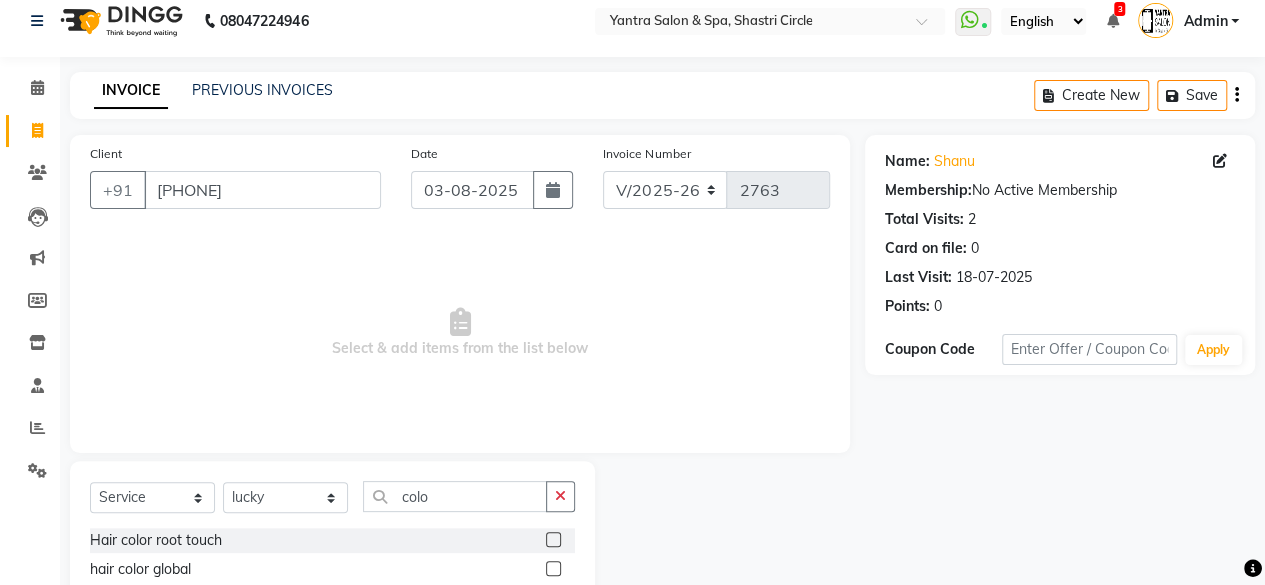 click 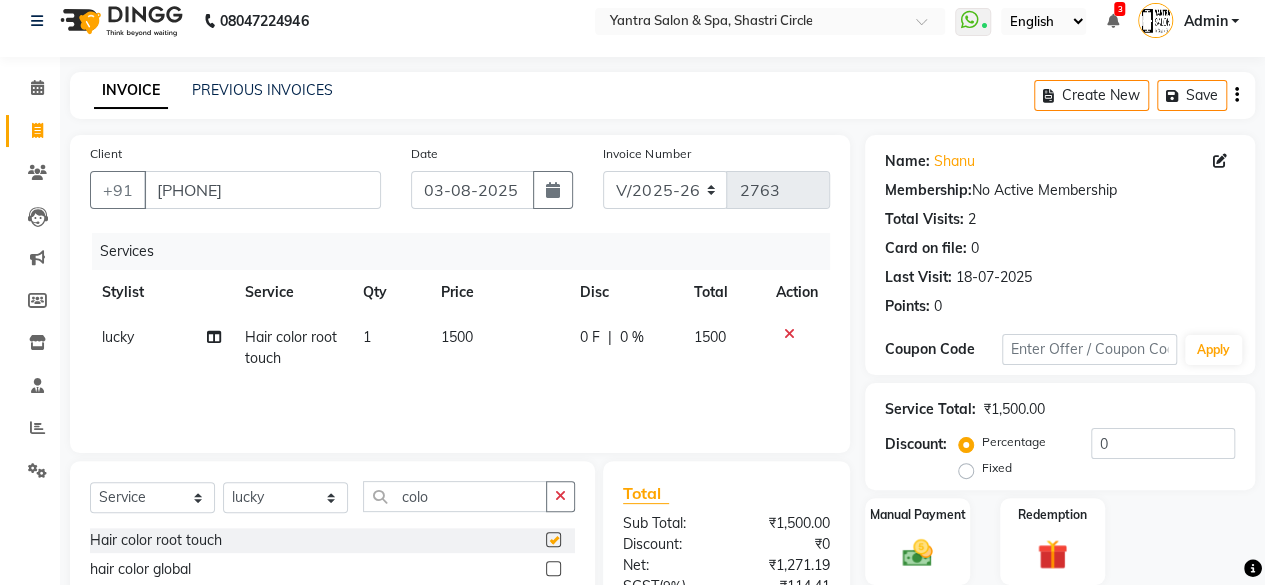 checkbox on "false" 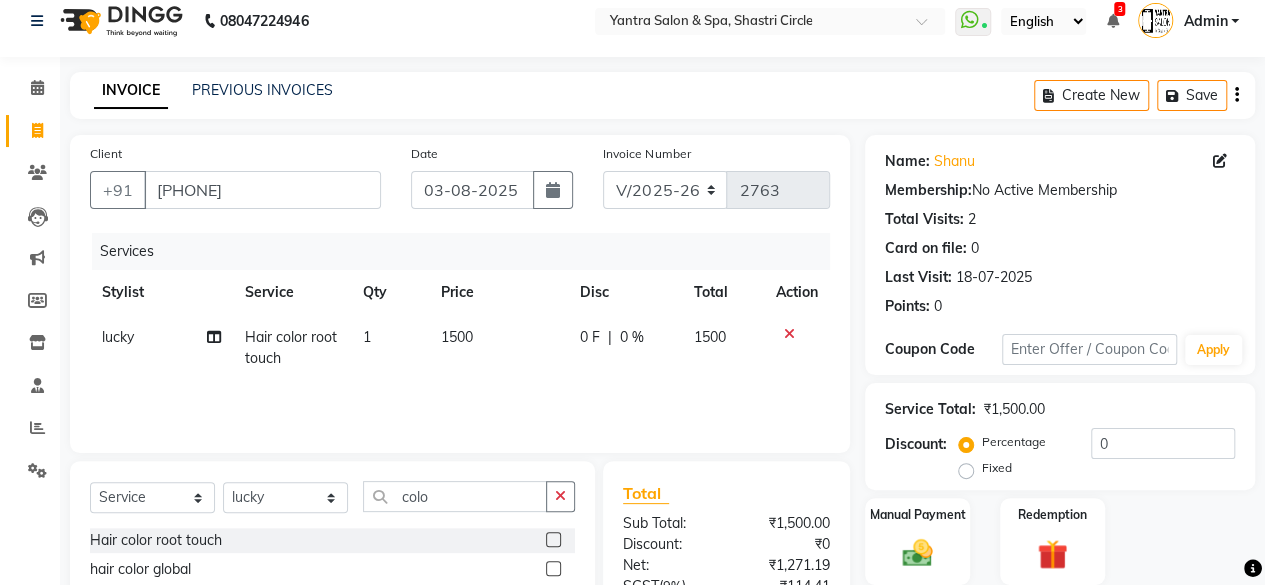 click on "1500" 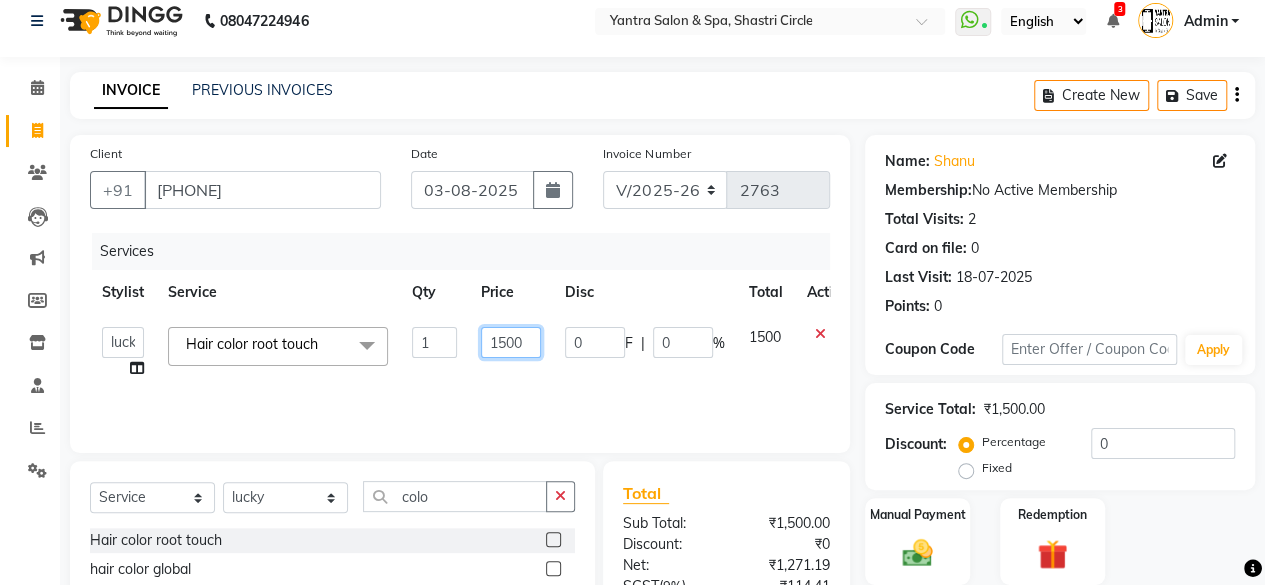 click on "1500" 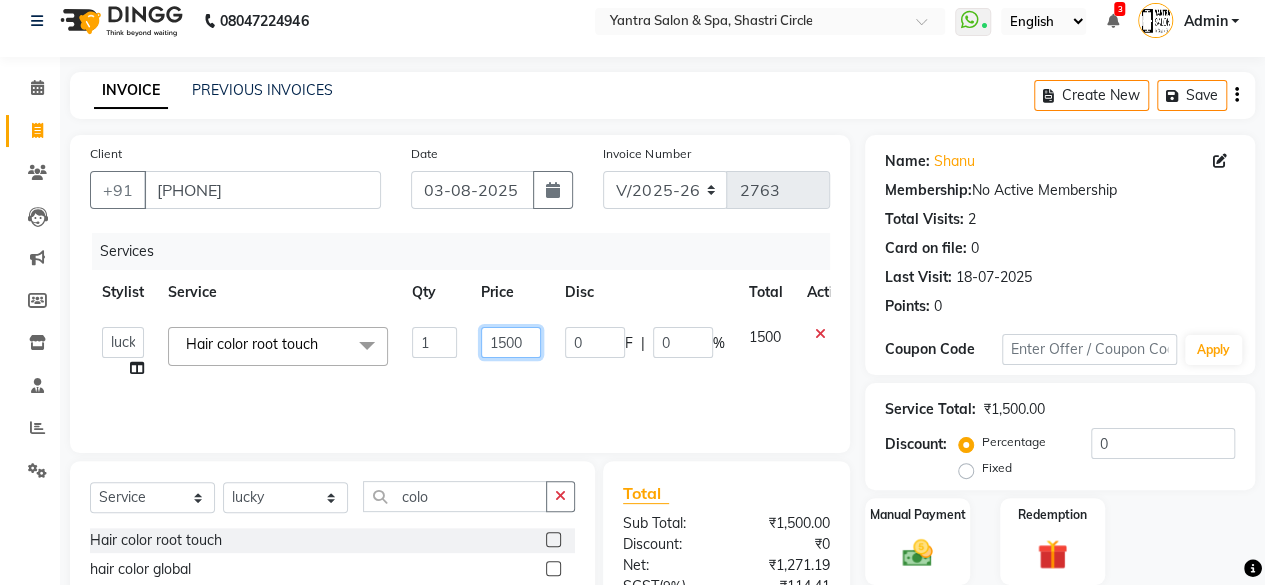 click on "1500" 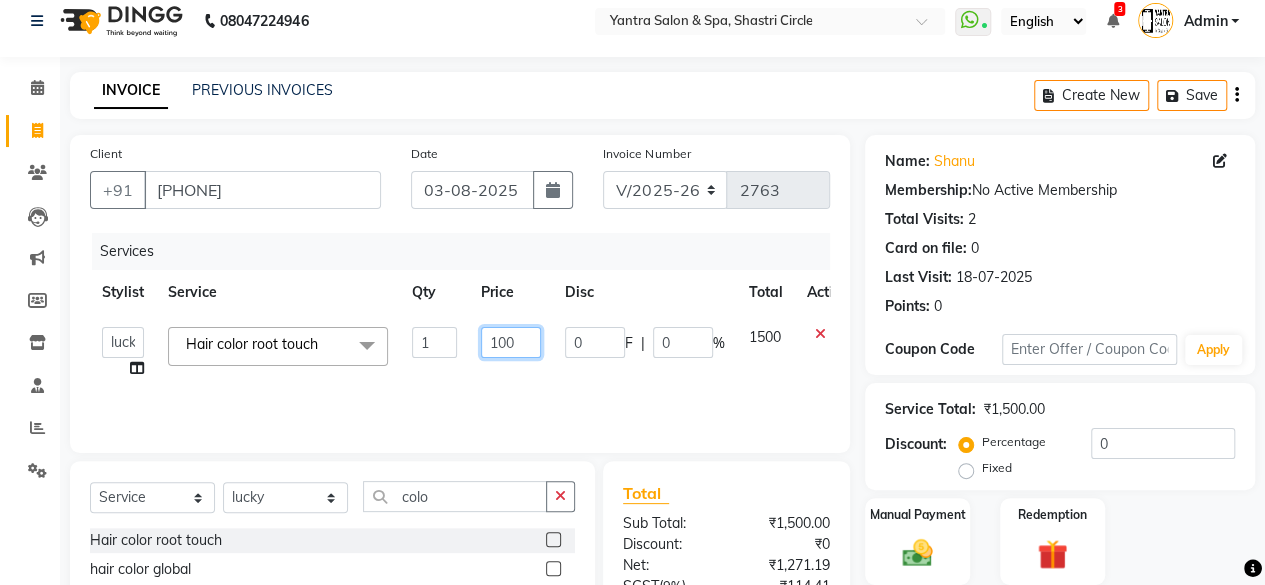 type on "1000" 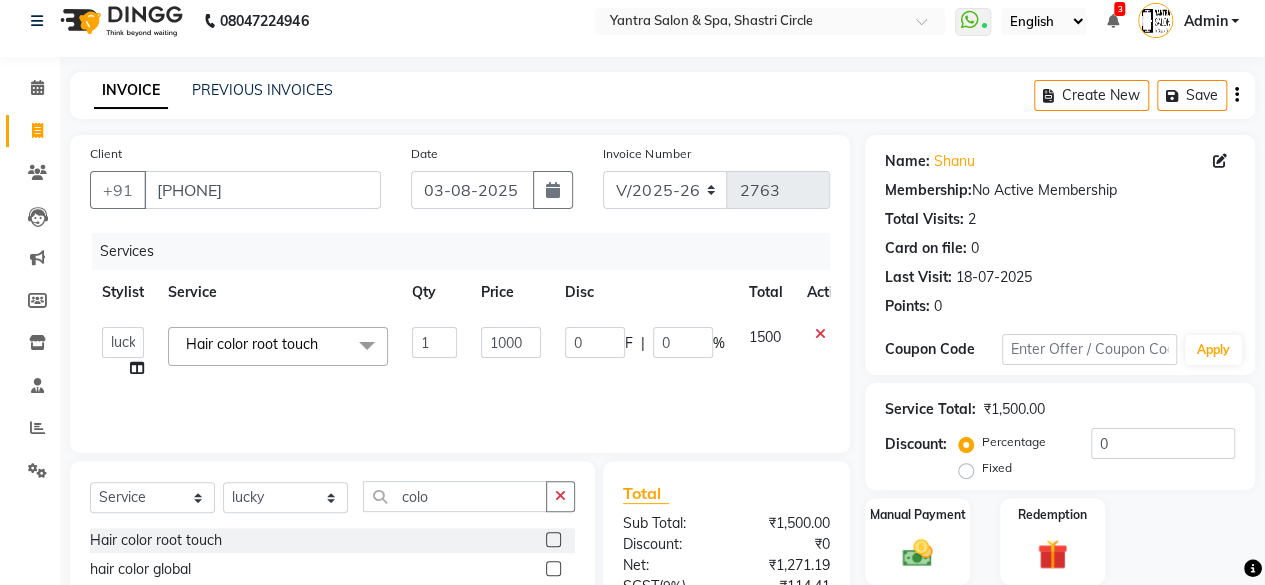 click on "Services Stylist Service Qty Price Disc Total Action  [PERSON]   ASHA   [PERSON]   Dev   Dimple   Director   [PERSON]   [PERSON]   [PERSON]   [PERSON]   lucky   Manager   [PERSON]  [PERSON]    [PERSON]   [PERSON]   [PERSON]   [PERSON]   [PERSON]  Hair color root touch  x Bomb Pedicure Regular Pedicure Cracked Heal Treatment Alga Apothecary Pedicure Gel polish remover  Donut Pedicure candle Pedicure Avl Express Pedicure Avl Pedicruise pedicure Avl Pedipure pedicure Pedi Pai pedicure Under arms polish Kanpeki body spa Regular Manicure Bomb Manicure Alga Apothecary Manicure Nail Extensions Gel nail pent Pedi Pai manicure Donut manicure Avl express manicure Avl Pedicruise manicure Avl Pedipure manicure Candle manicure Back polish Foot Massage Head Massage Back Massage Hand & Shoulder Massage Body Spa Relaxing Body Massage Aromatherapy Associates - Renewing Rose Aromatherapy Associates - intense nourishment Aromatherapy Associates Body Massage Full Body Bleach Body Polishing body scrub  face bleach back scrub bleach 1" 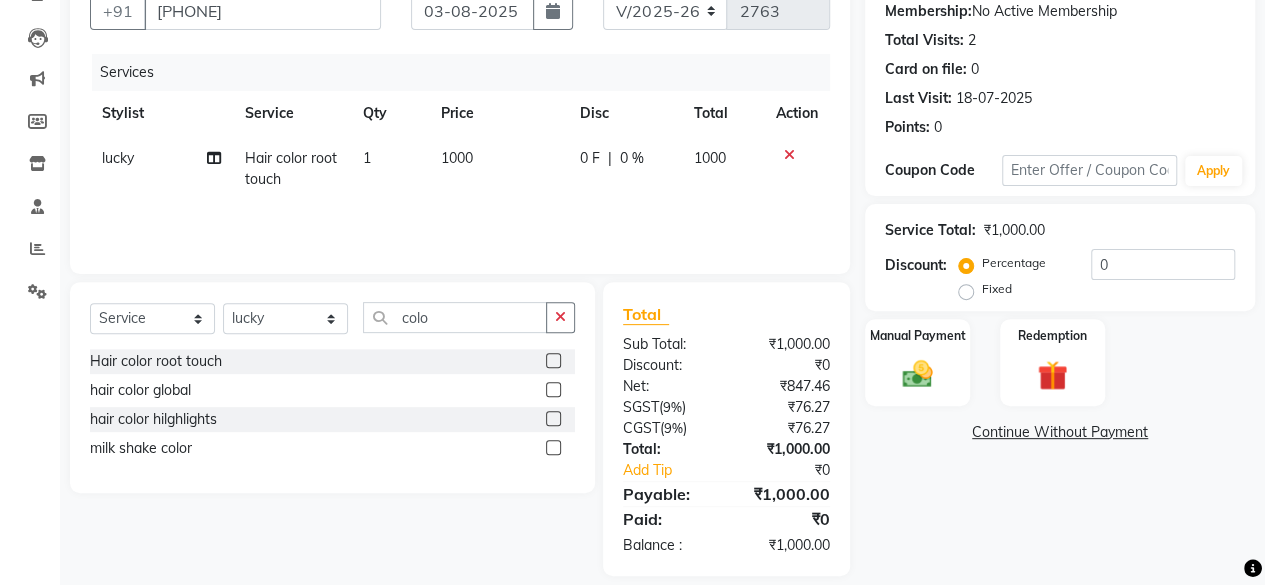 scroll, scrollTop: 213, scrollLeft: 0, axis: vertical 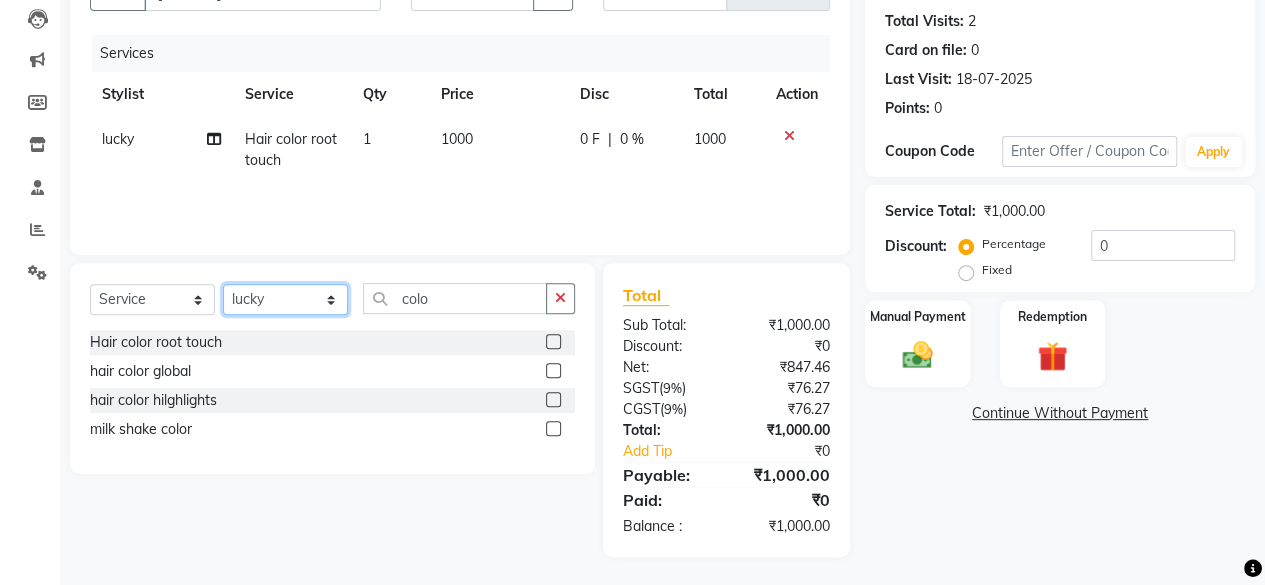 click on "Select Stylist Arvind ASHA bhawna goyal Dev Dimple Director Harsha Hemlata kajal Latika lucky Manager Manisha maam Neelu  Pallavi Pinky Priyanka Rahul Sekhar usha" 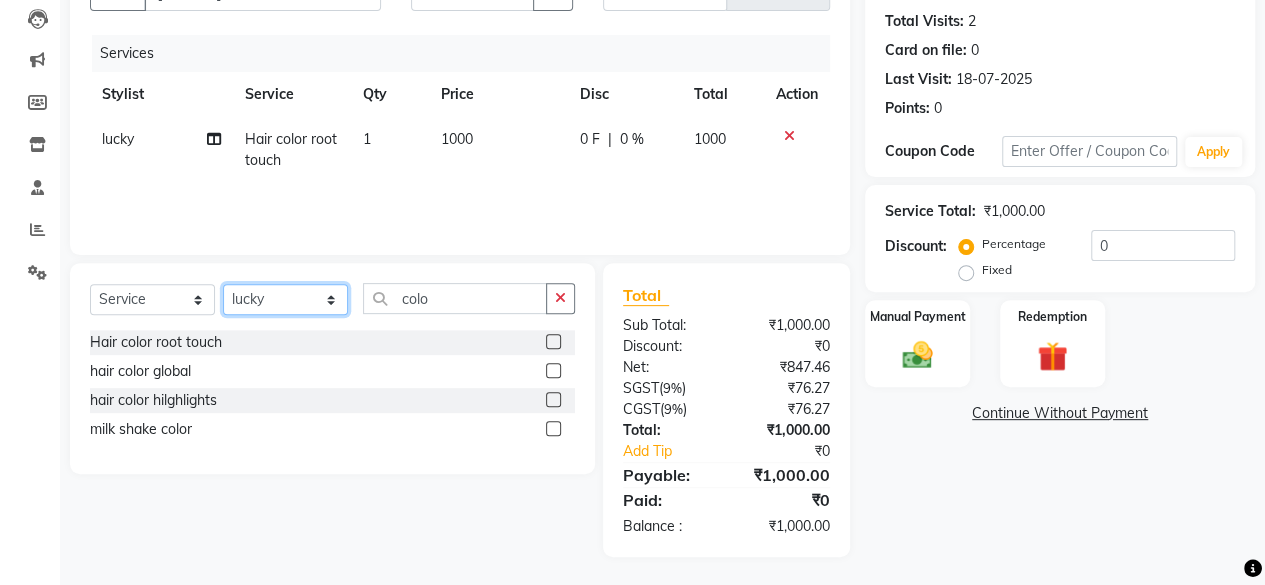 click on "Select Stylist Arvind ASHA bhawna goyal Dev Dimple Director Harsha Hemlata kajal Latika lucky Manager Manisha maam Neelu  Pallavi Pinky Priyanka Rahul Sekhar usha" 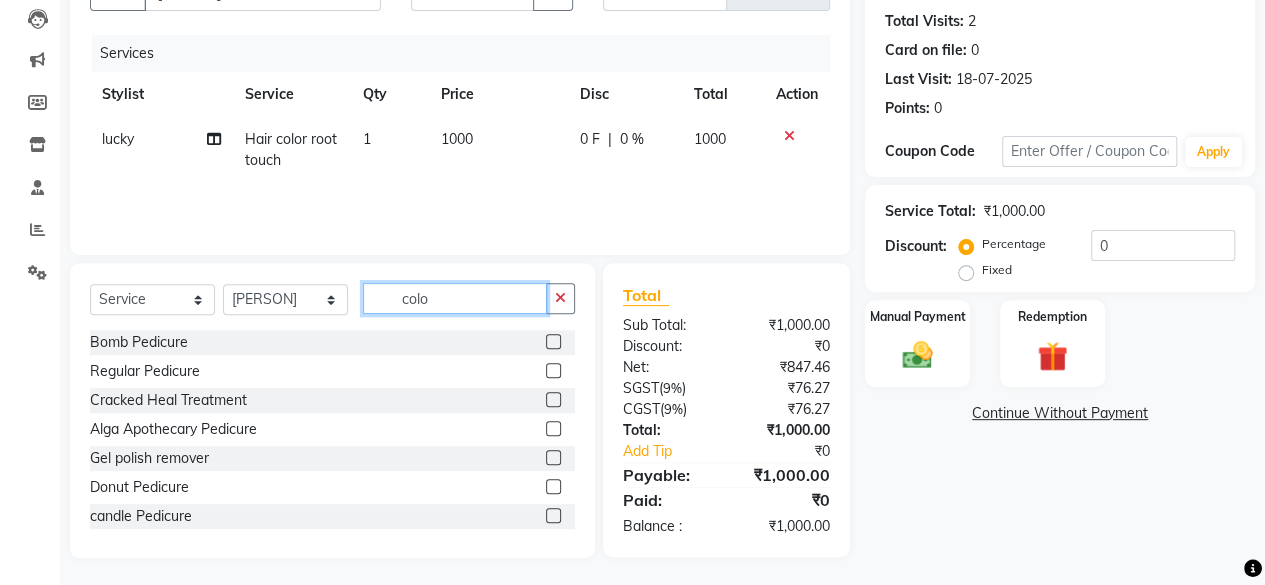 click on "colo" 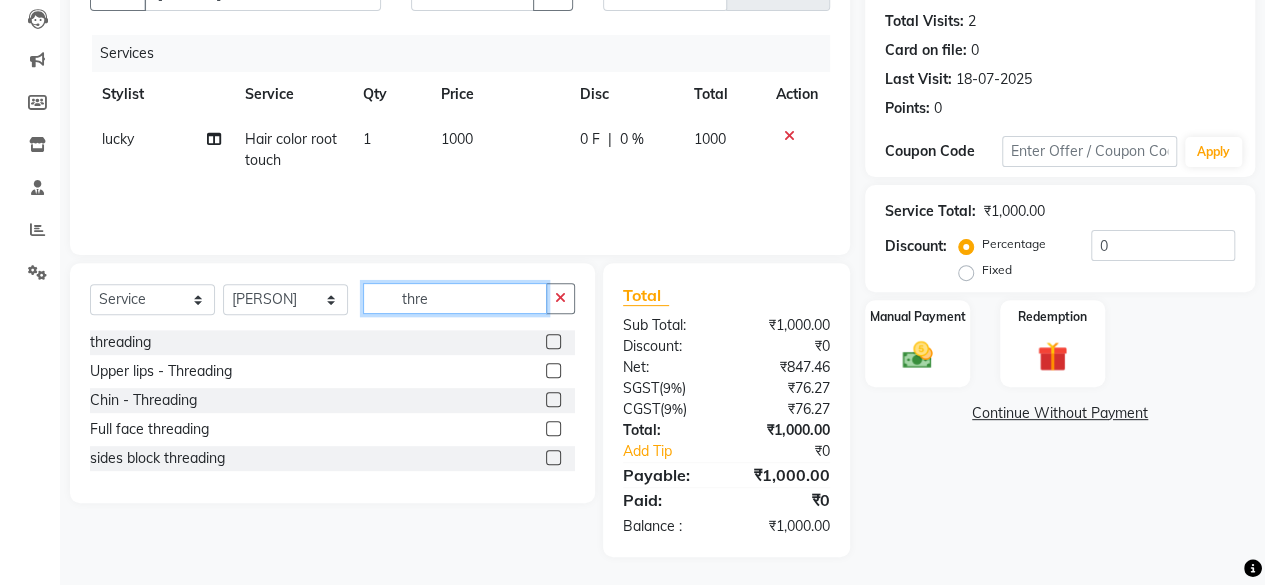 type on "thre" 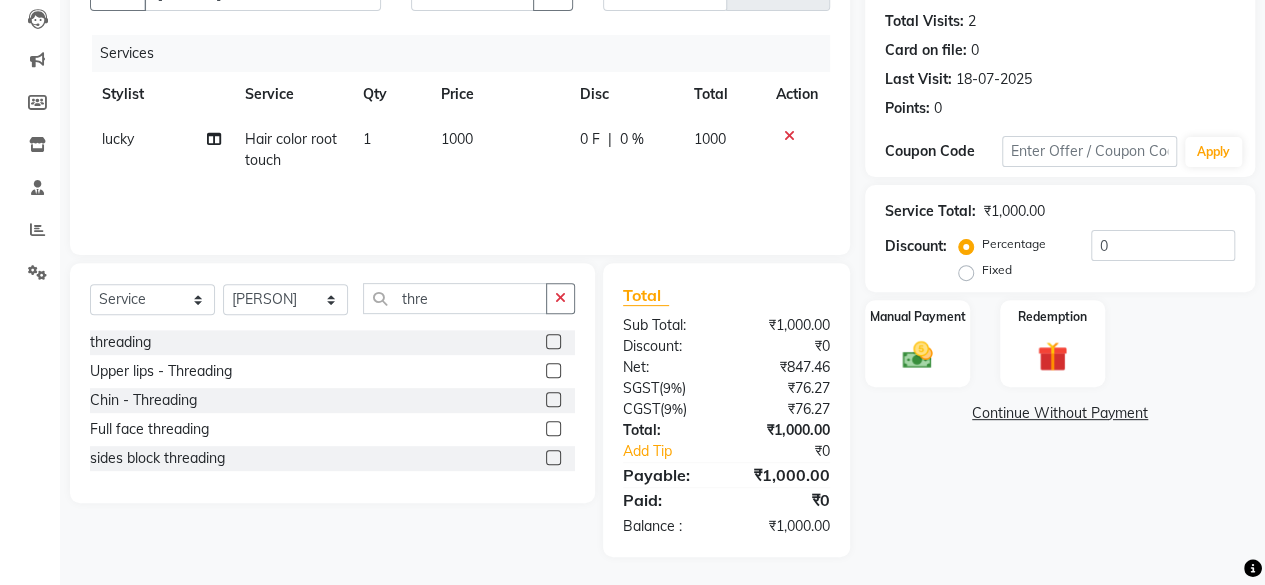 click 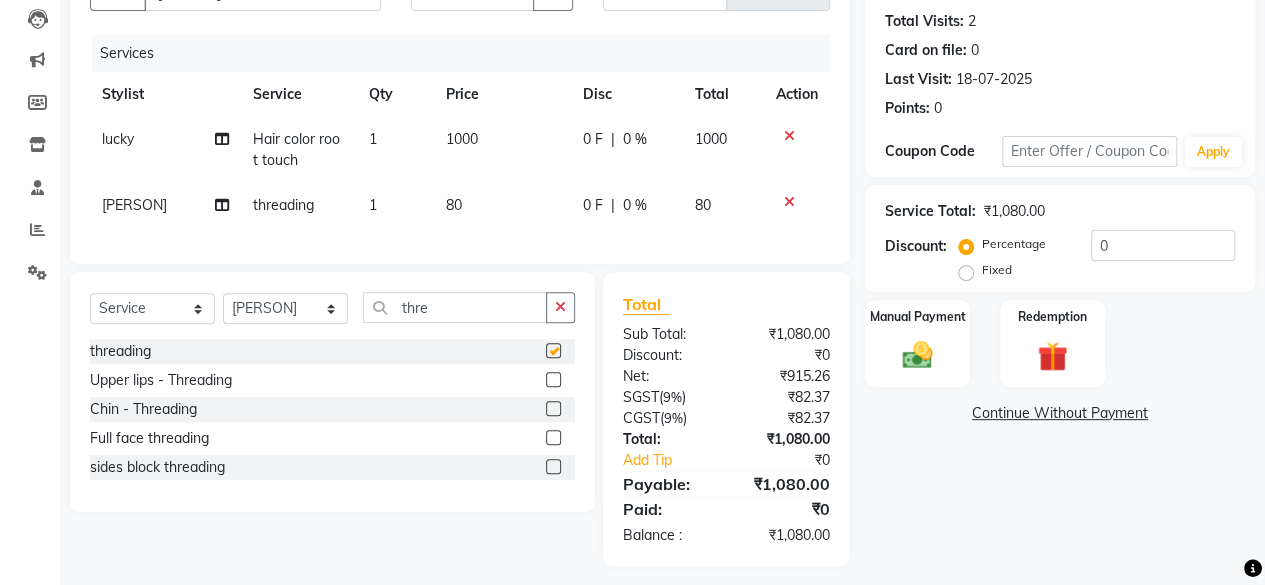 click on "80" 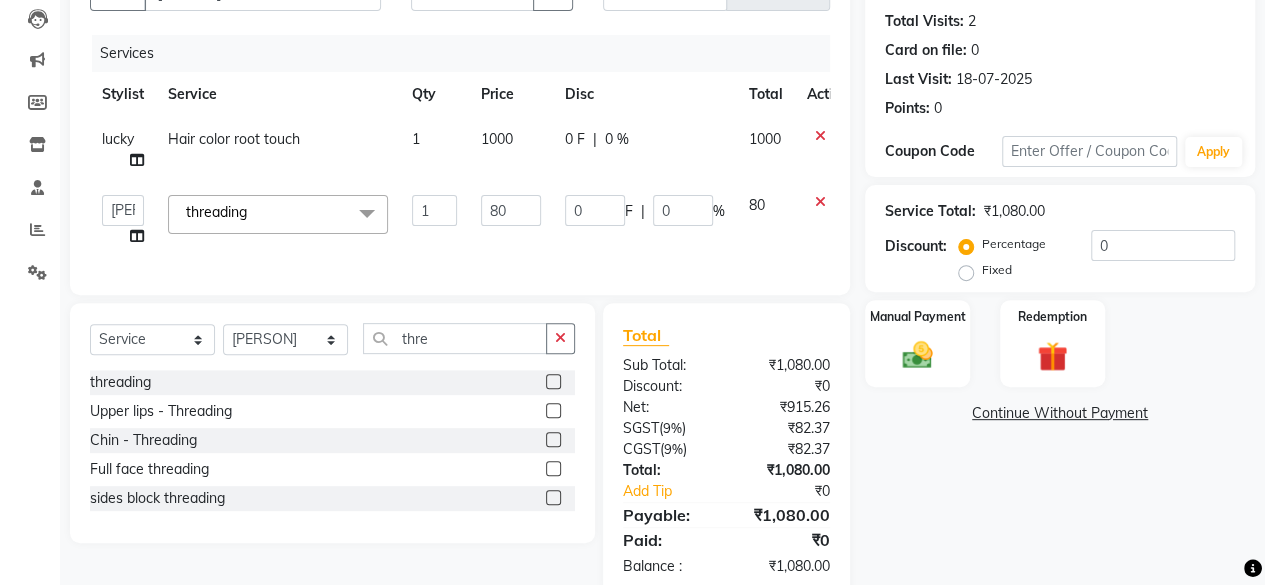 checkbox on "false" 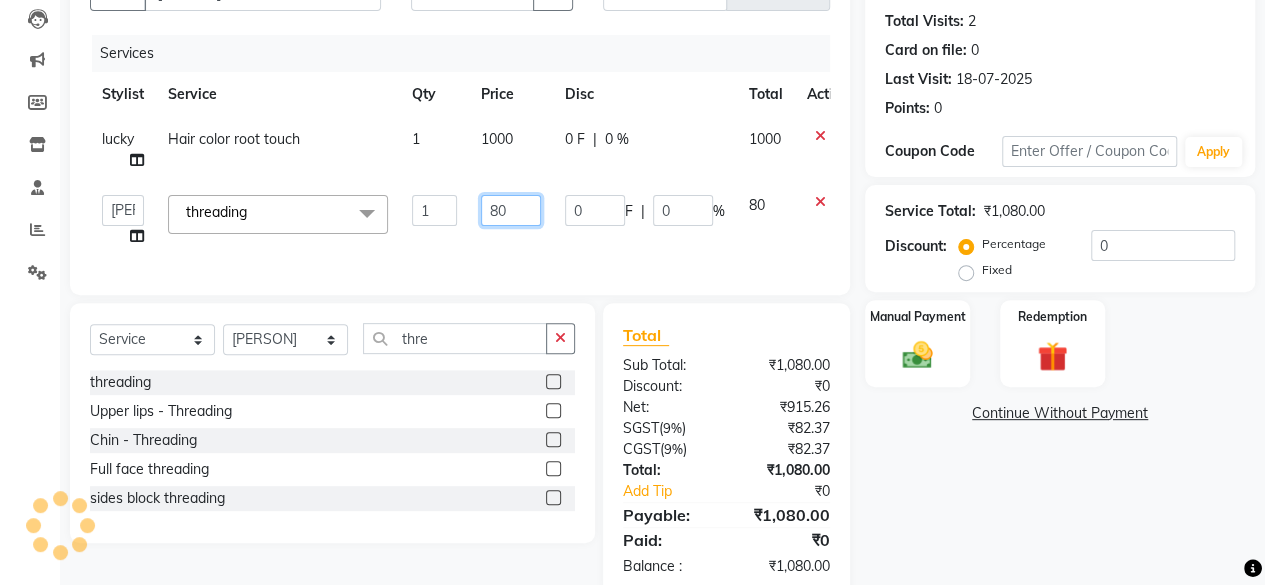 click on "80" 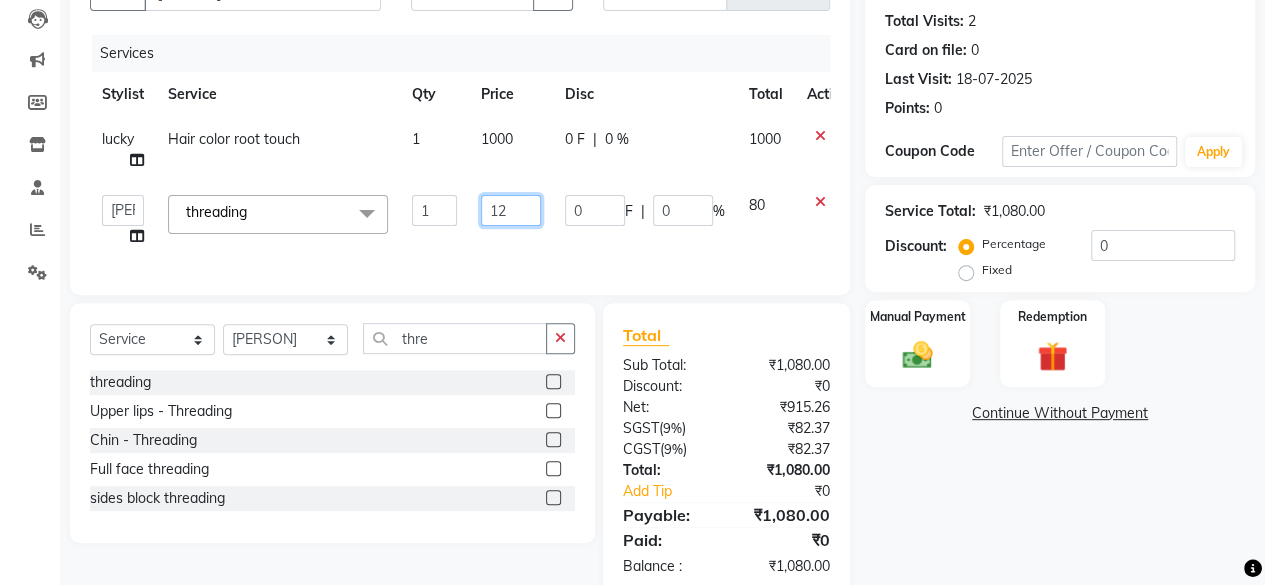 type on "120" 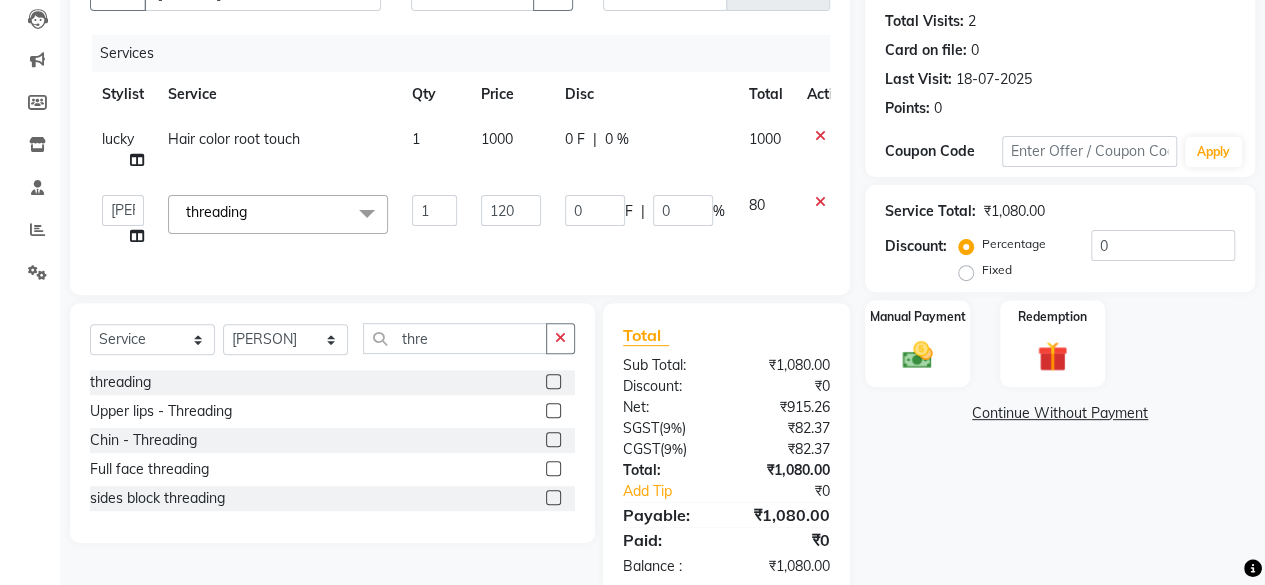 click on "Services Stylist Service Qty Price Disc Total Action lucky Hair color root touch 1 1000 0 F | 0 % 1000  [PERSON]   ASHA   [PERSON]   Dev   Dimple   Director   [PERSON]   [PERSON]   [PERSON]   [PERSON]   lucky   Manager   [PERSON]  [PERSON]    [PERSON]   [PERSON]   [PERSON]   [PERSON]   [PERSON]  threading  x Bomb Pedicure Regular Pedicure Cracked Heal Treatment Alga Apothecary Pedicure Gel polish remover  Donut Pedicure candle Pedicure Avl Express Pedicure Avl Pedicruise pedicure Avl Pedipure pedicure Pedi Pai pedicure Under arms polish Kanpeki body spa Regular Manicure Bomb Manicure Alga Apothecary Manicure Nail Extensions Gel nail pent Pedi Pai manicure Donut manicure Avl express manicure Avl Pedicruise manicure Avl Pedipure manicure Candle manicure Back polish Foot Massage Head Massage Back Massage Hand & Shoulder Massage Body Spa Relaxing Body Massage Aromatherapy Associates - Renewing Rose Aromatherapy Associates - intense nourishment Aromatherapy Associates Body Massage Full Body Bleach Body Polishing bleach" 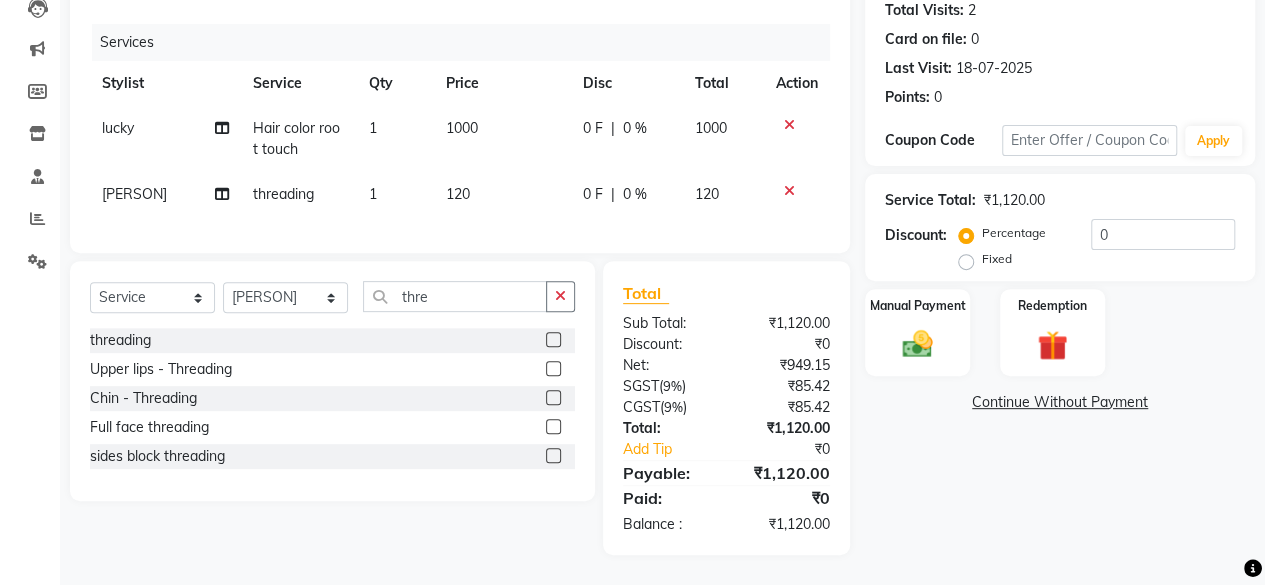 scroll, scrollTop: 238, scrollLeft: 0, axis: vertical 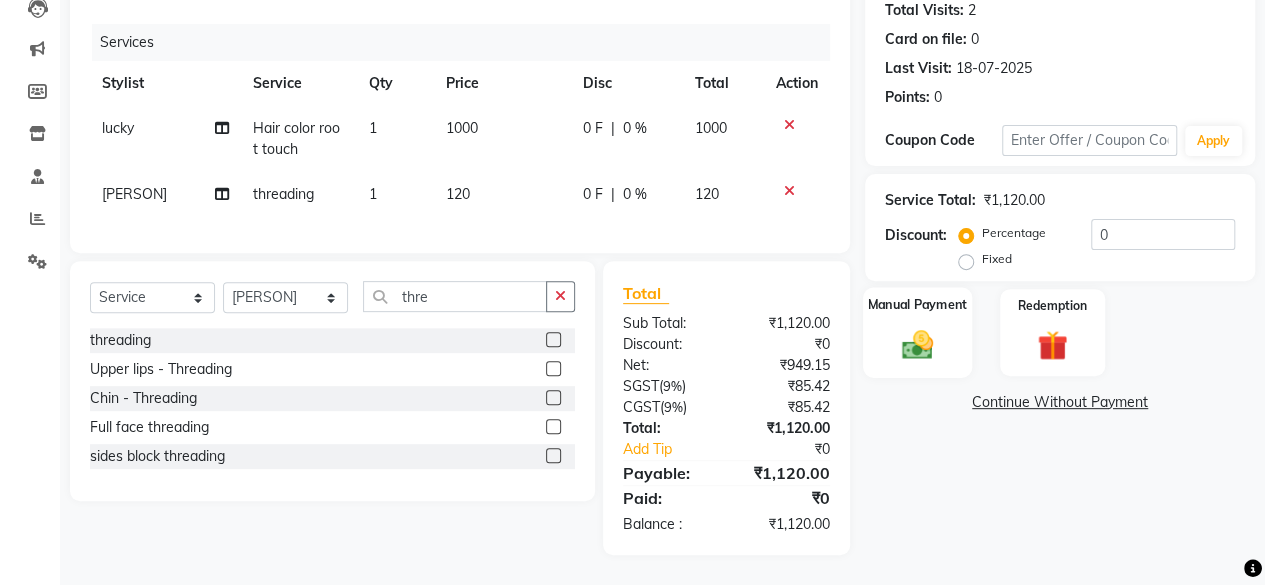 click 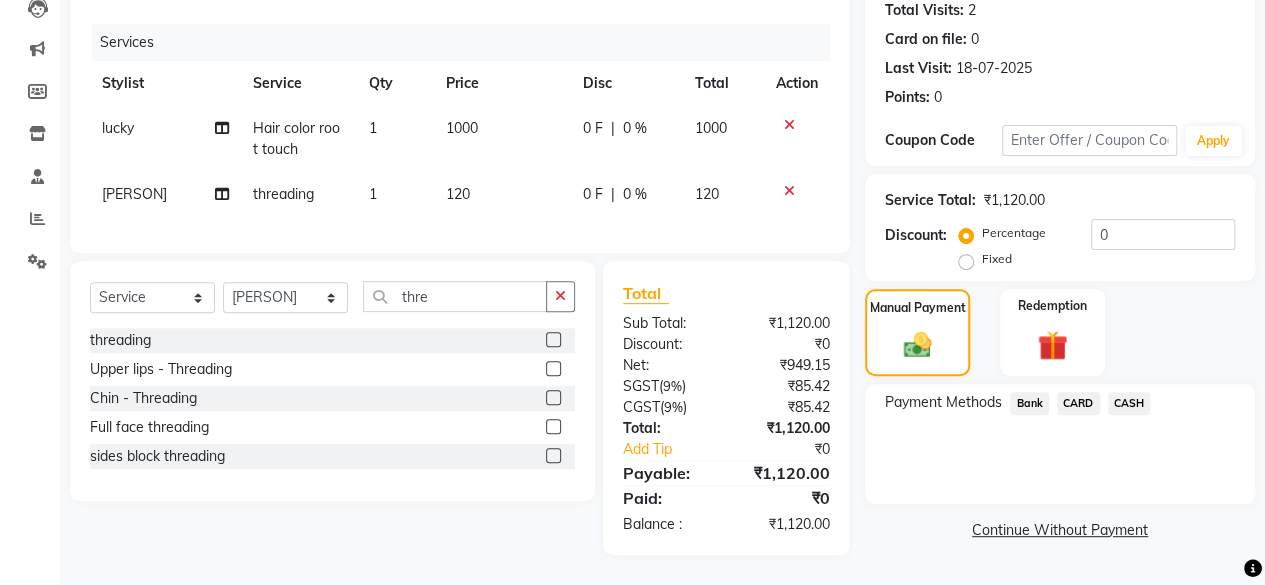 click on "CARD" 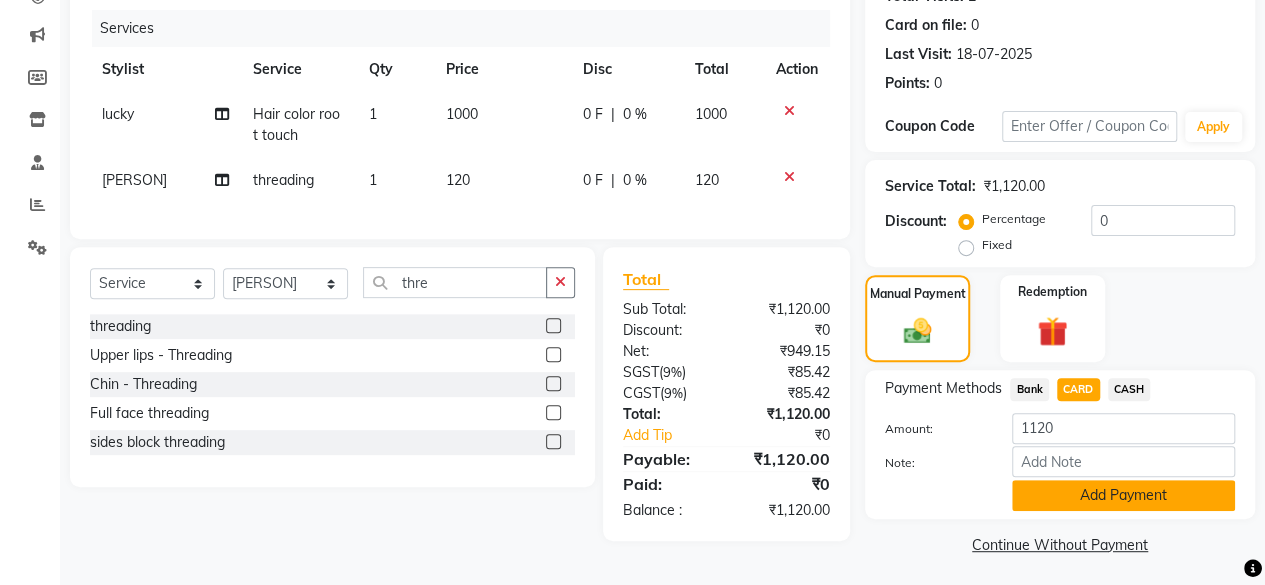 click on "Add Payment" 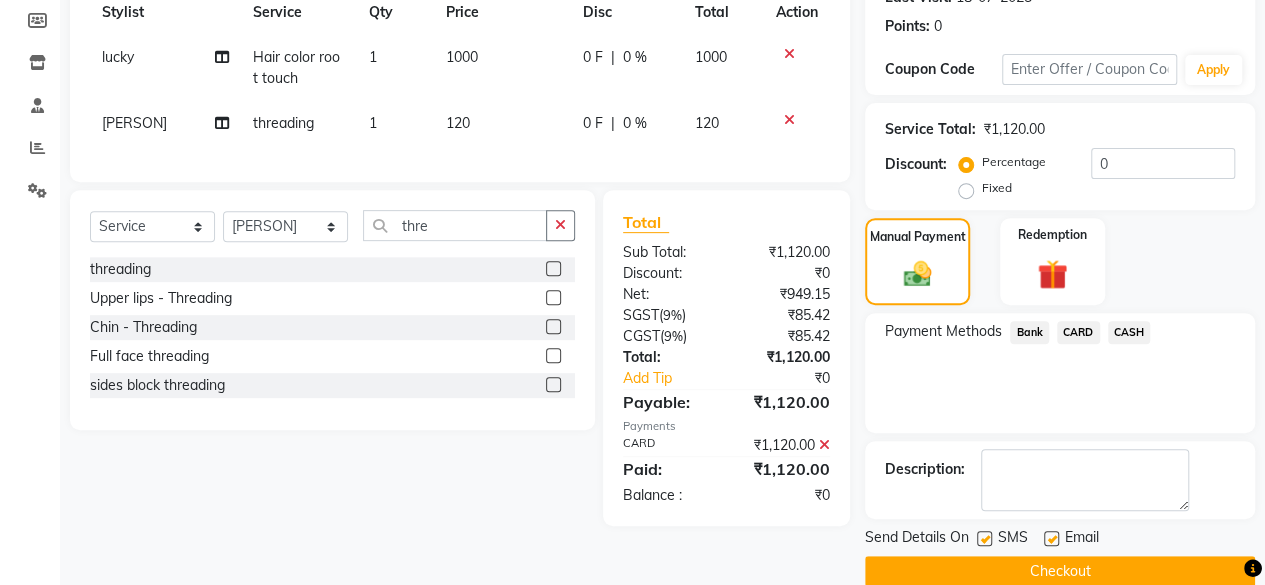 scroll, scrollTop: 324, scrollLeft: 0, axis: vertical 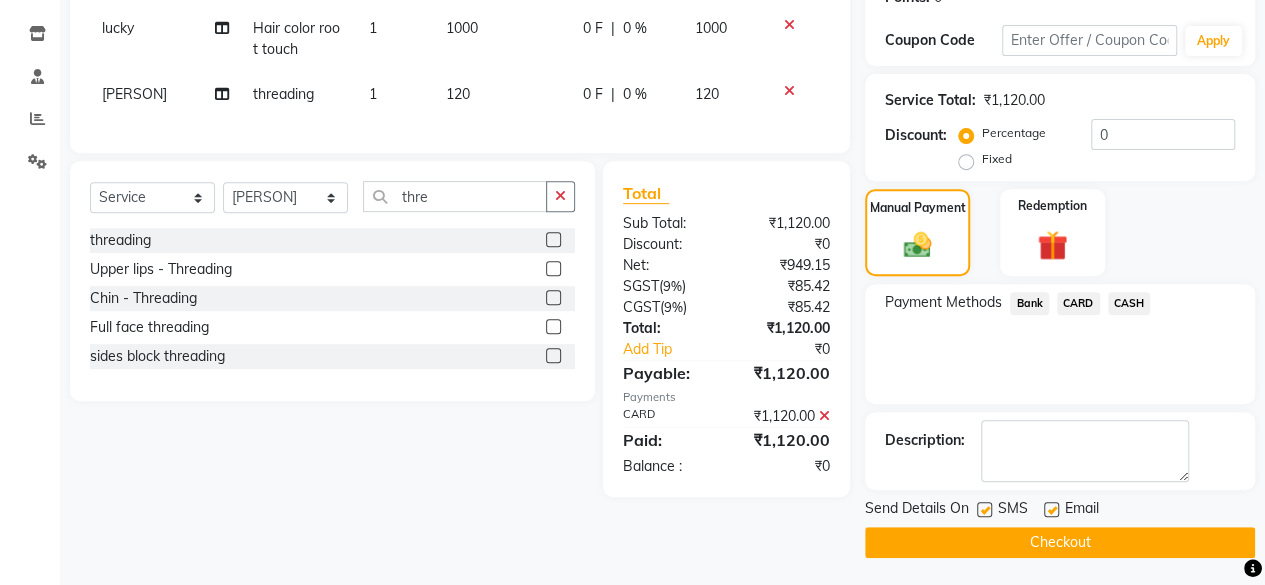 click on "Checkout" 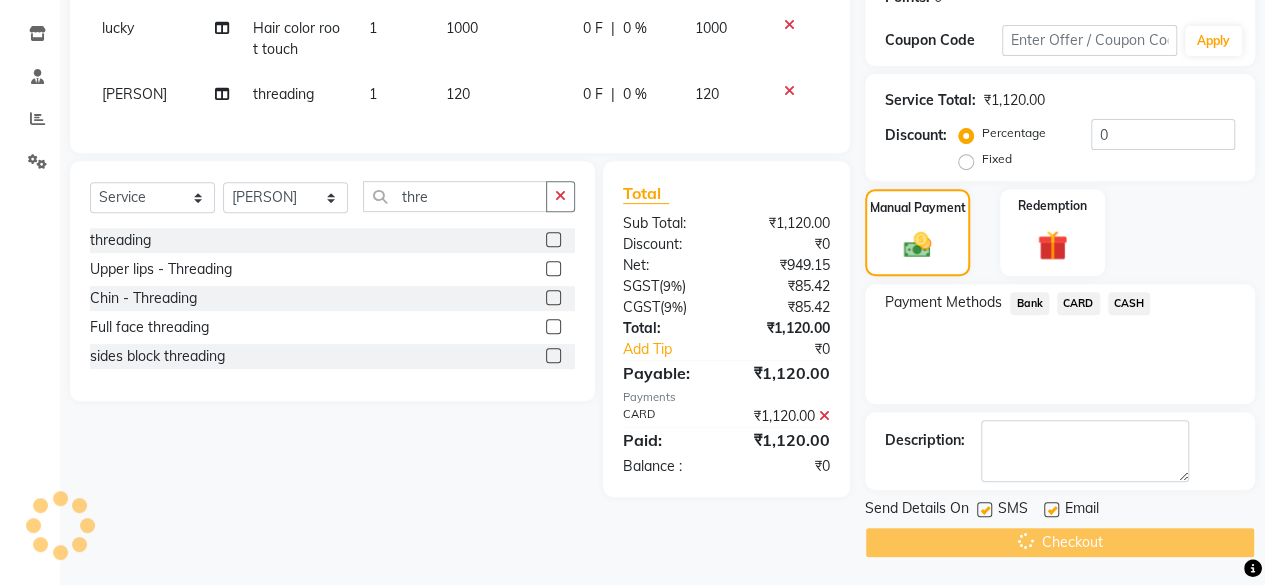 scroll, scrollTop: 24, scrollLeft: 0, axis: vertical 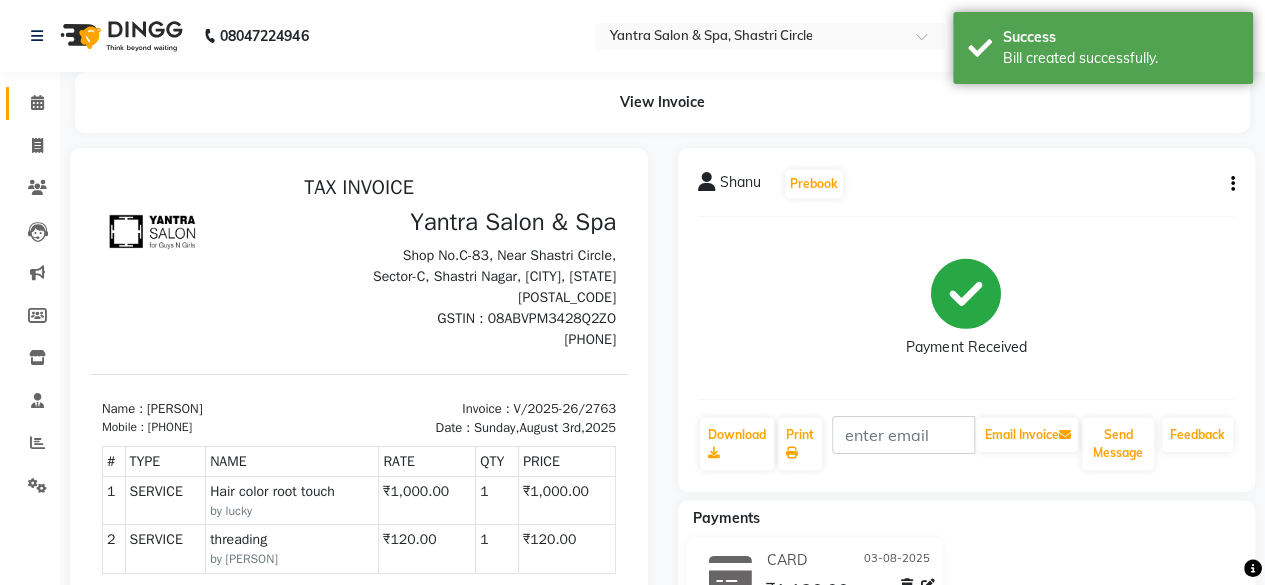 click 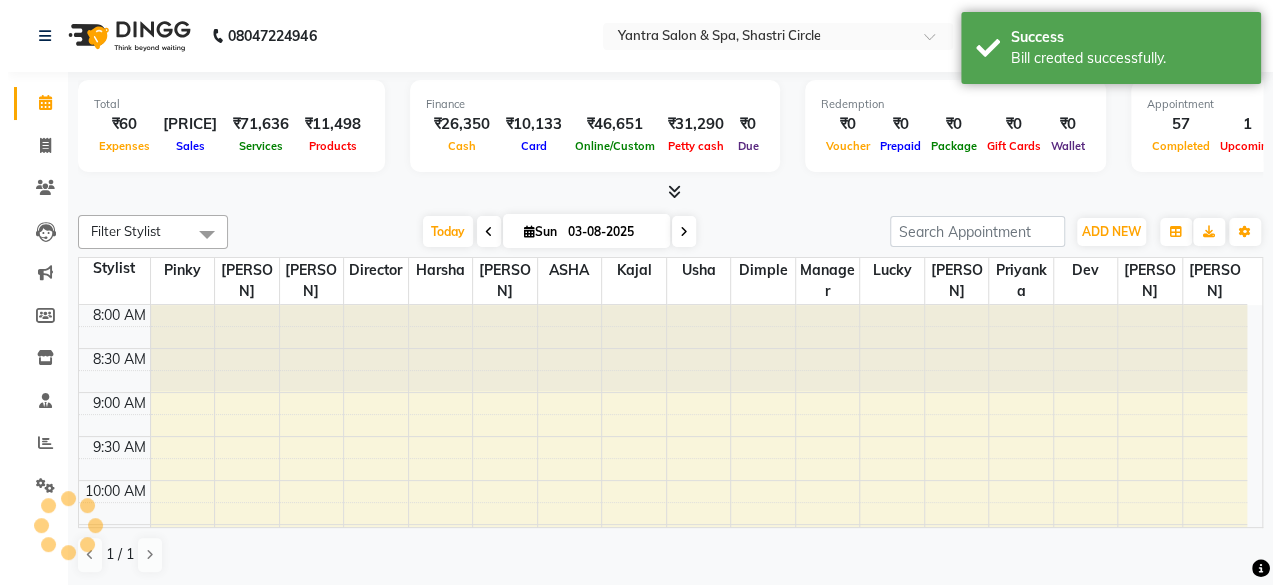 scroll, scrollTop: 778, scrollLeft: 0, axis: vertical 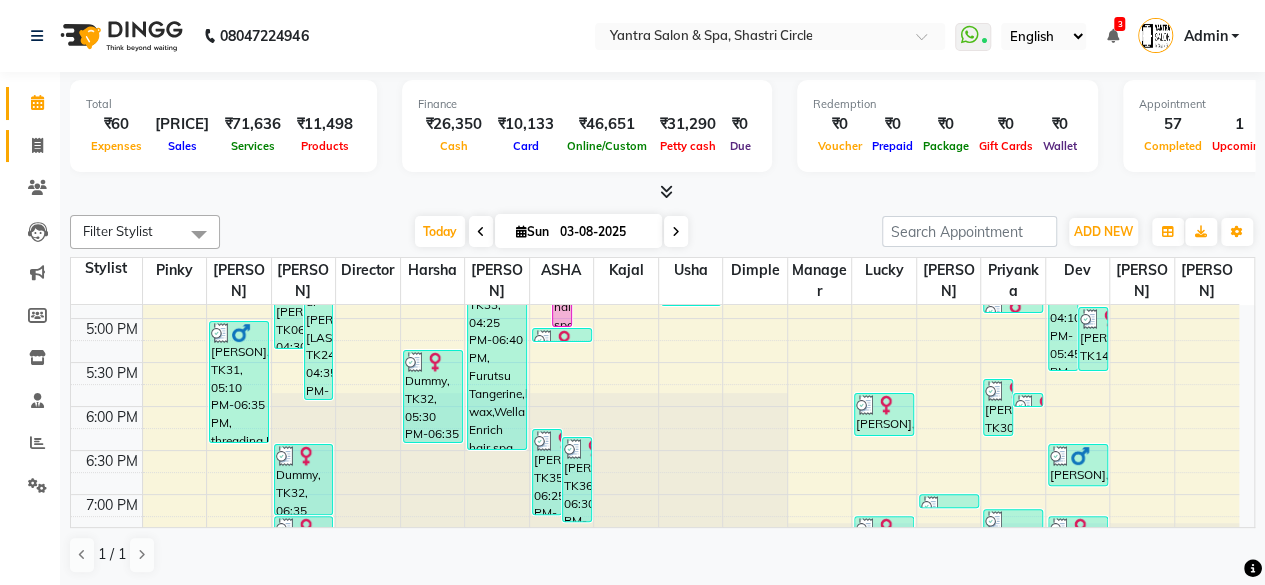 click on "Invoice" 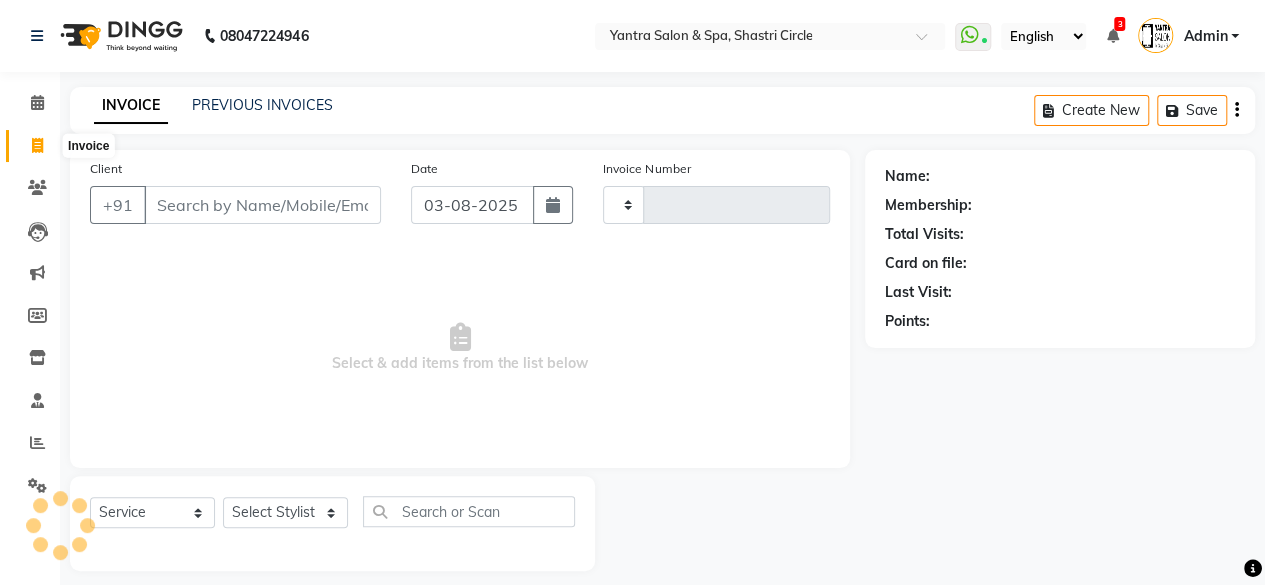 type on "2764" 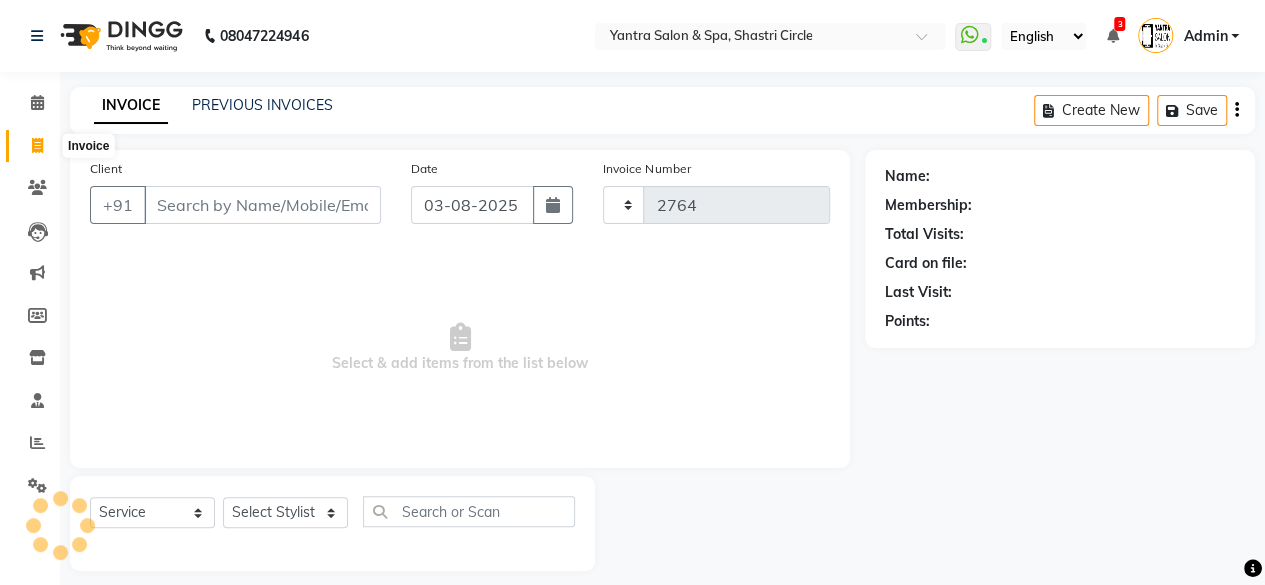 select on "154" 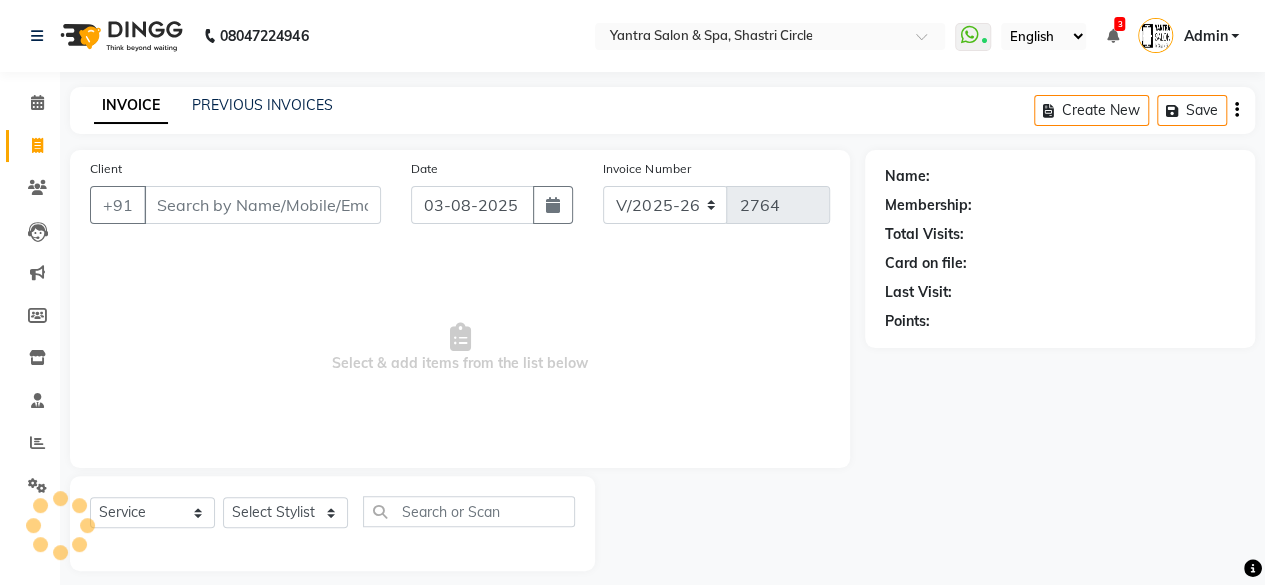 click on "Client" at bounding box center [262, 205] 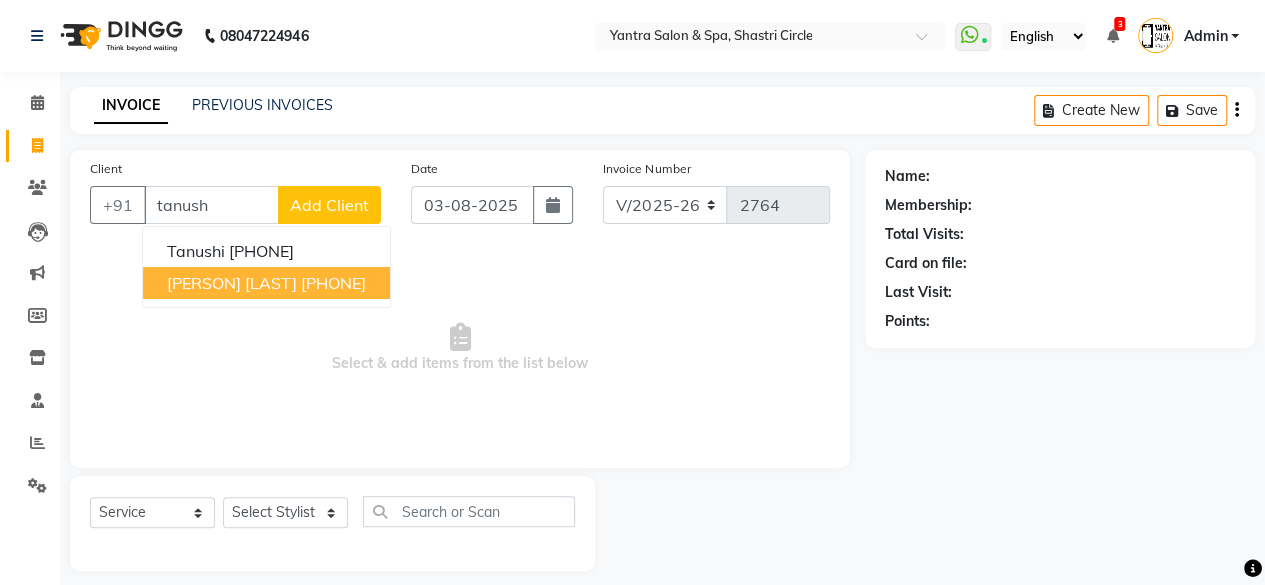 click on "[PERSON] [LAST]" at bounding box center [232, 283] 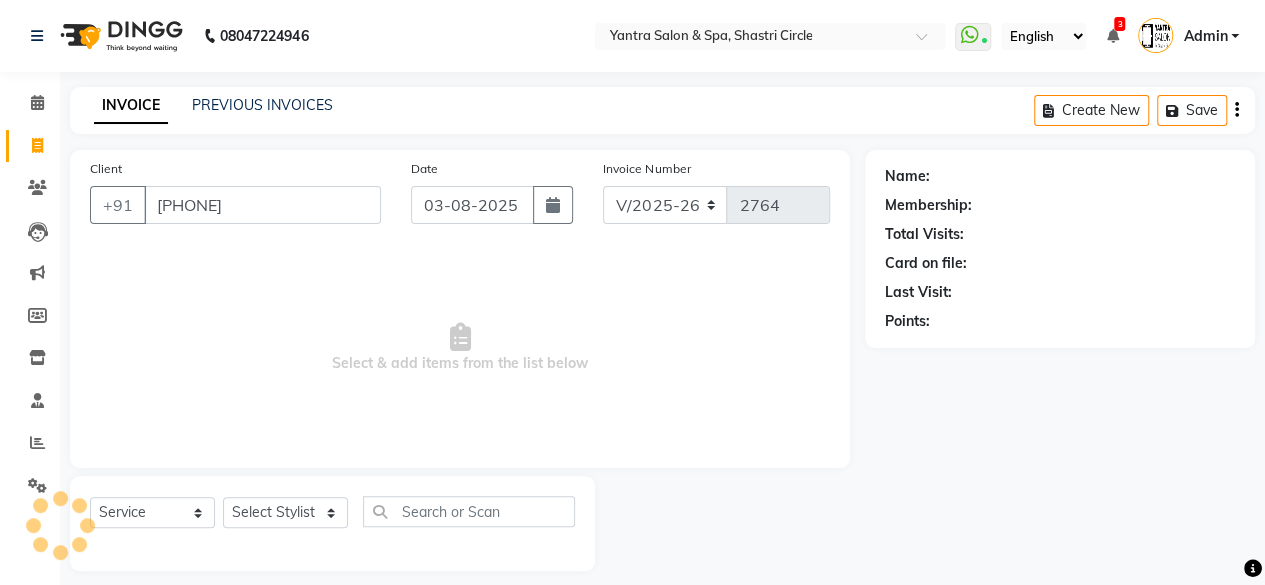 type on "[PHONE]" 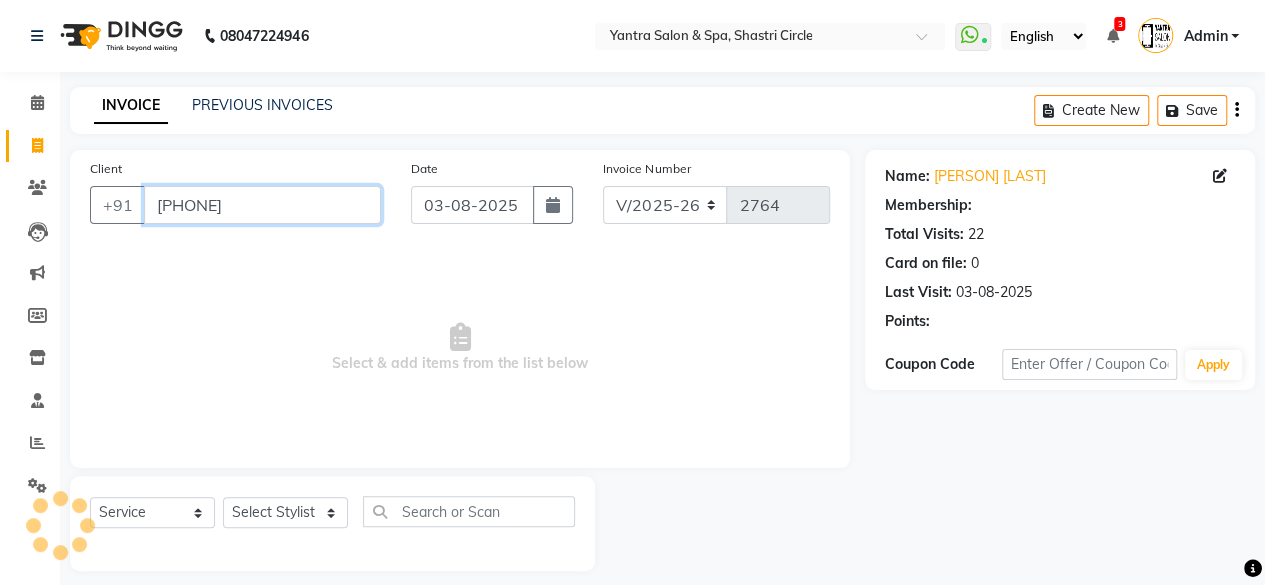 click on "[PHONE]" at bounding box center [262, 205] 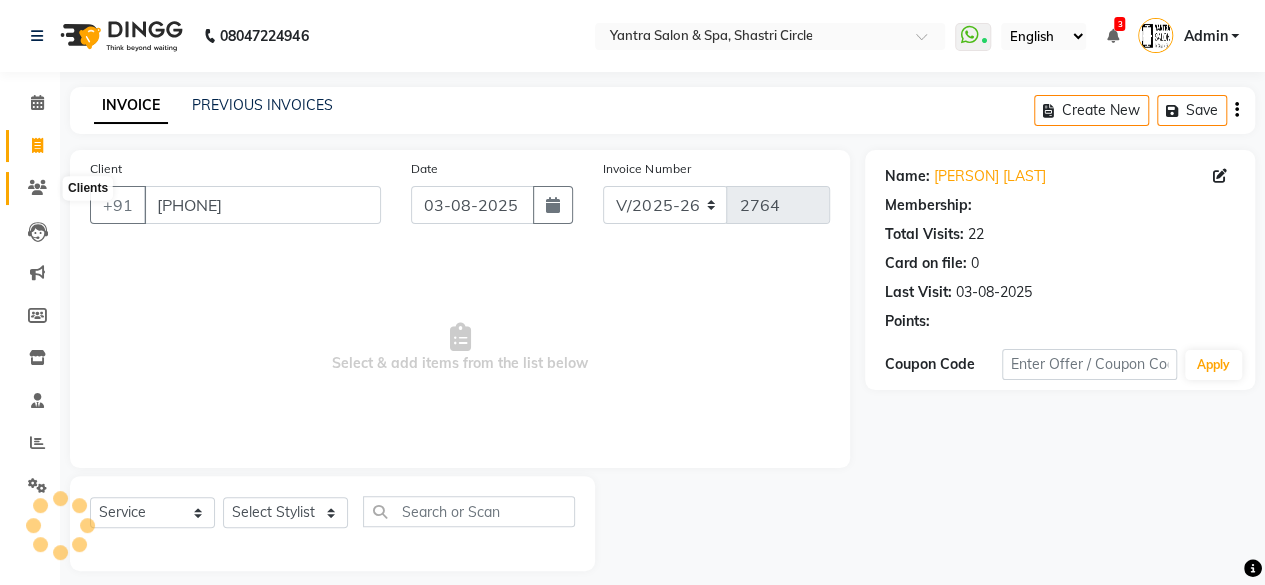 click 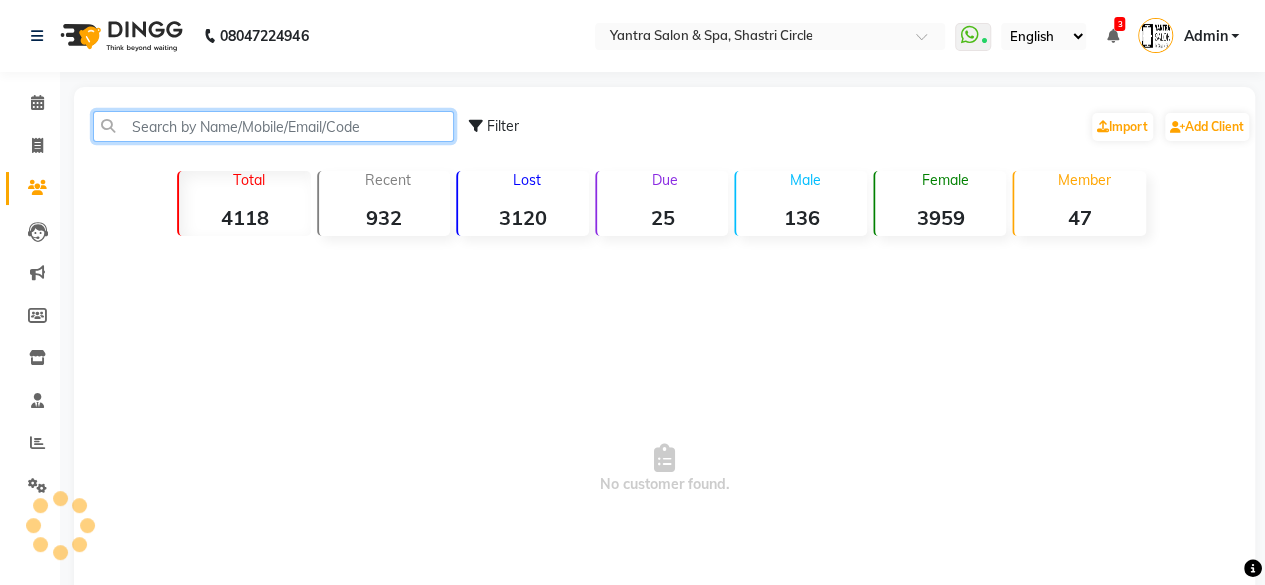 click 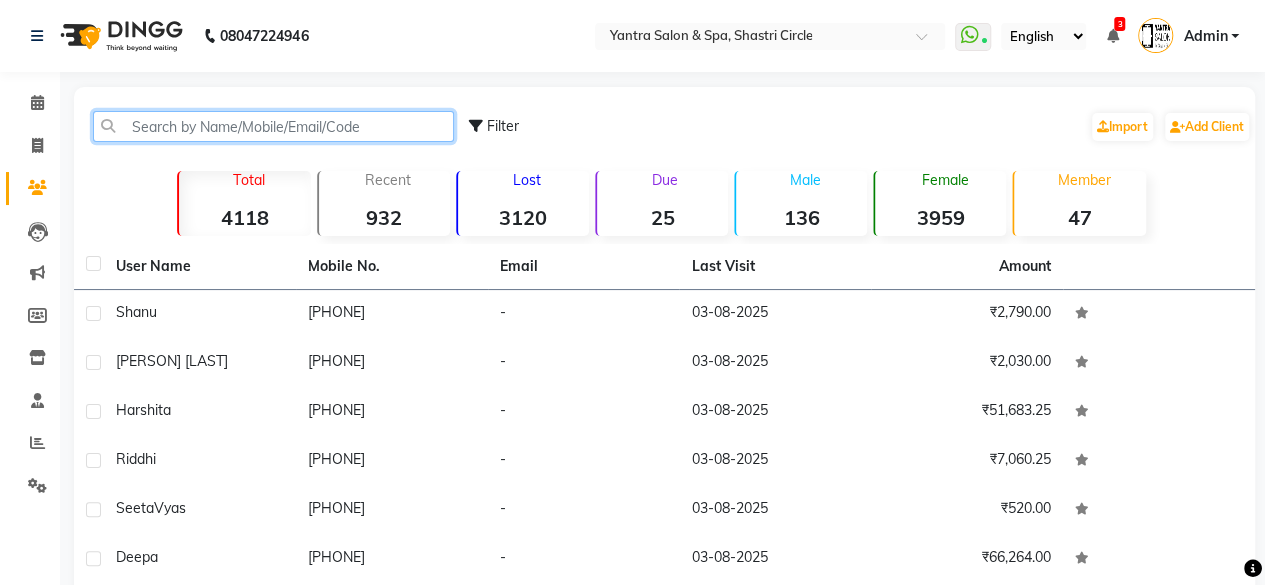 paste on "[PHONE]" 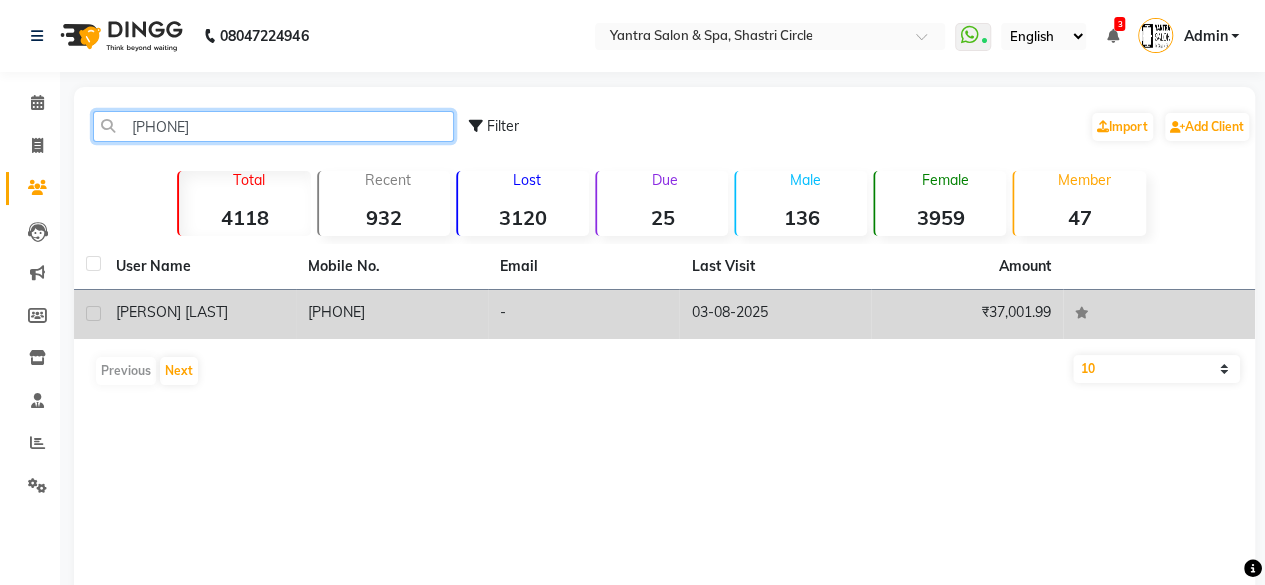 type on "[PHONE]" 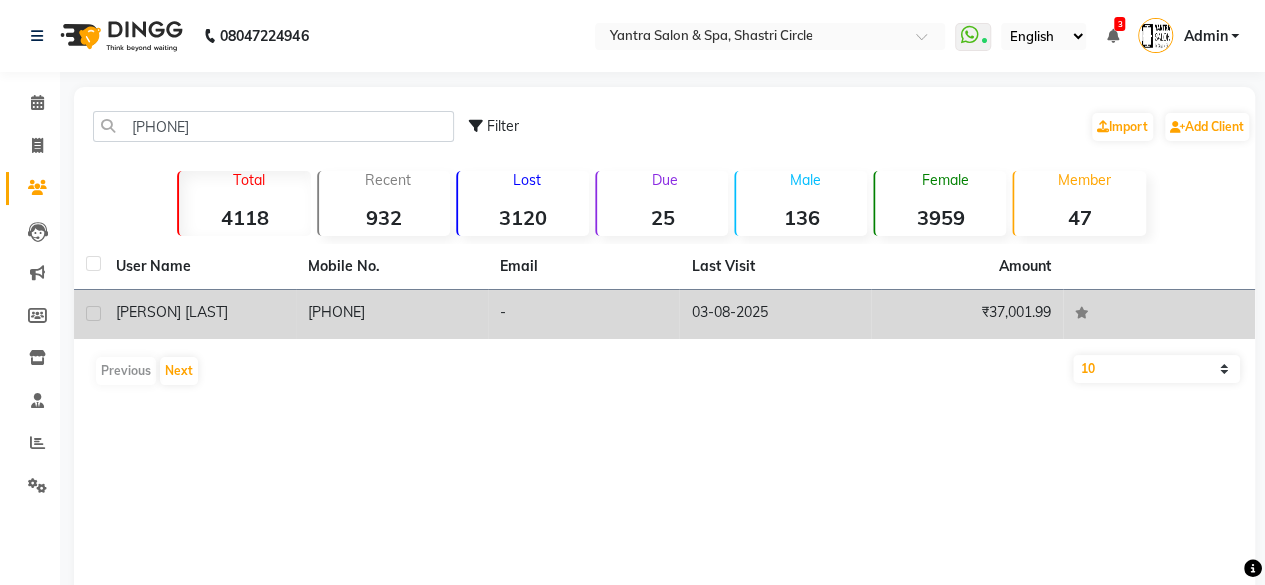 click on "[PERSON] [LAST]" 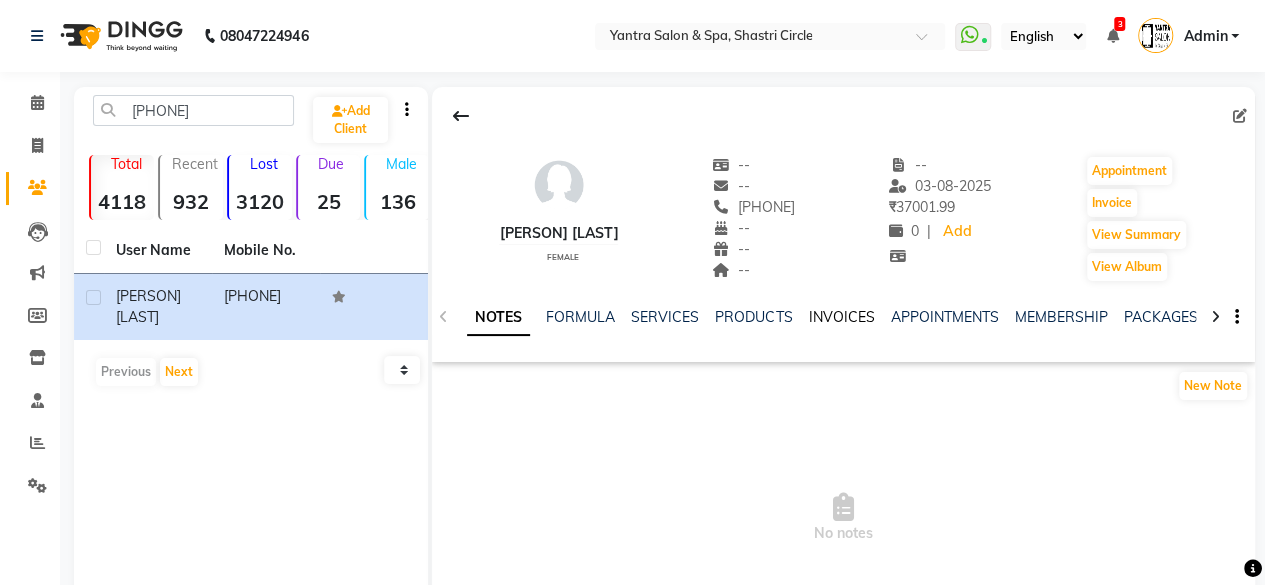 click on "INVOICES" 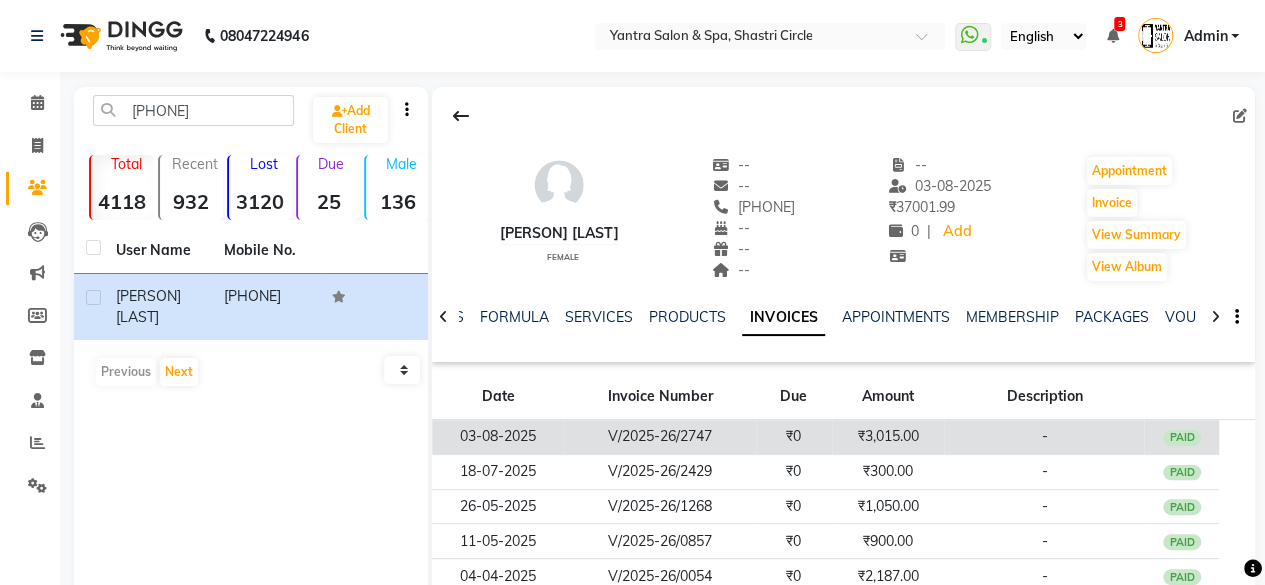 click on "₹3,015.00" 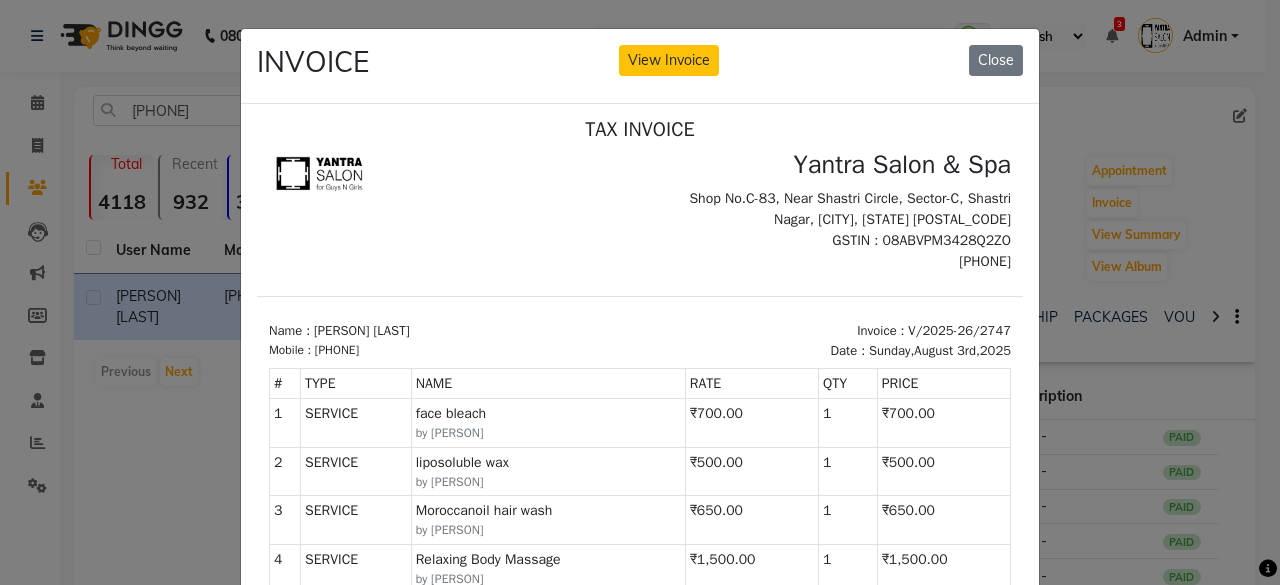 scroll, scrollTop: 15, scrollLeft: 0, axis: vertical 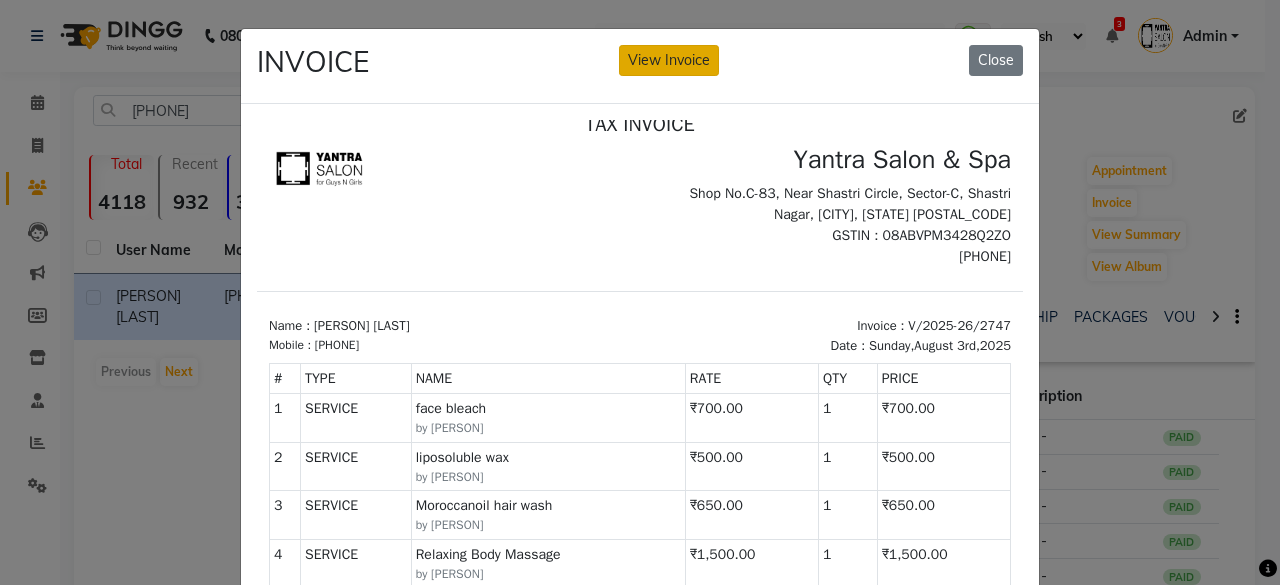 click on "View Invoice" 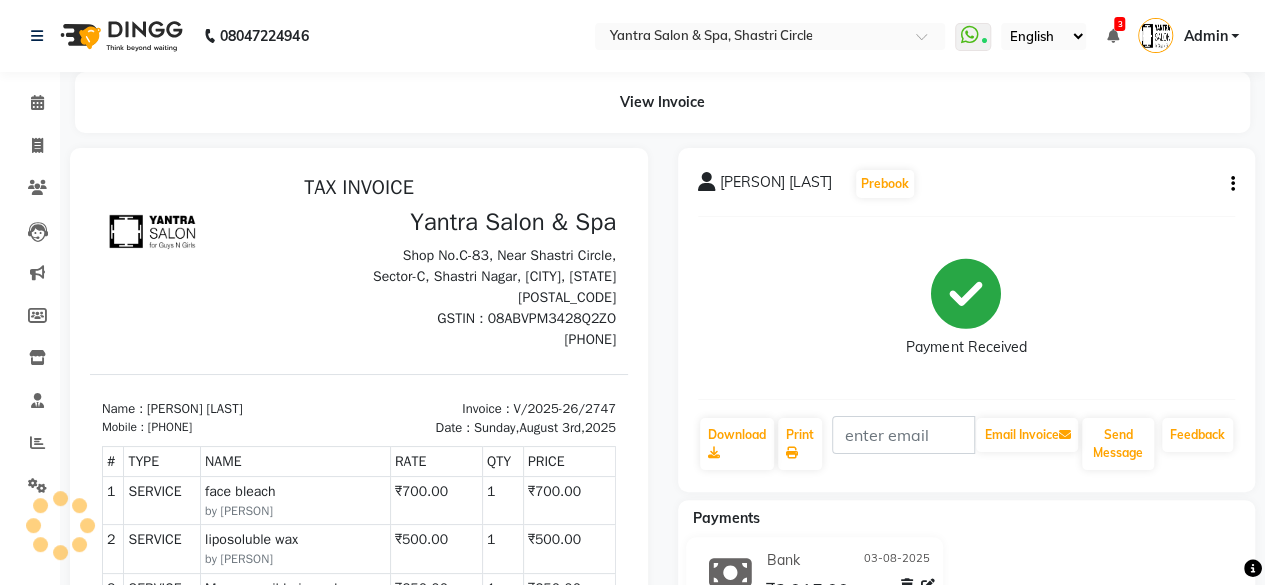 scroll, scrollTop: 0, scrollLeft: 0, axis: both 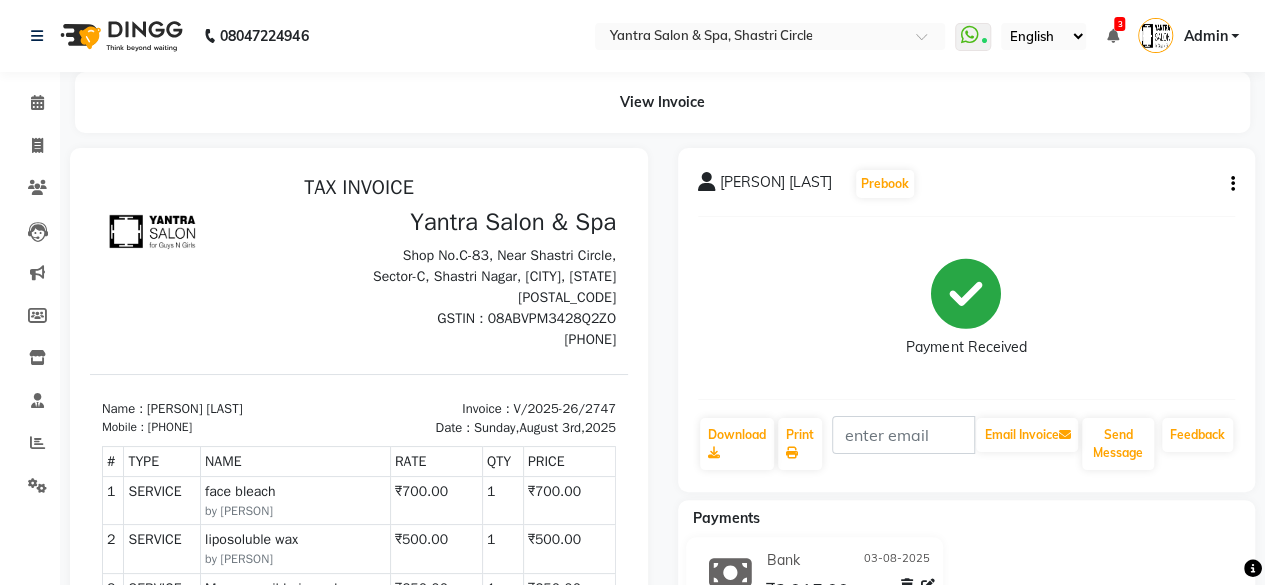 click 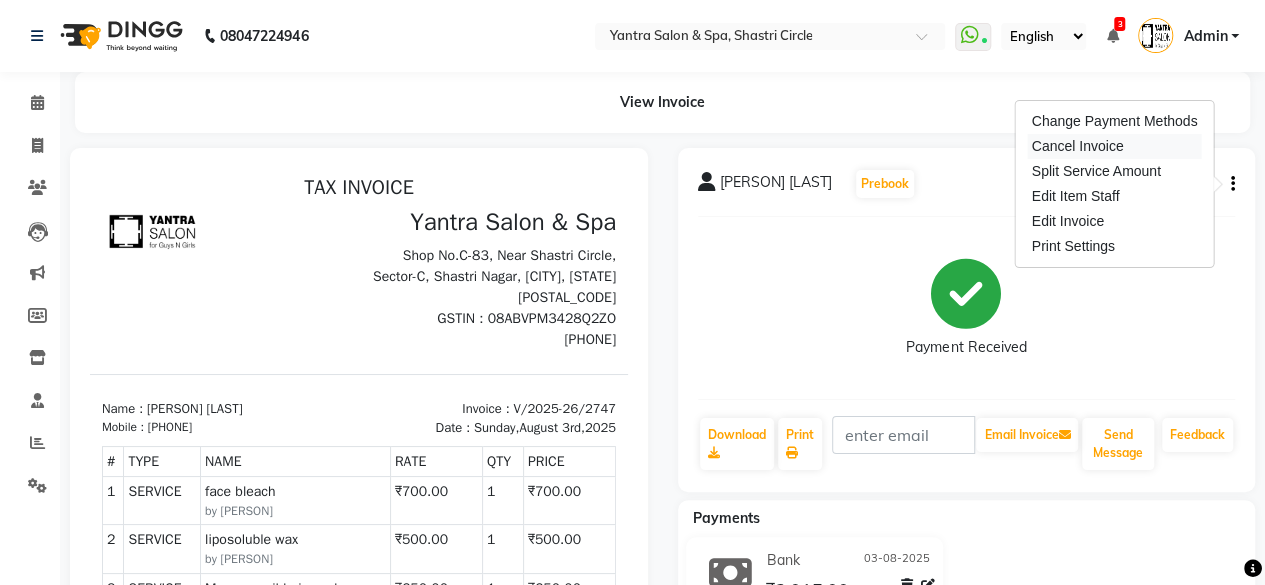 drag, startPoint x: 1105, startPoint y: 145, endPoint x: 1032, endPoint y: 167, distance: 76.243034 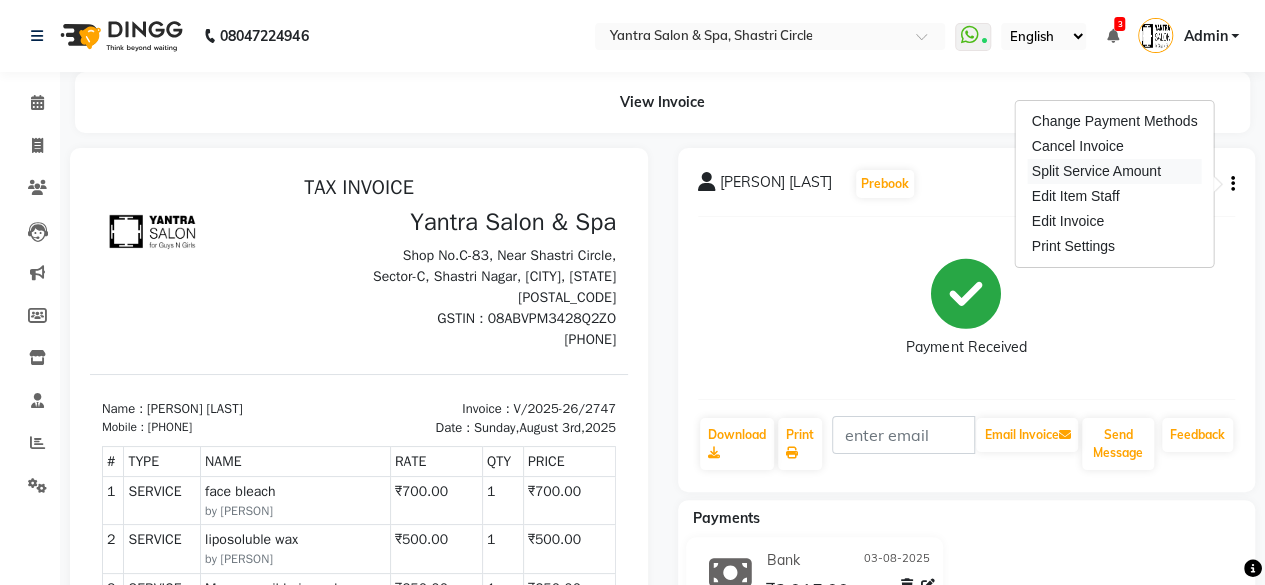 click on "Cancel Invoice" at bounding box center [1115, 146] 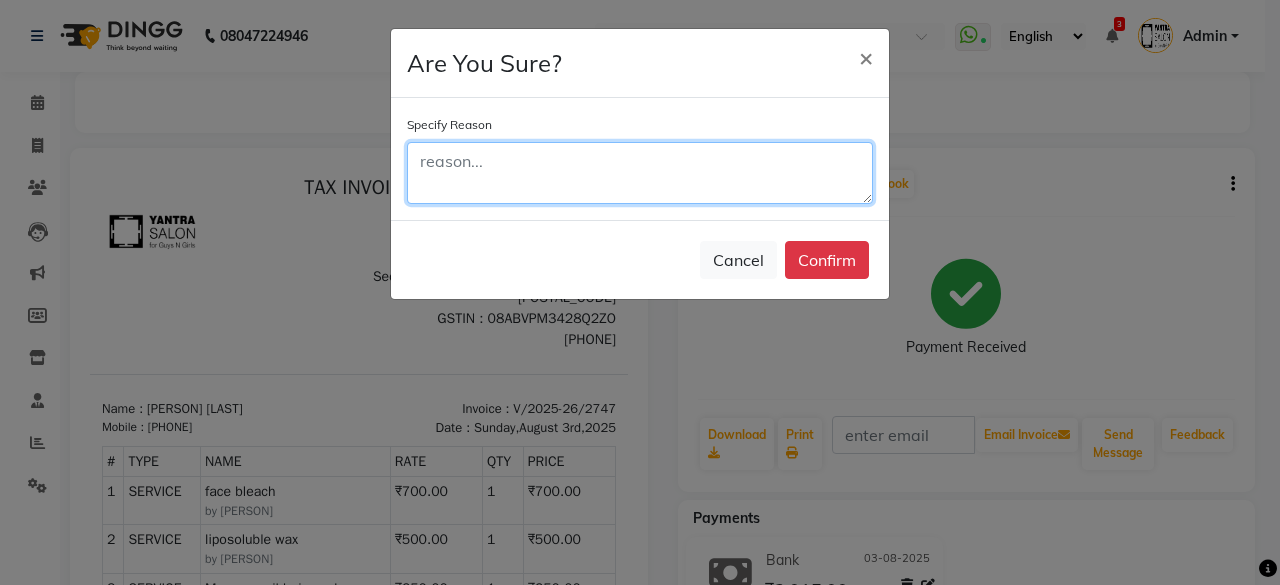 click 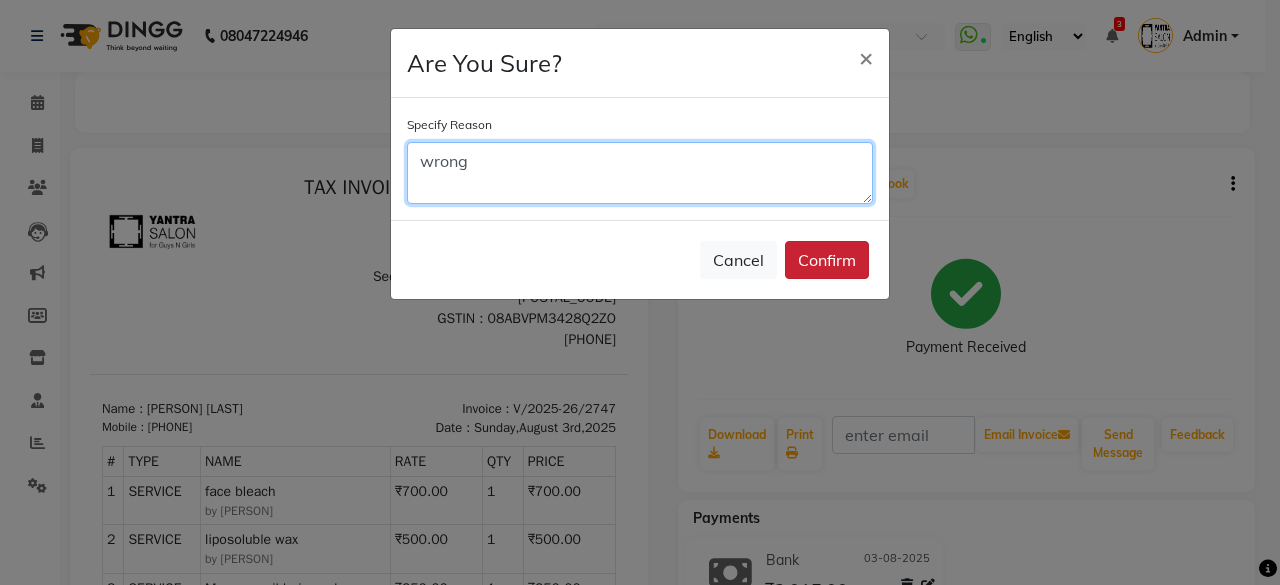type on "wrong" 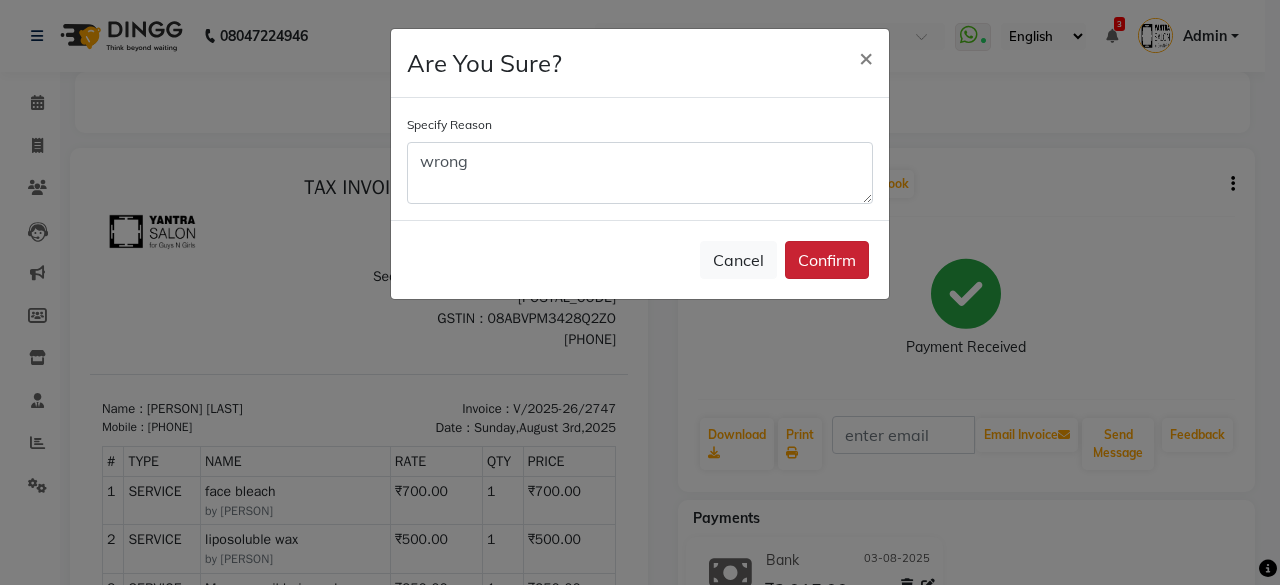 click on "Confirm" 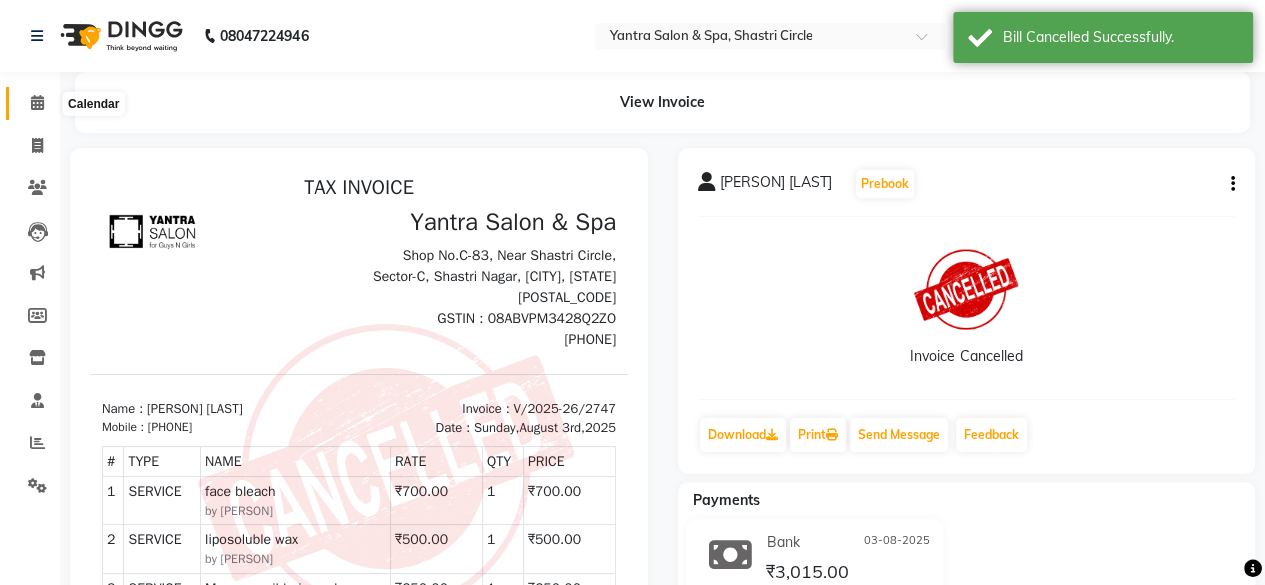 click 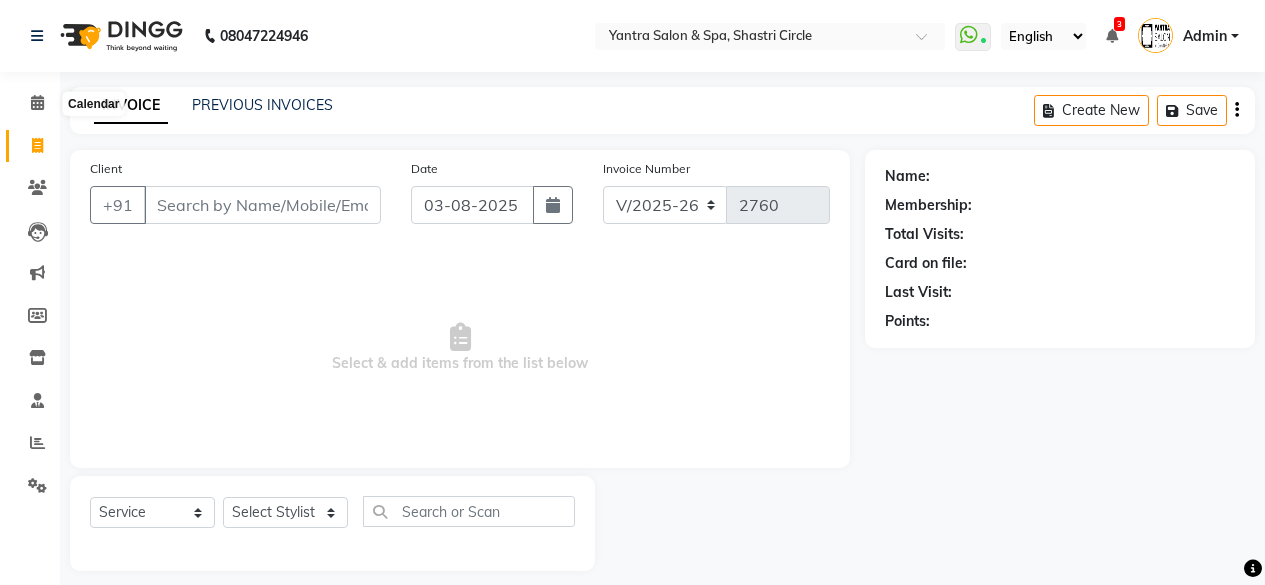 select on "154" 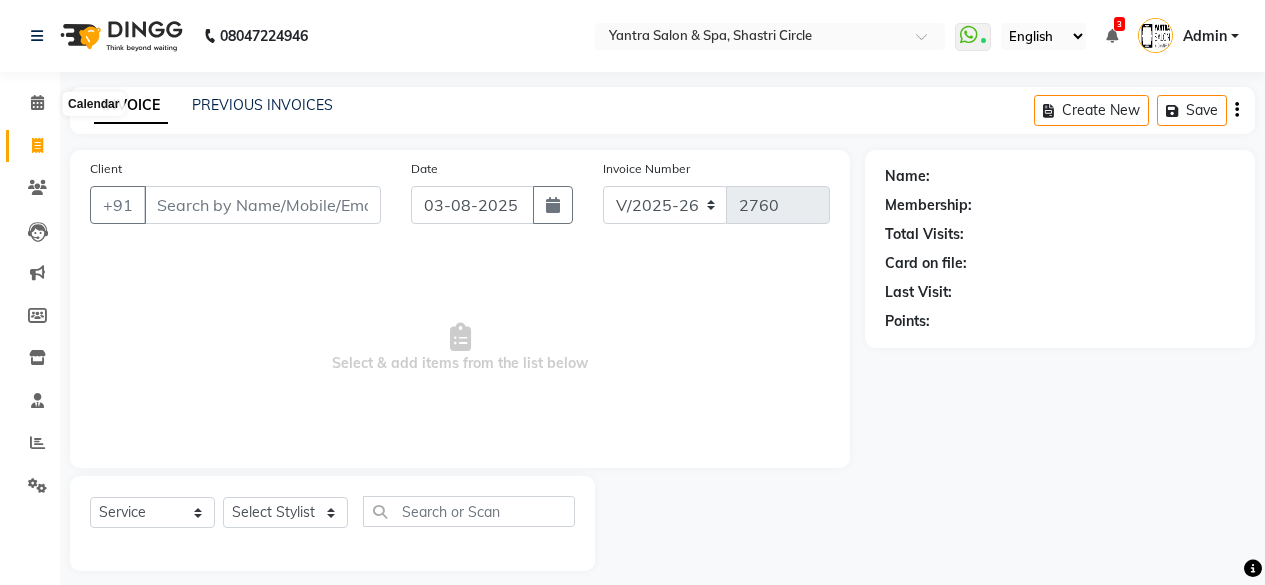 select on "service" 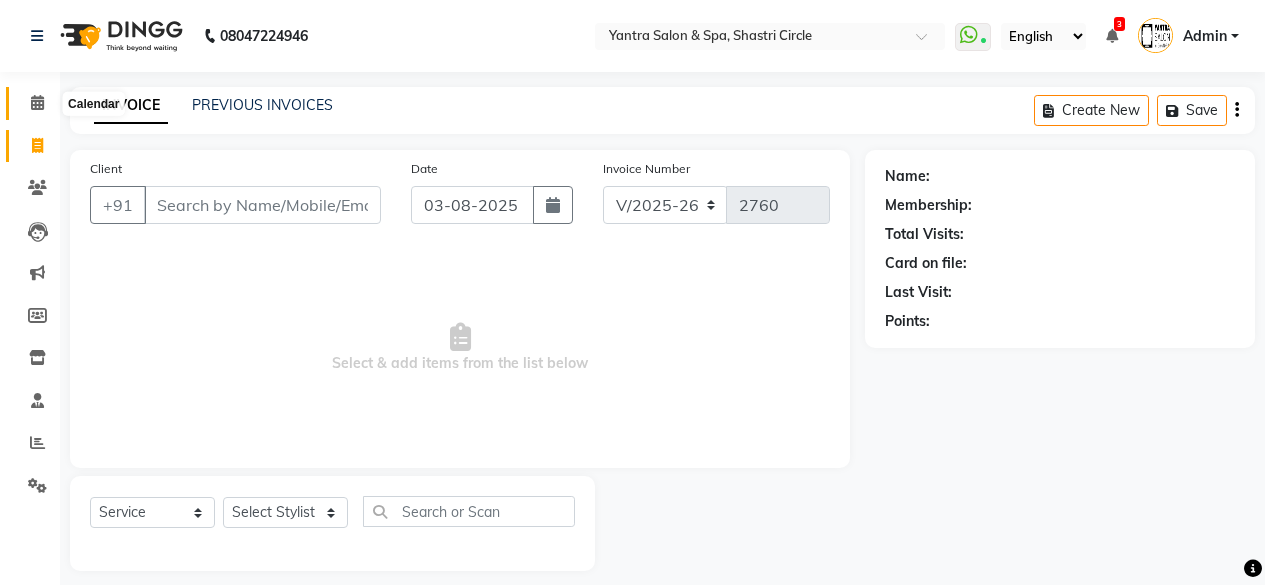 scroll, scrollTop: 0, scrollLeft: 0, axis: both 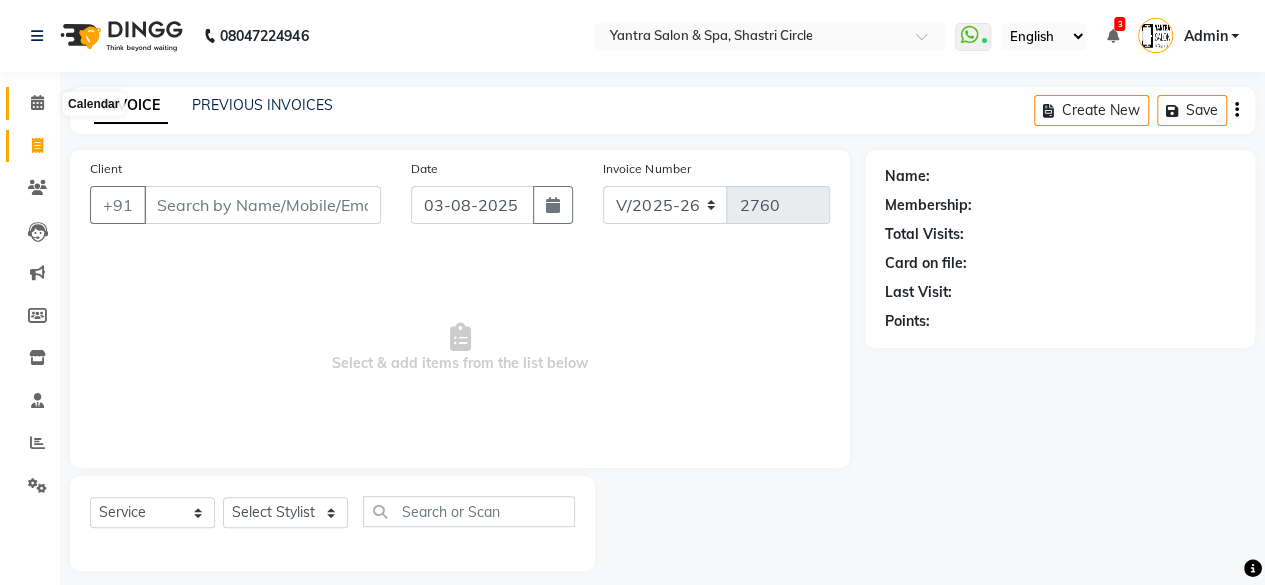 click 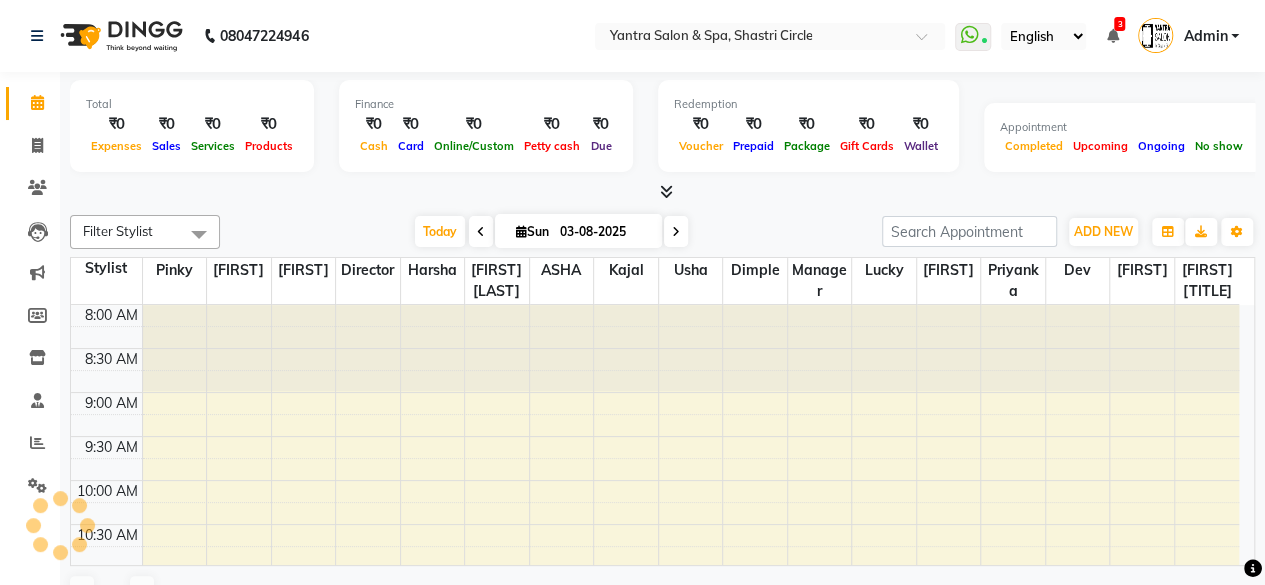 scroll, scrollTop: 753, scrollLeft: 0, axis: vertical 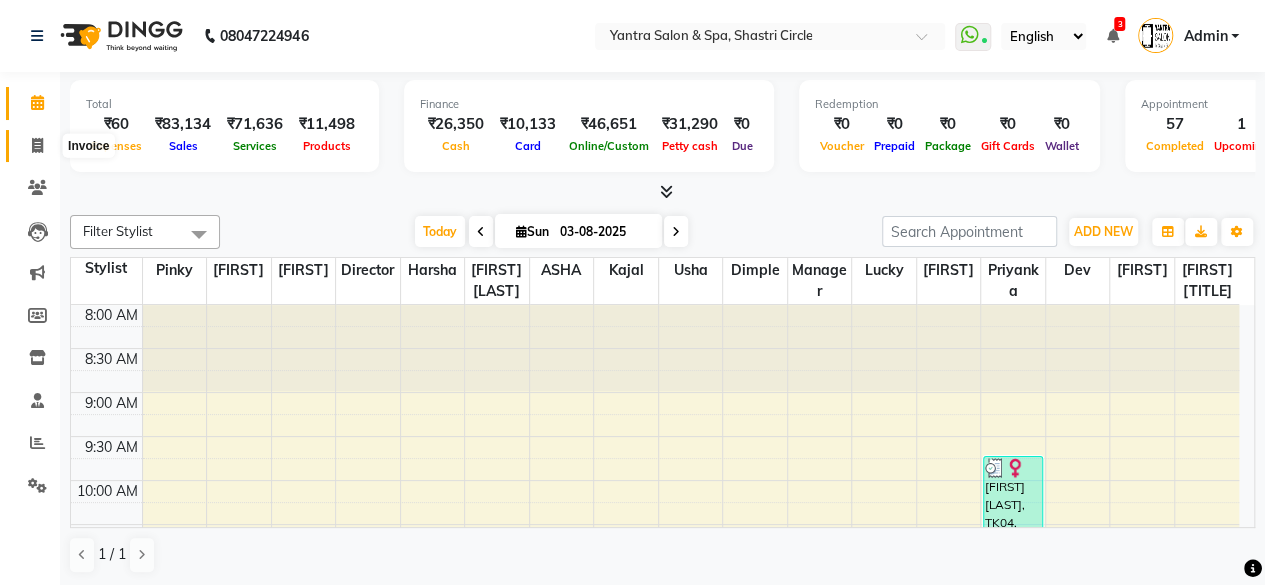 click 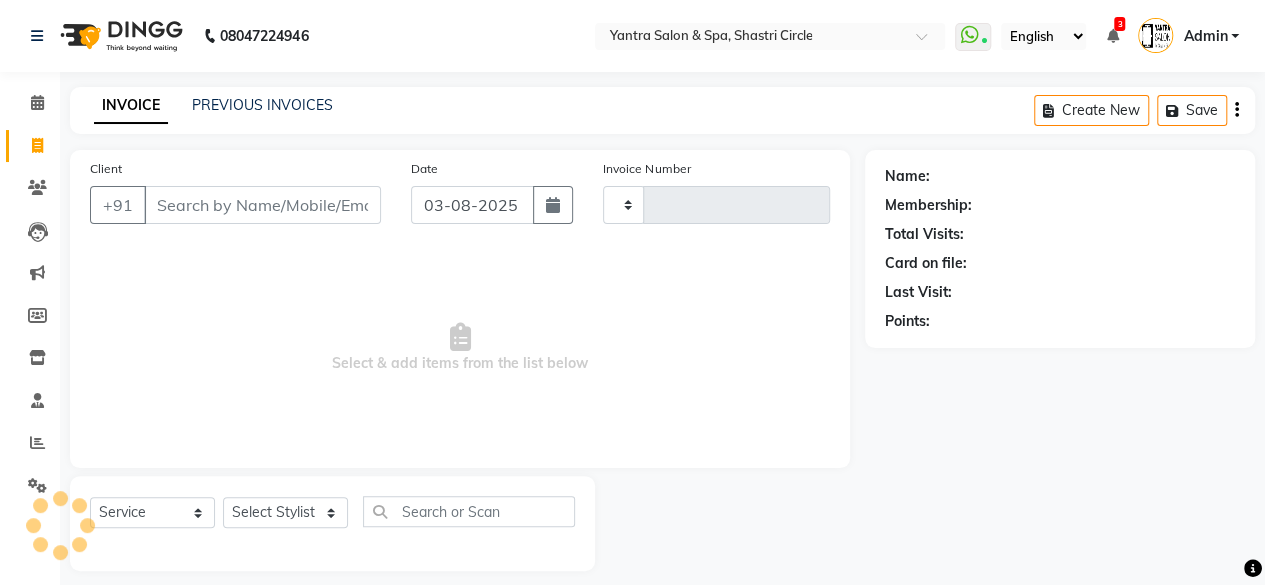 click on "Client" at bounding box center [262, 205] 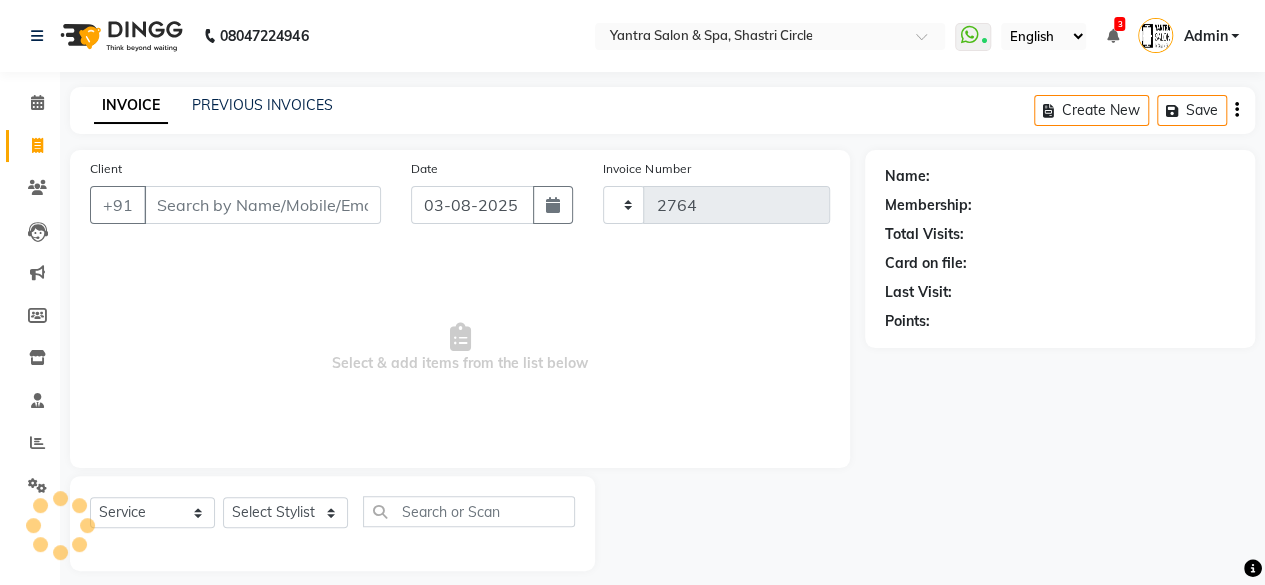 type on "t" 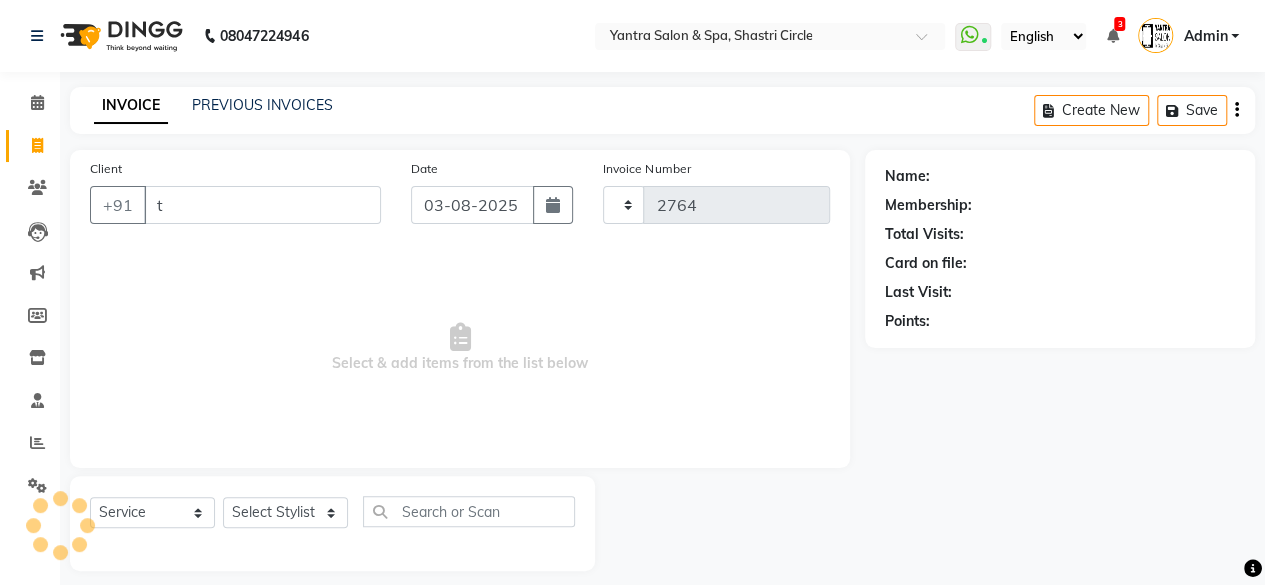 select on "154" 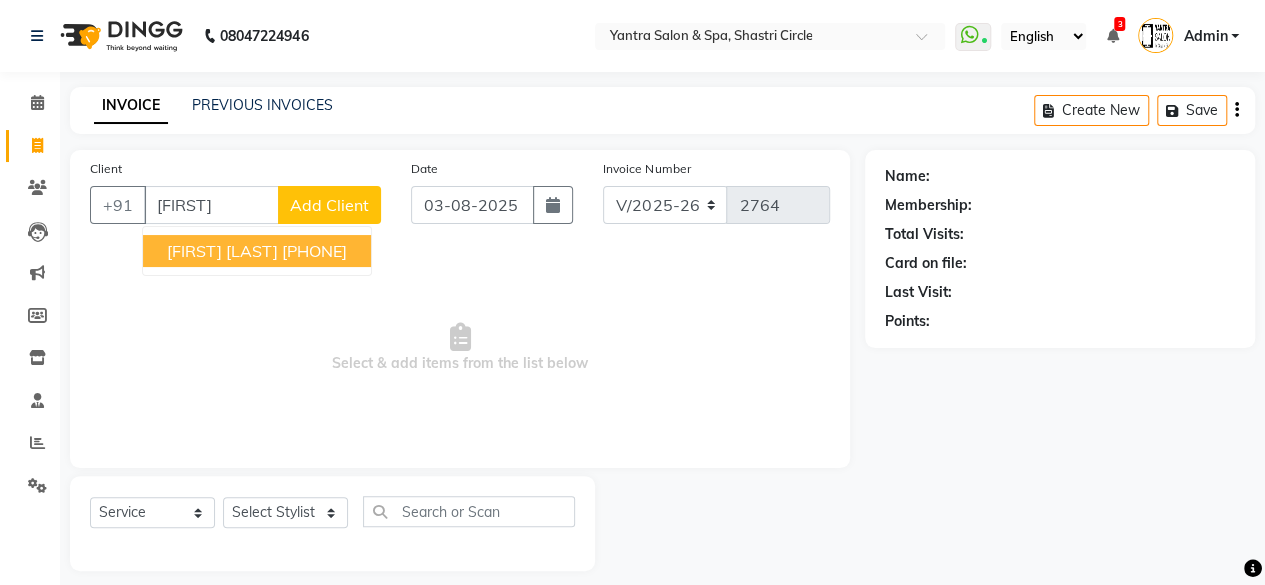 click on "[PERSON] [LAST]" at bounding box center (222, 251) 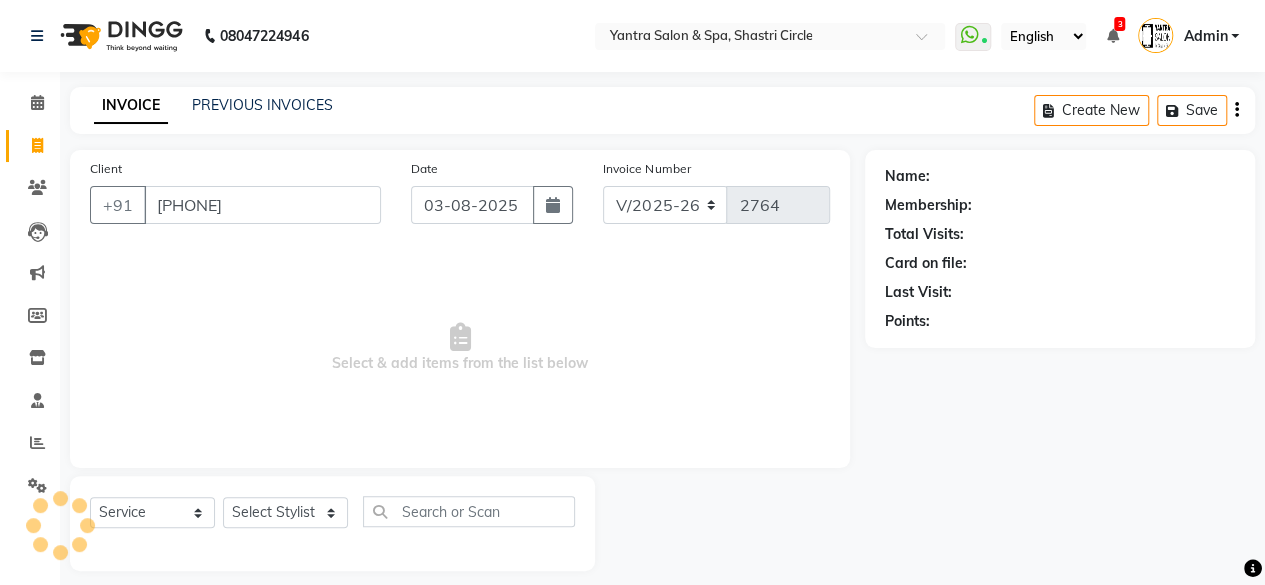 type on "[PHONE]" 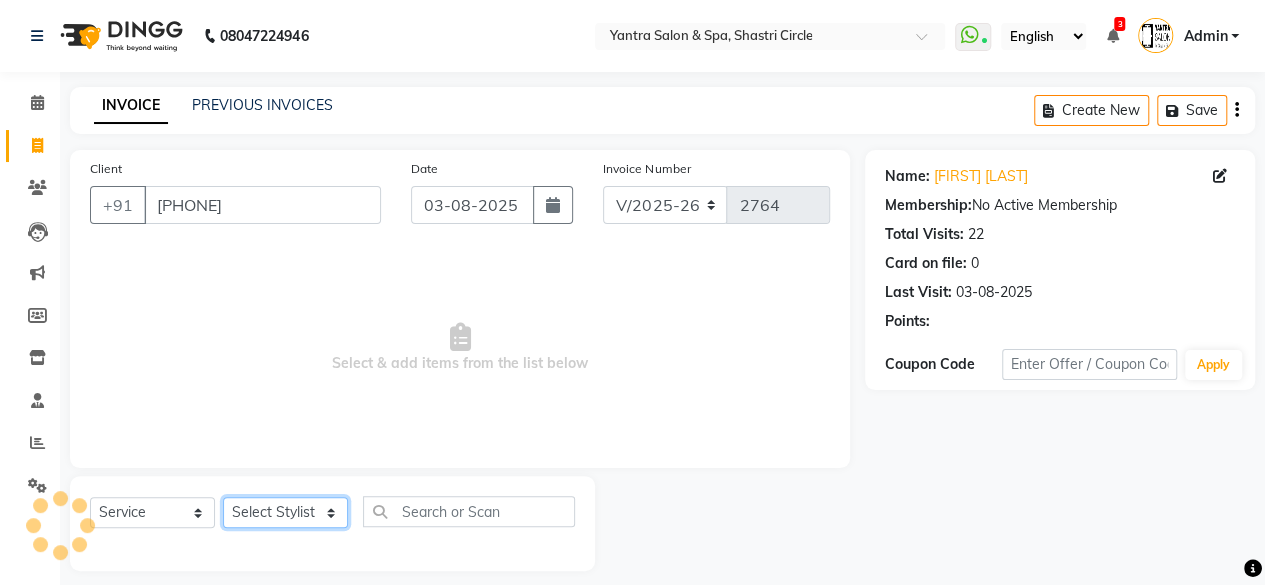 click on "Select Stylist Arvind ASHA bhawna goyal Dev Dimple Director Harsha Hemlata kajal Latika lucky Manager Manisha maam Neelu  Pallavi Pinky Priyanka Rahul Sekhar usha" 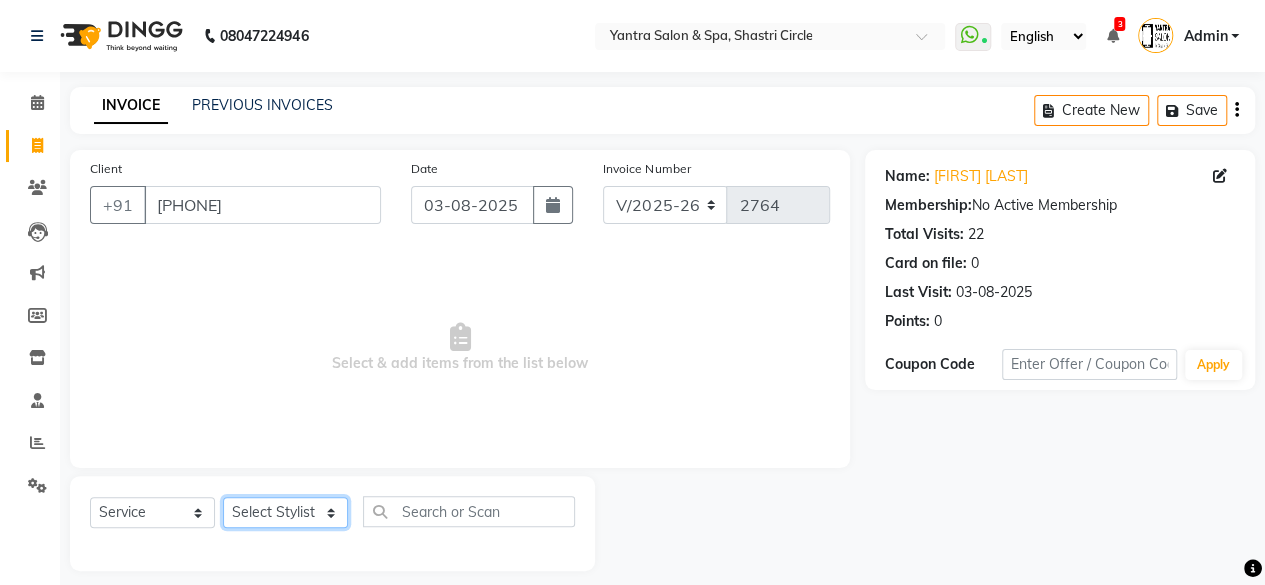 select on "4458" 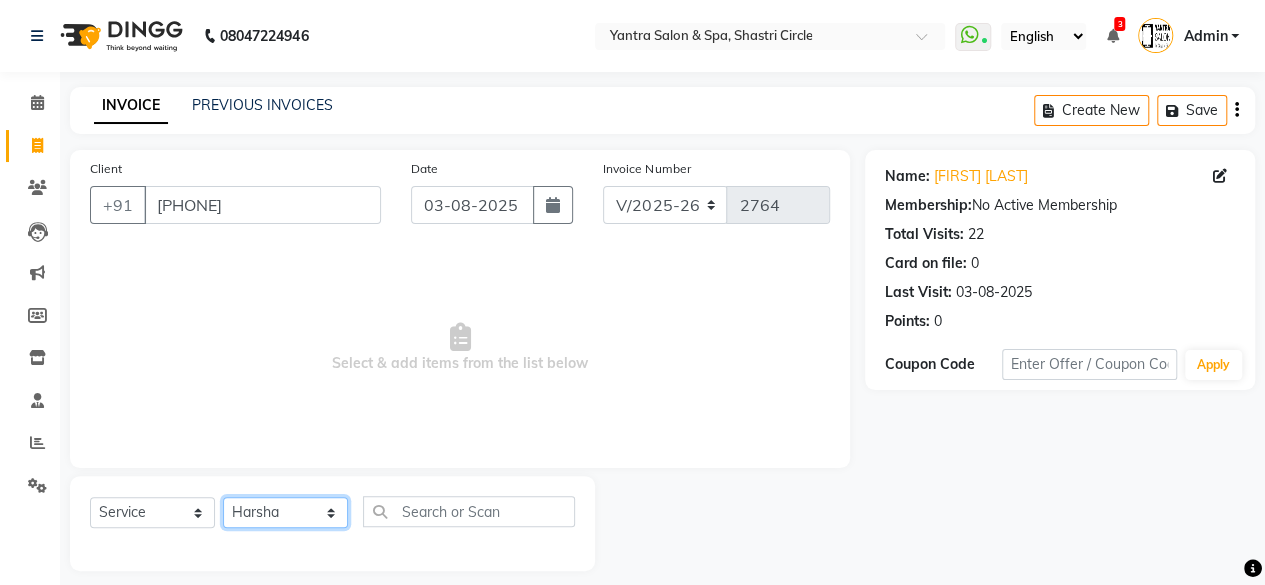 click on "Select Stylist Arvind ASHA bhawna goyal Dev Dimple Director Harsha Hemlata kajal Latika lucky Manager Manisha maam Neelu  Pallavi Pinky Priyanka Rahul Sekhar usha" 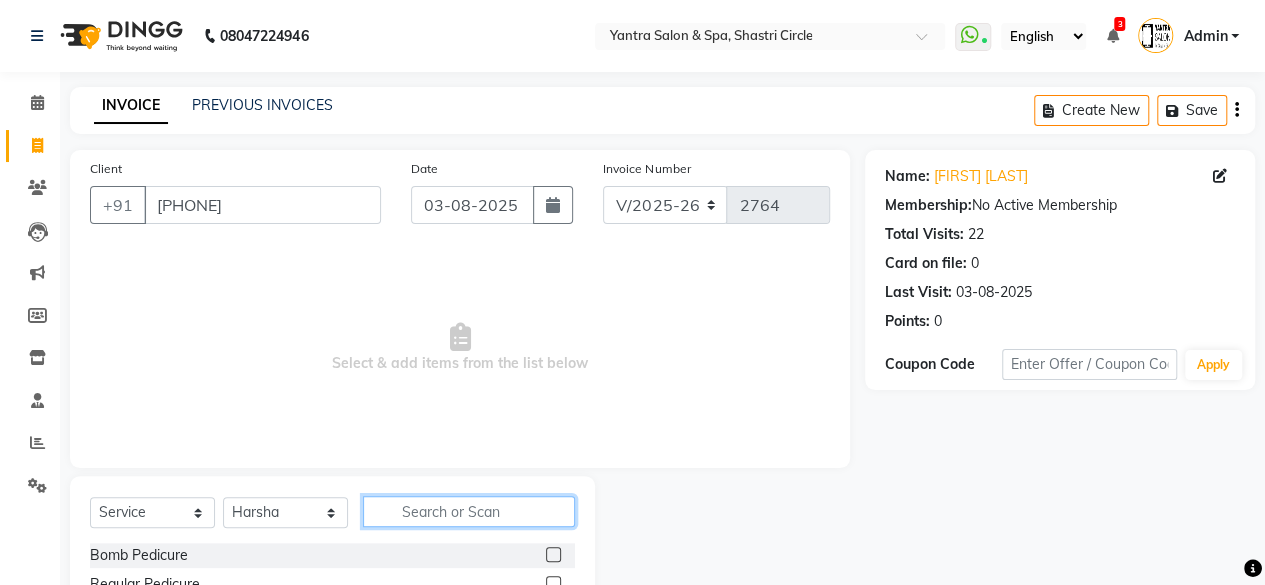 click 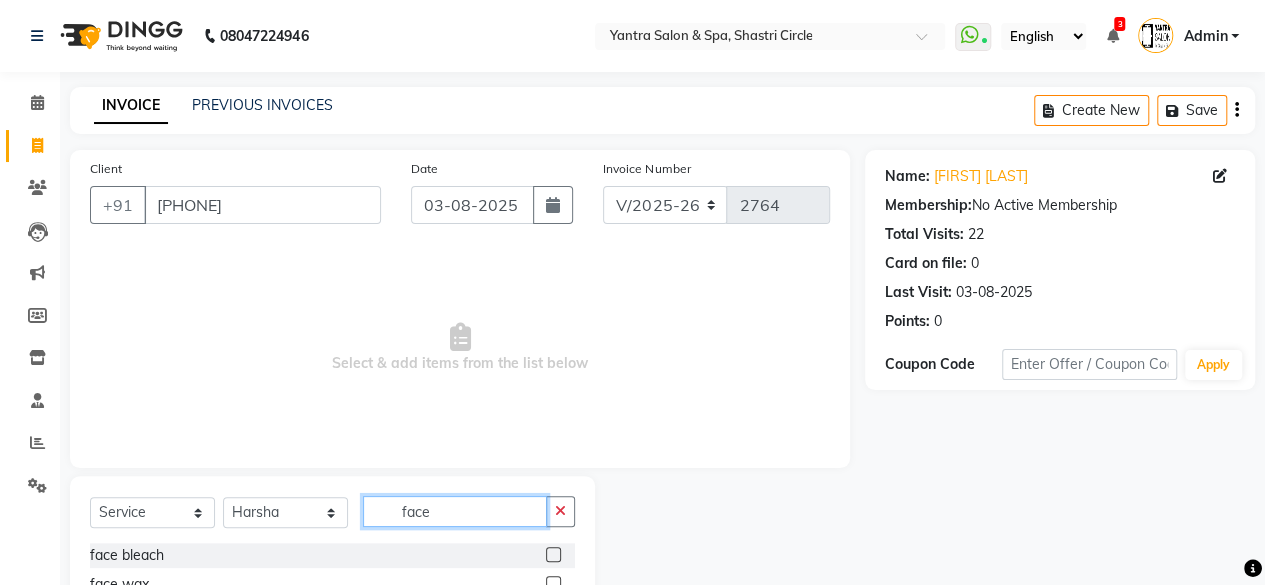 scroll, scrollTop: 160, scrollLeft: 0, axis: vertical 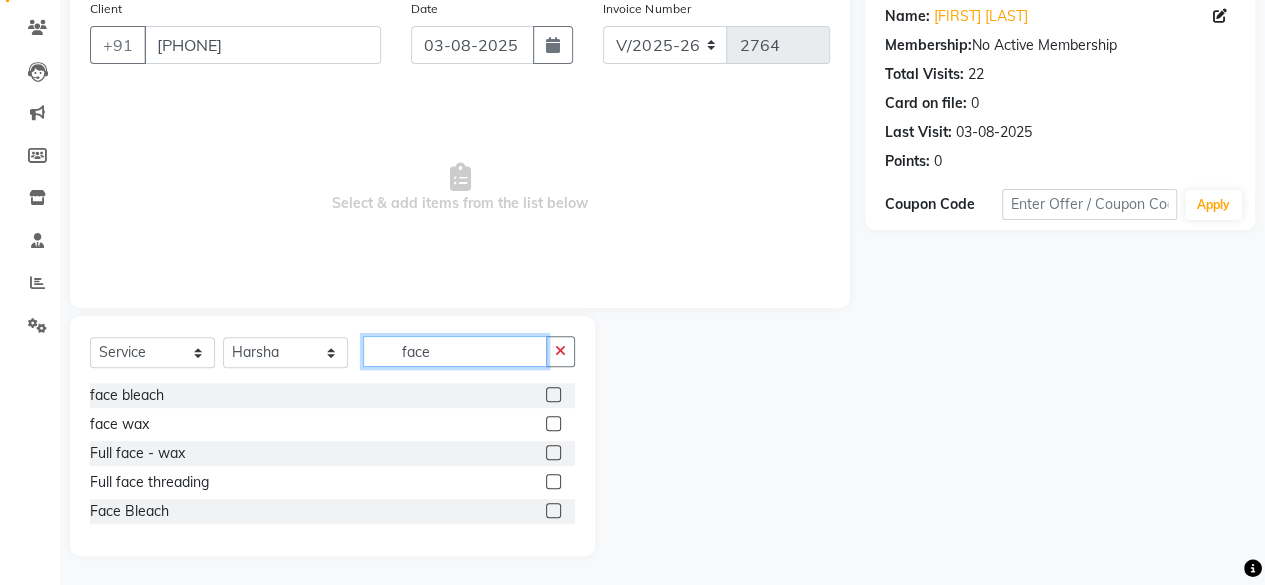 type on "face" 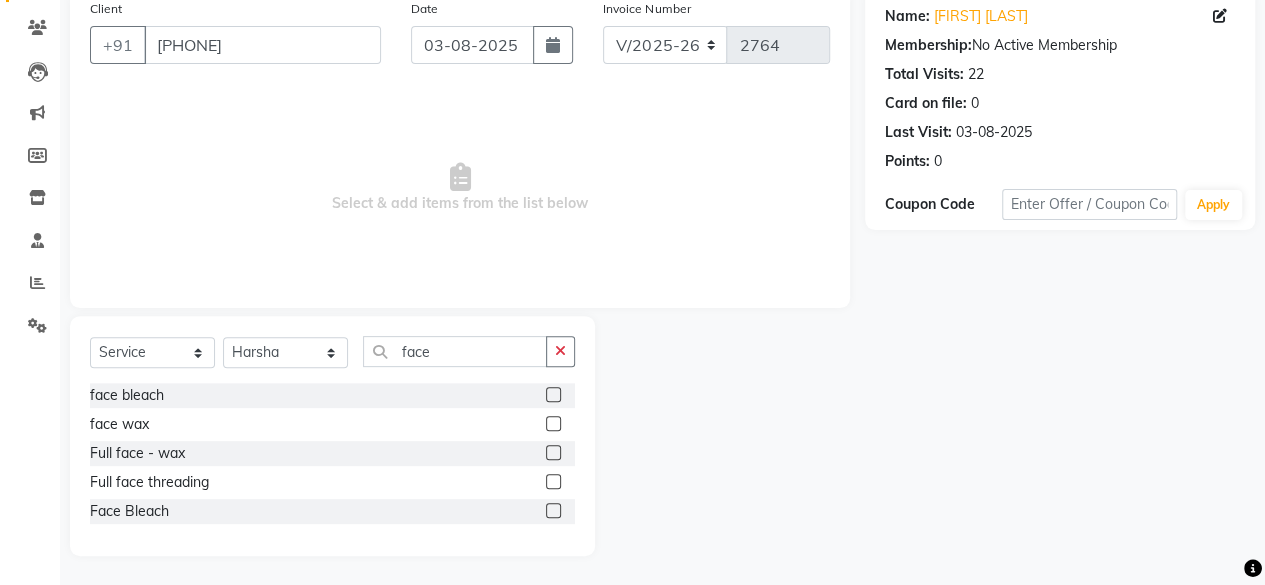 click 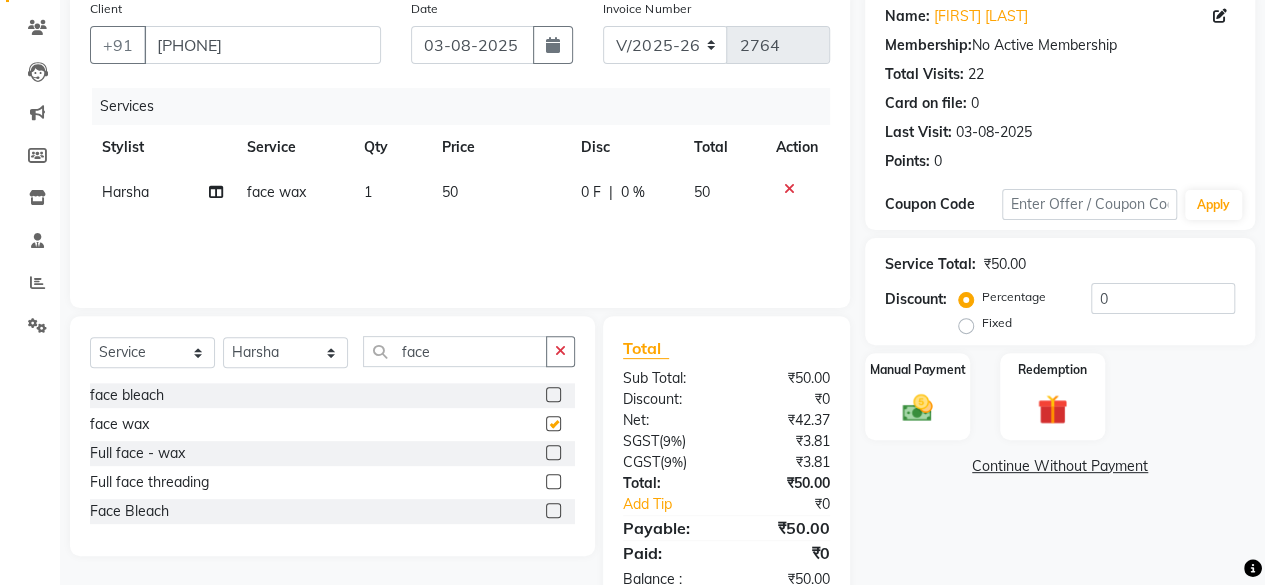 checkbox on "false" 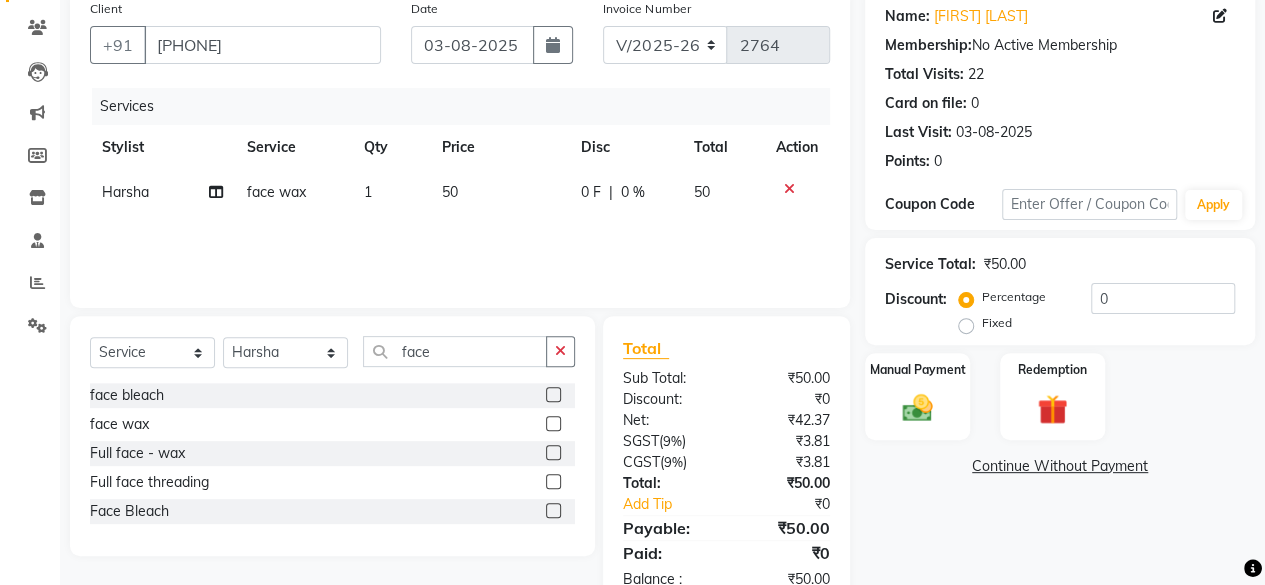 click 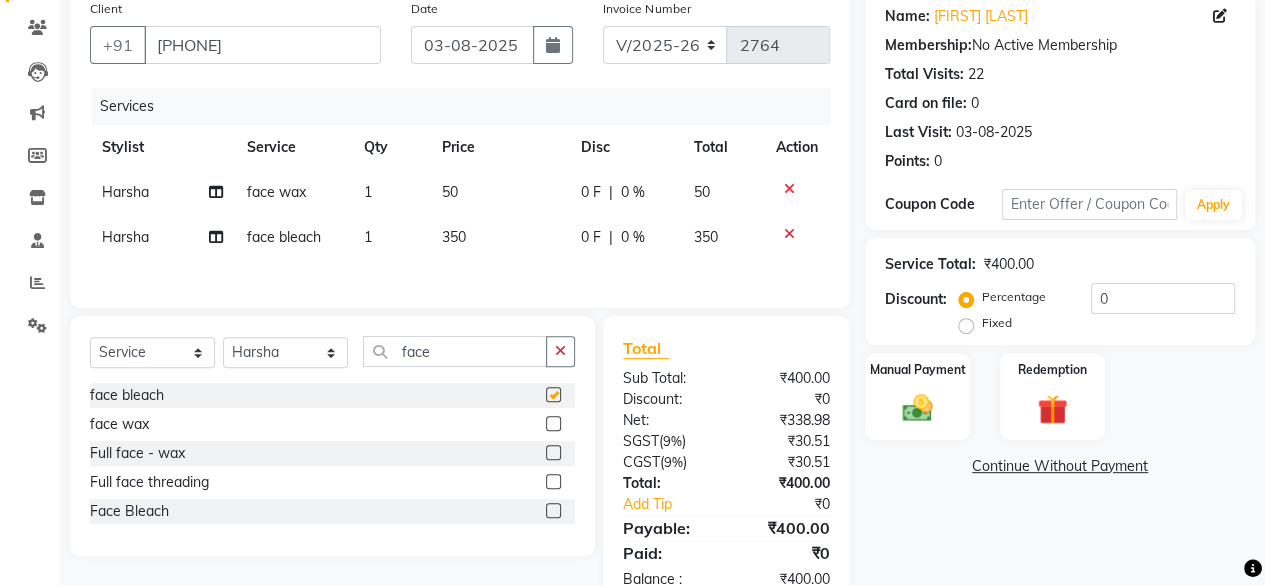 checkbox on "false" 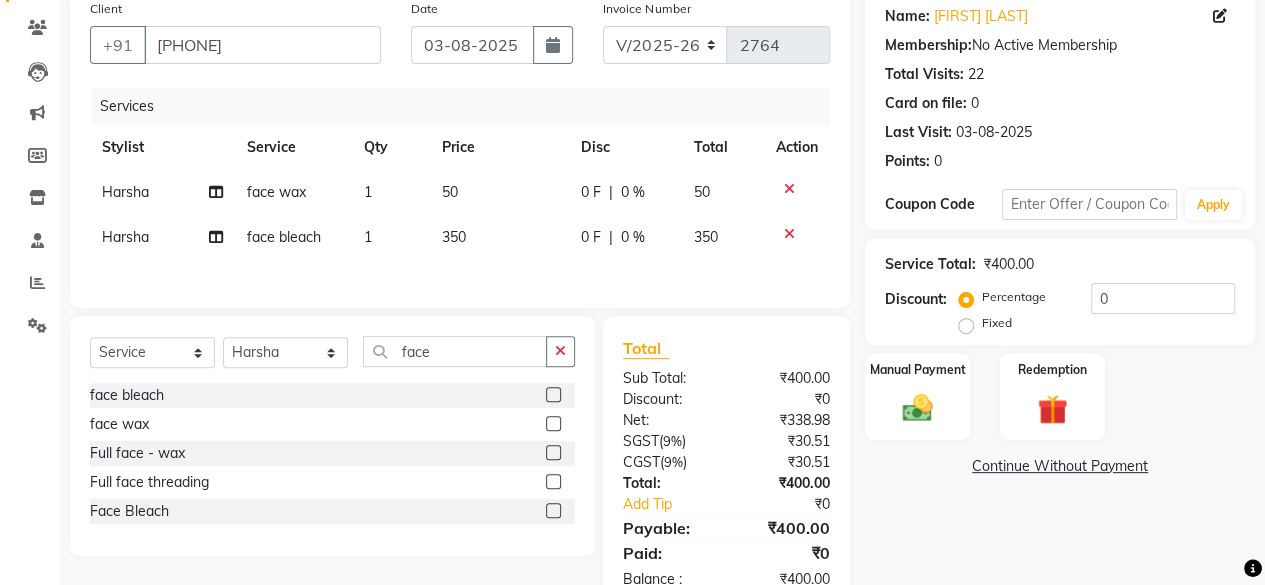 click 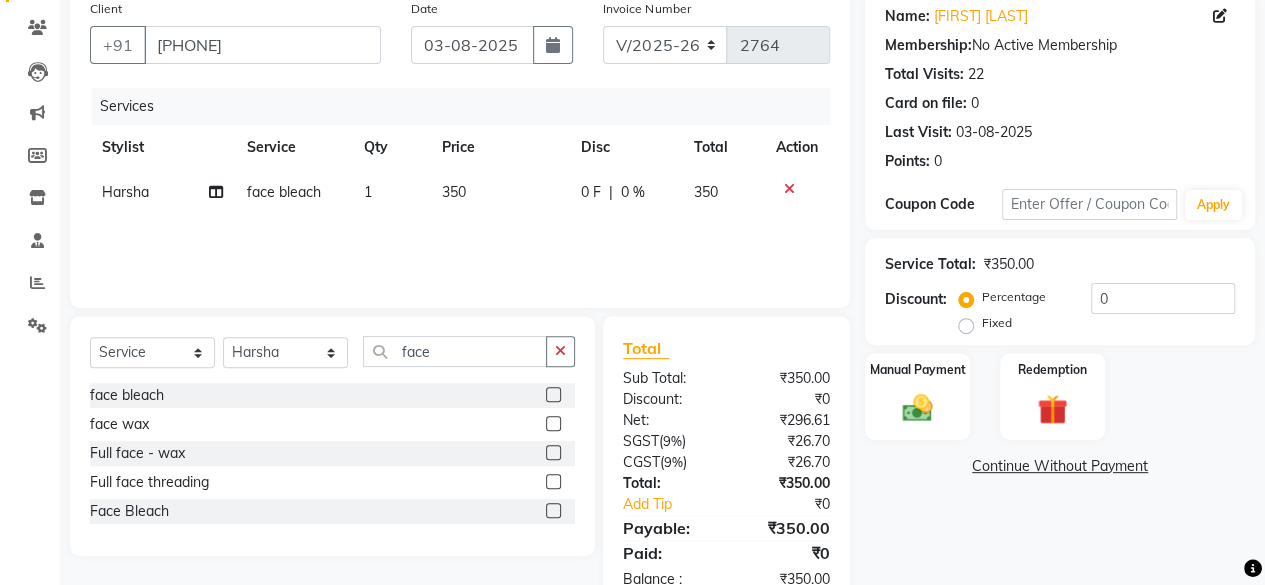 click on "350" 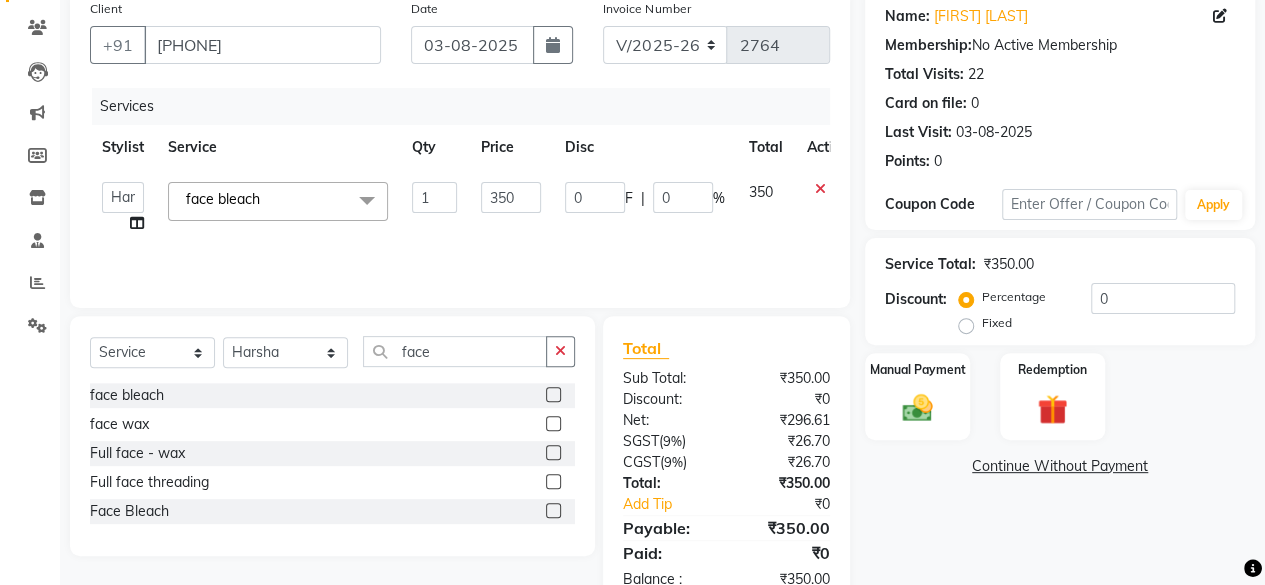 click on "350" 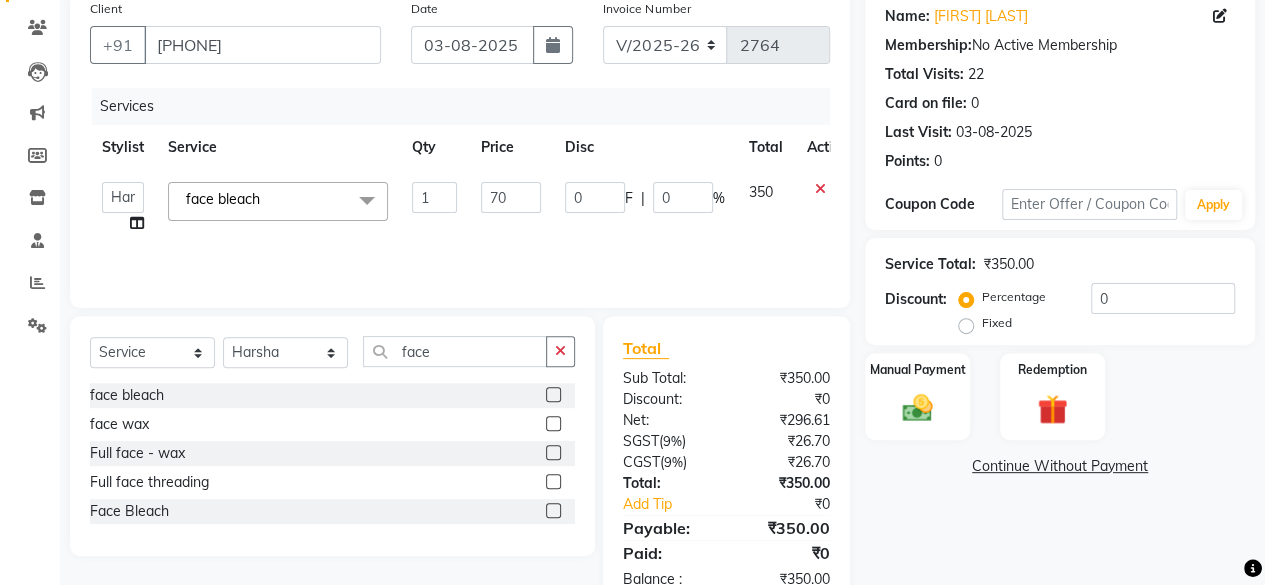 type on "700" 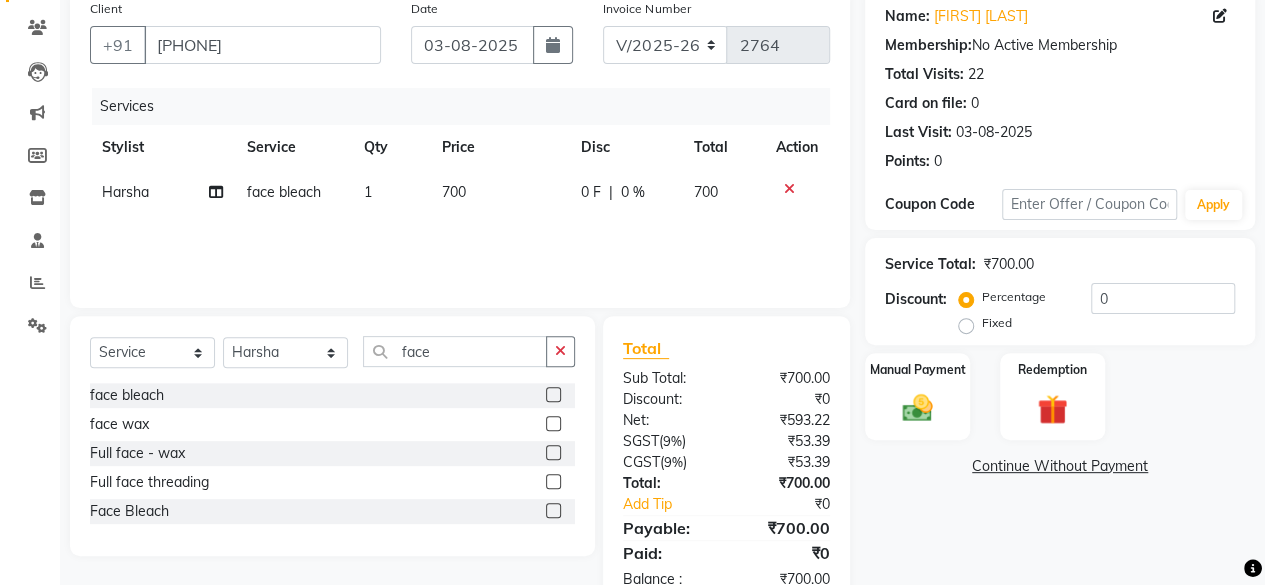 click on "Services Stylist Service Qty Price Disc Total Action Harsha face bleach 1 700 0 F | 0 % 700" 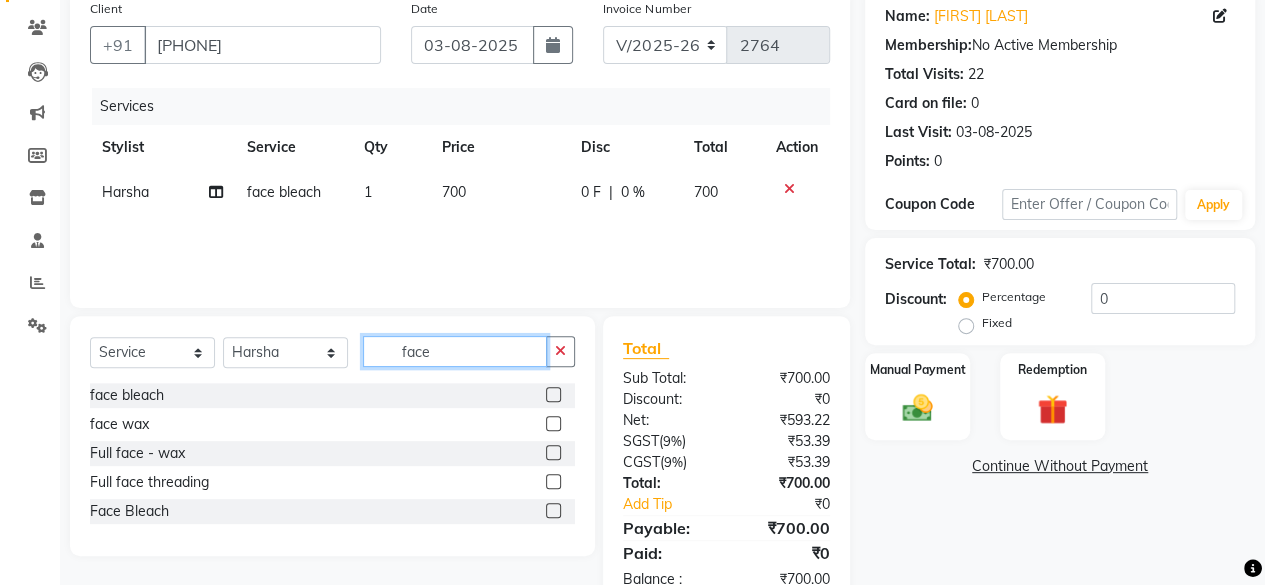 click on "face" 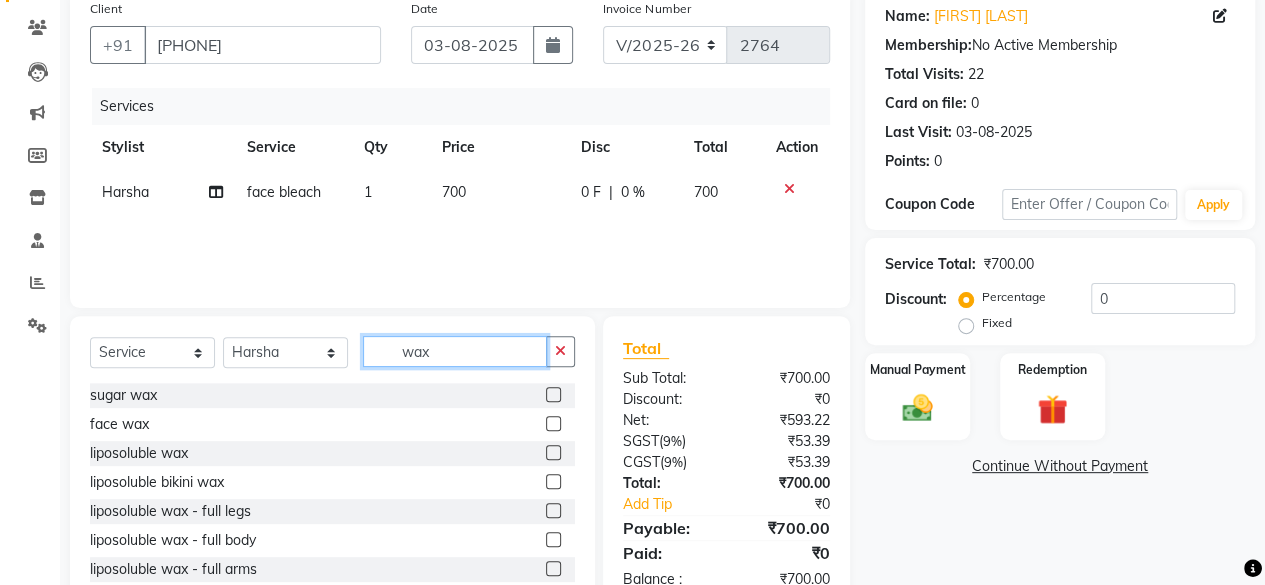 type on "wax" 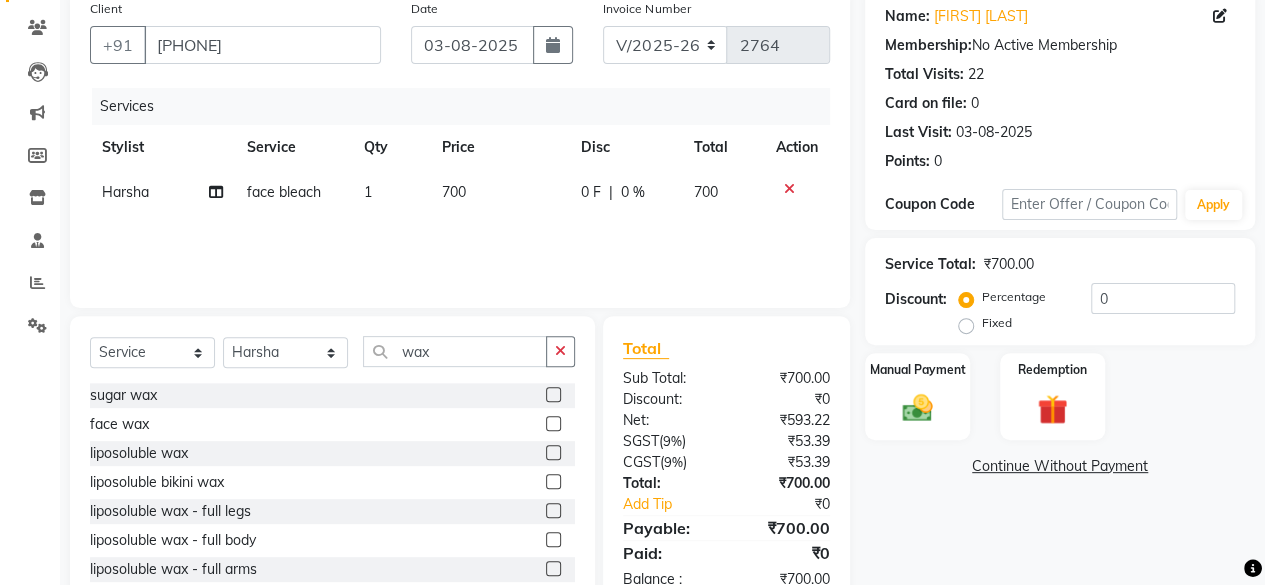 click 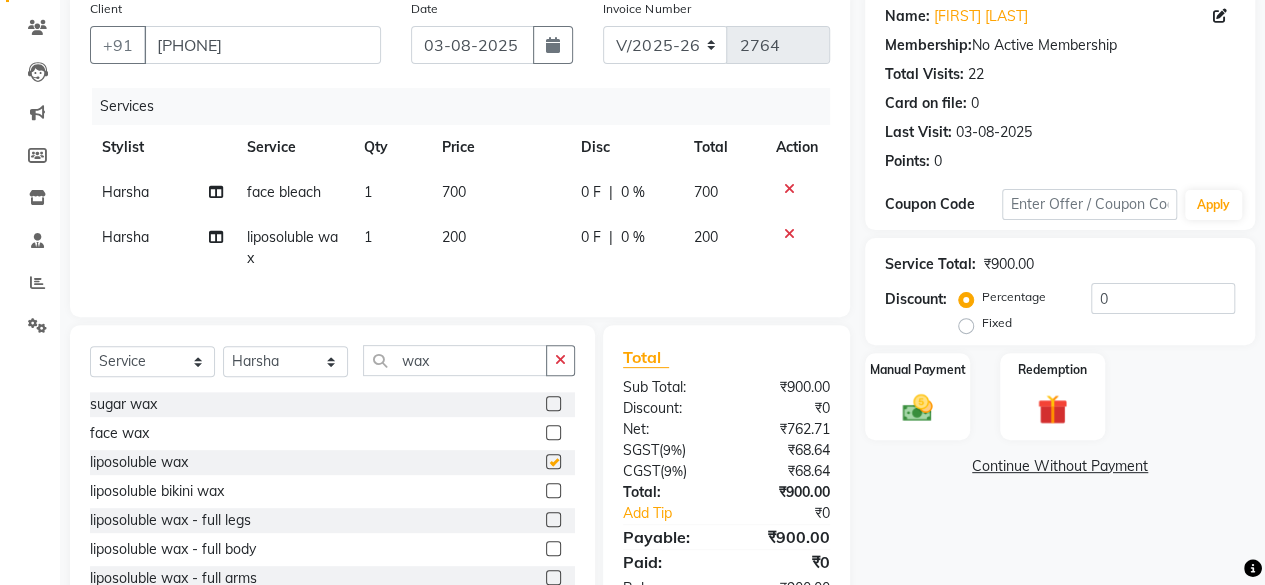 checkbox on "false" 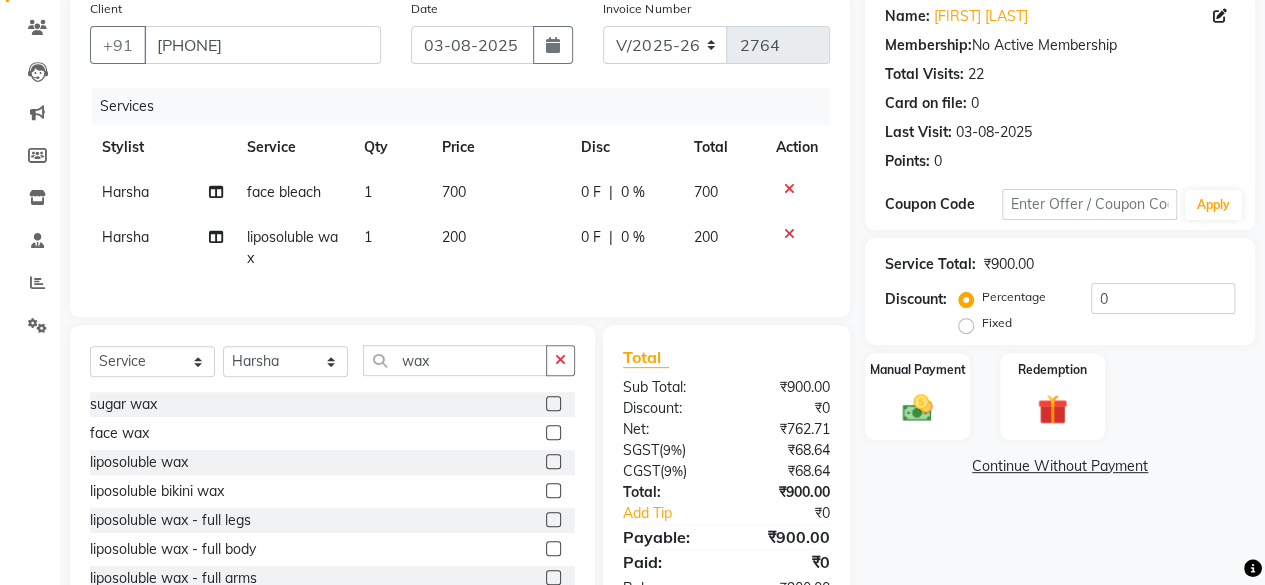 click on "200" 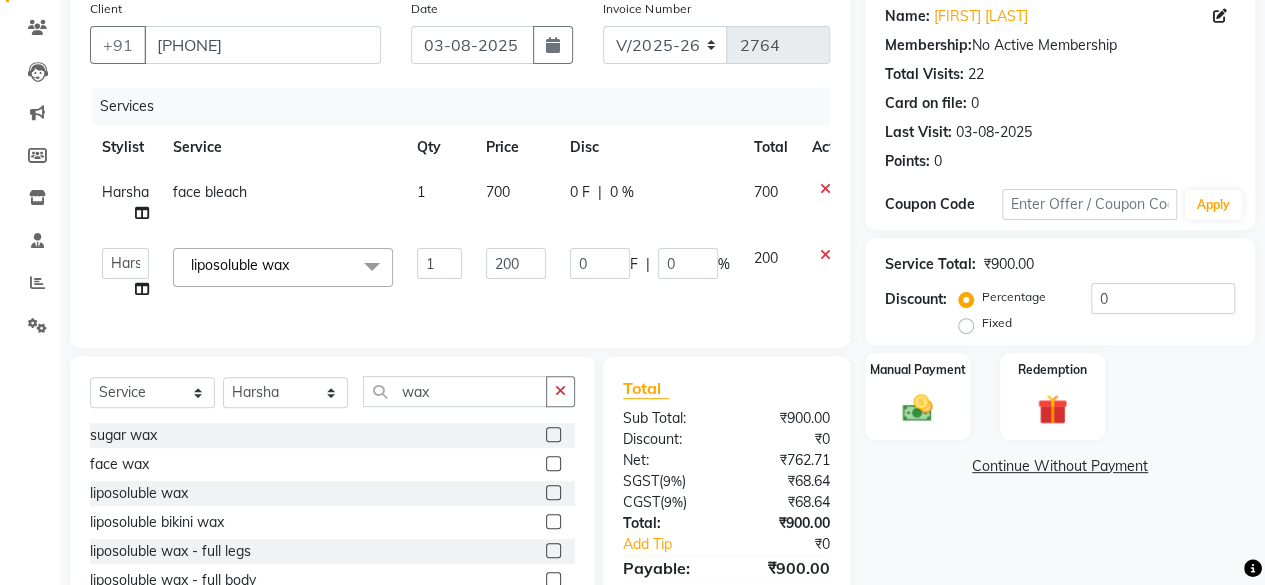 click on "200" 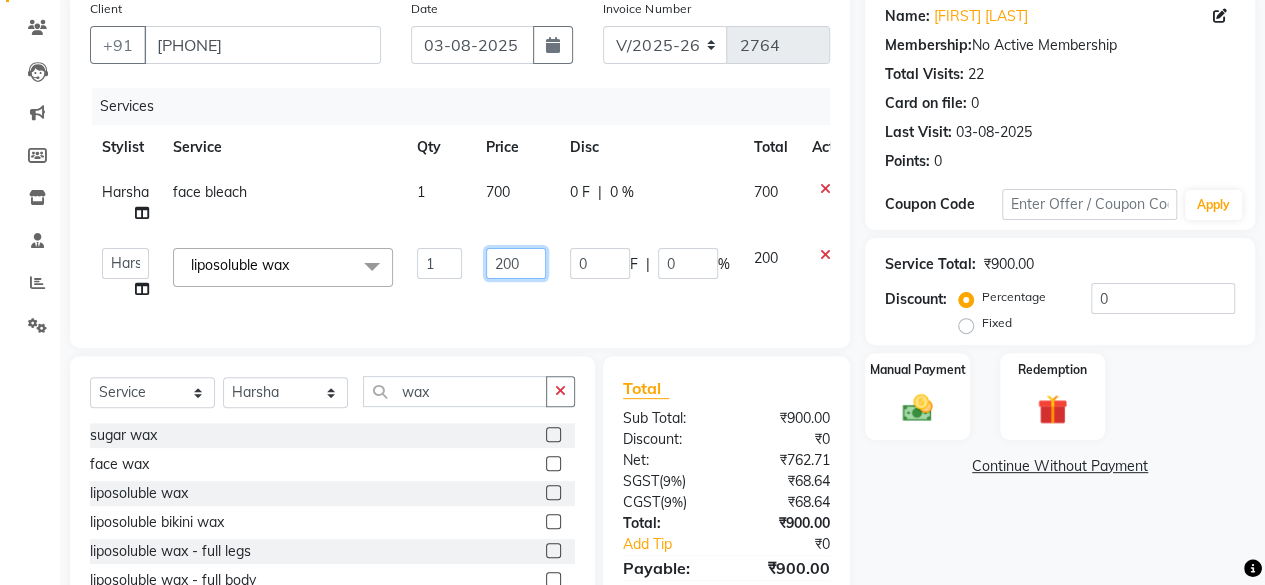 click on "200" 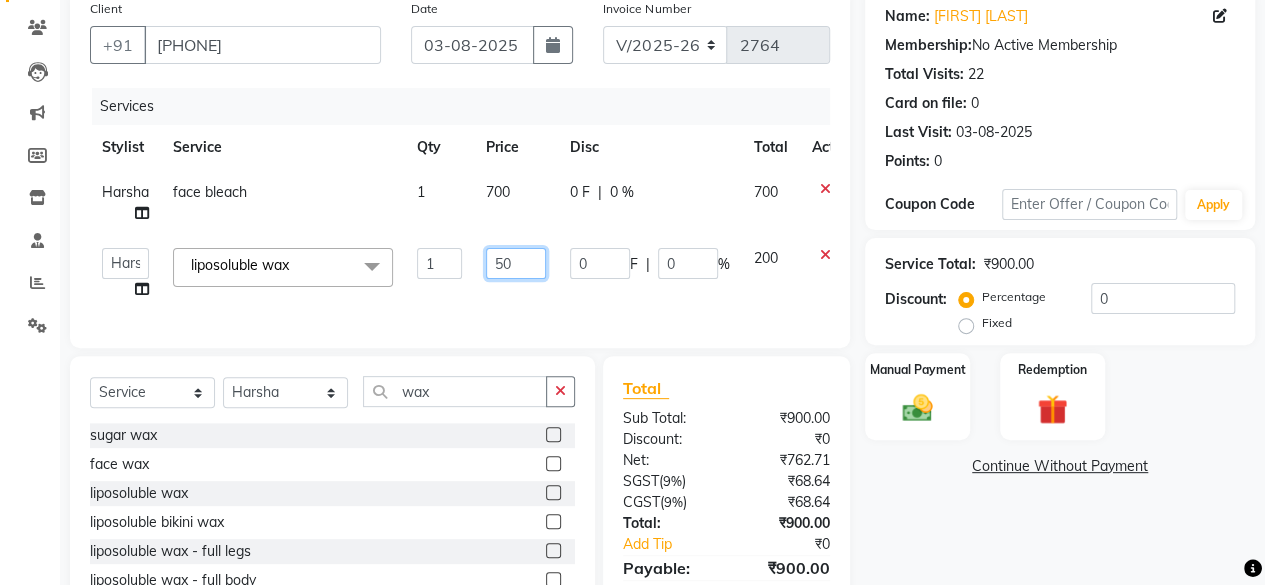type on "500" 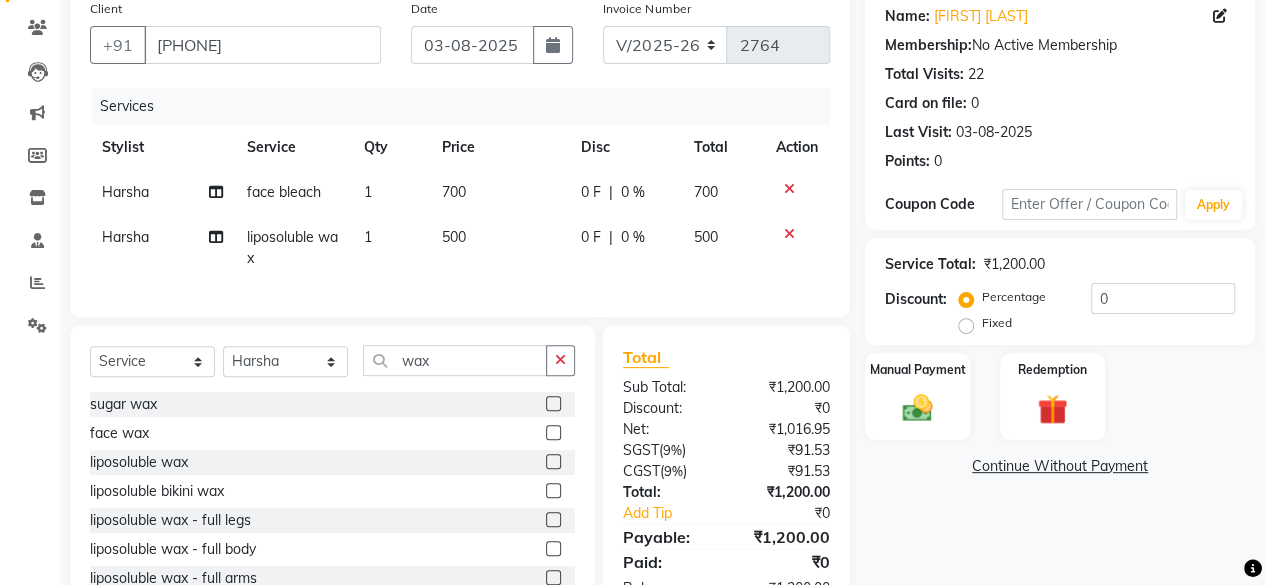 click on "Services Stylist Service Qty Price Disc Total Action Harsha face bleach 1 700 0 F | 0 % 700 Harsha liposoluble wax 1 500 0 F | 0 % 500" 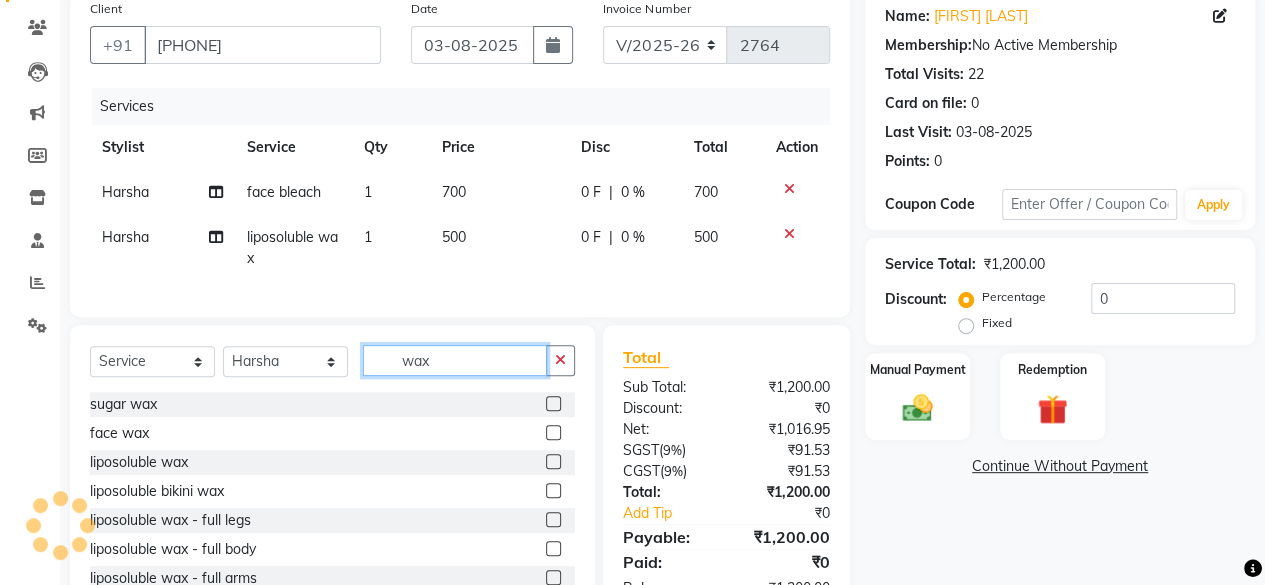 click on "wax" 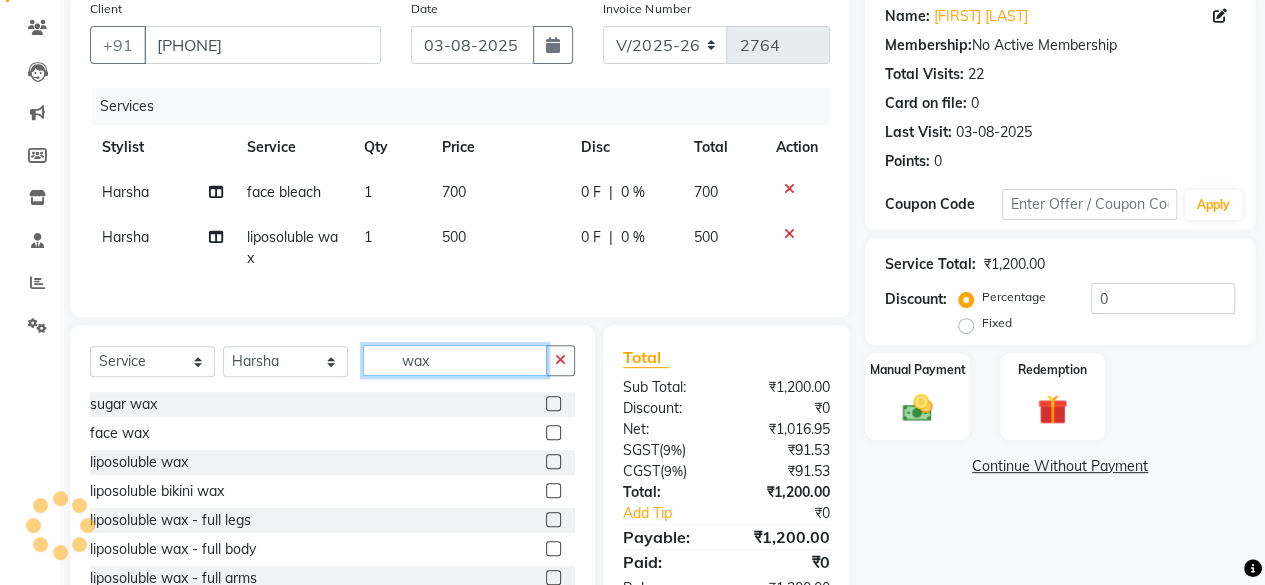 click on "wax" 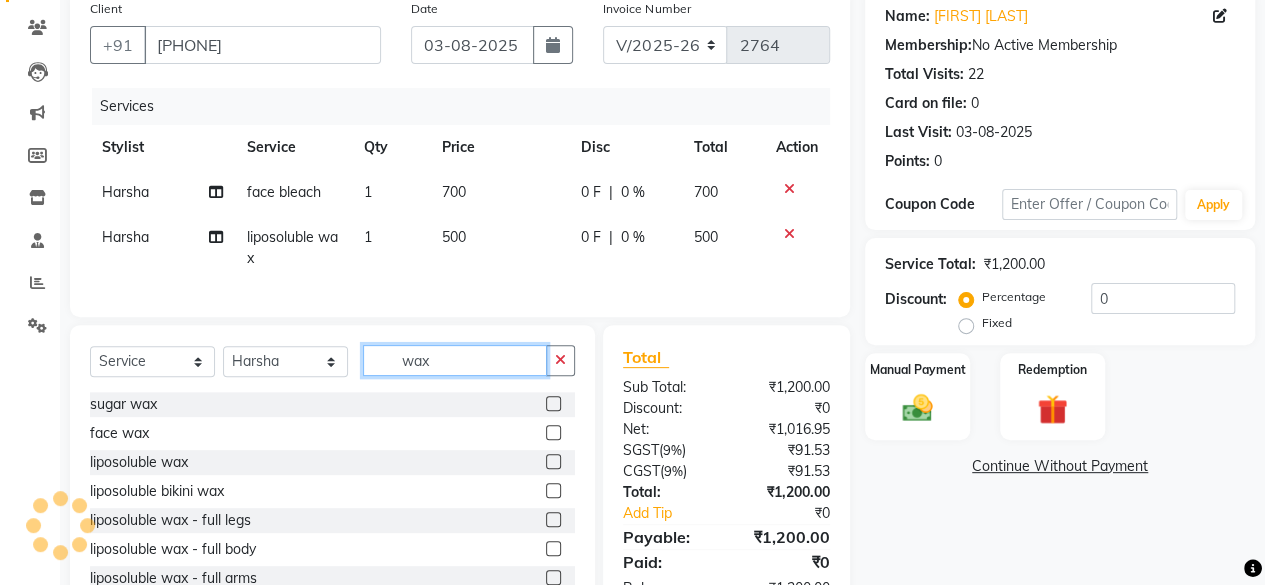 click on "wax" 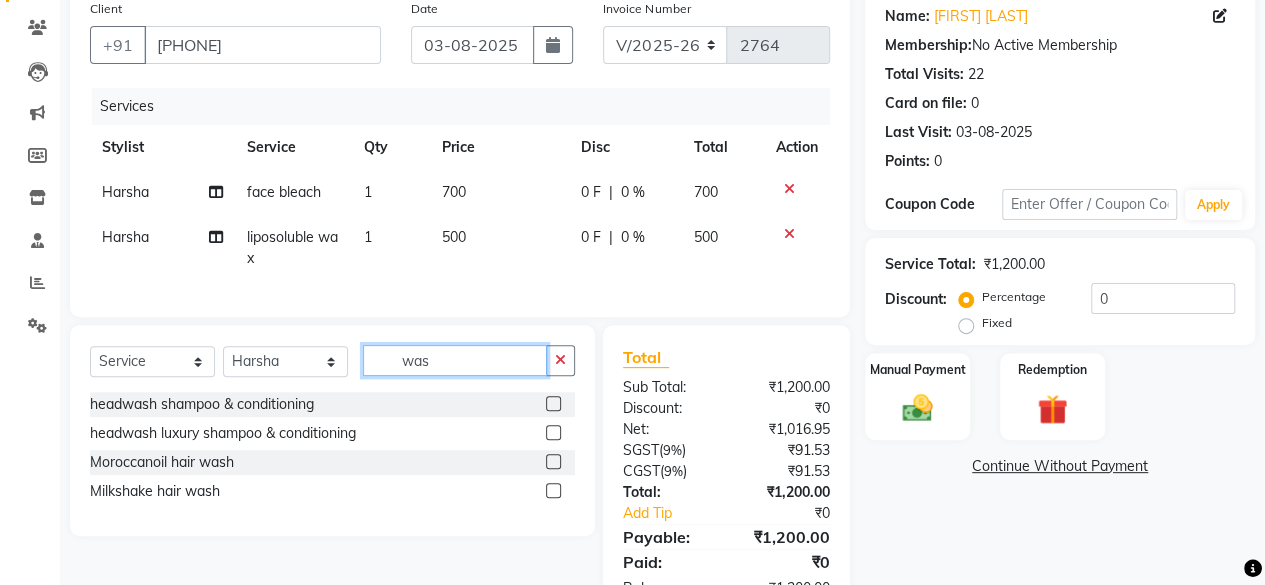 type on "was" 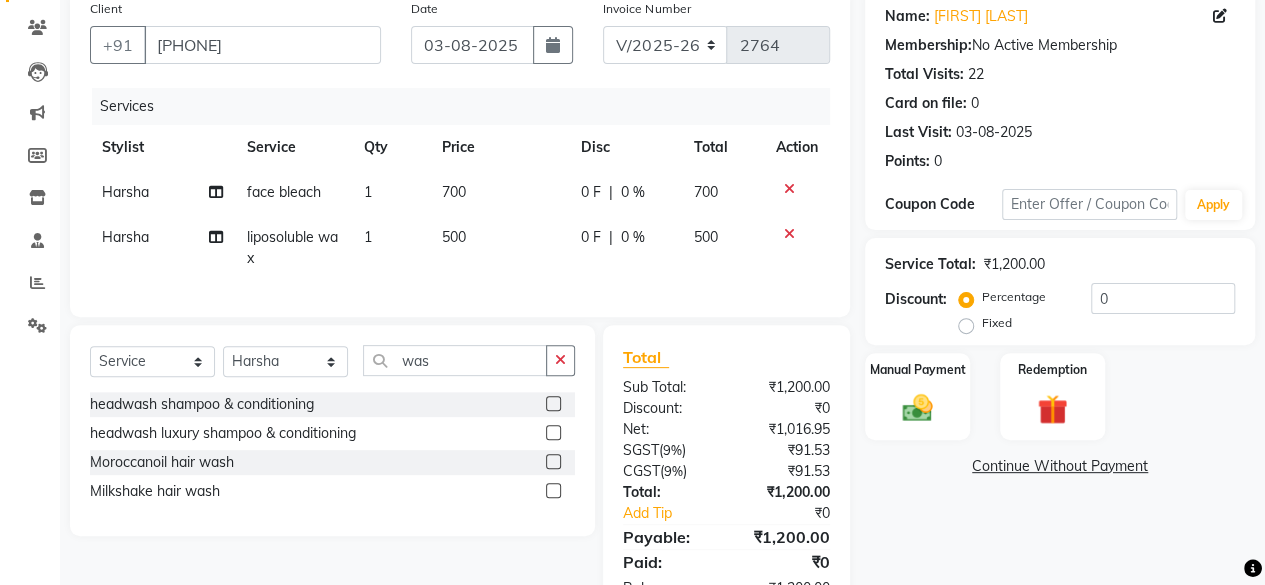 click 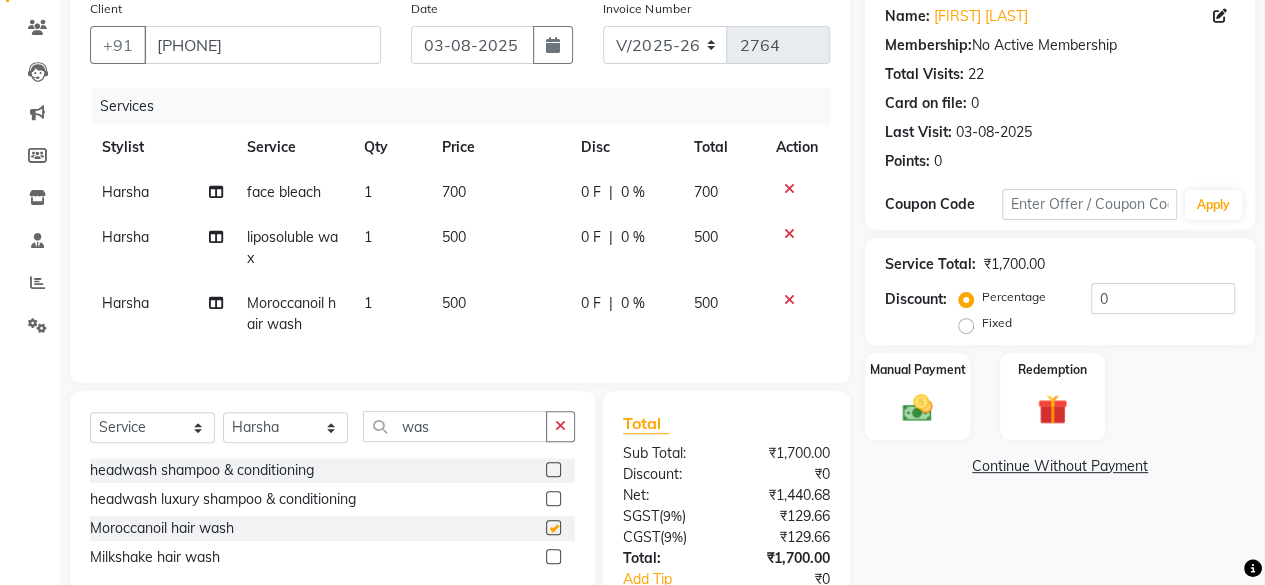 checkbox on "false" 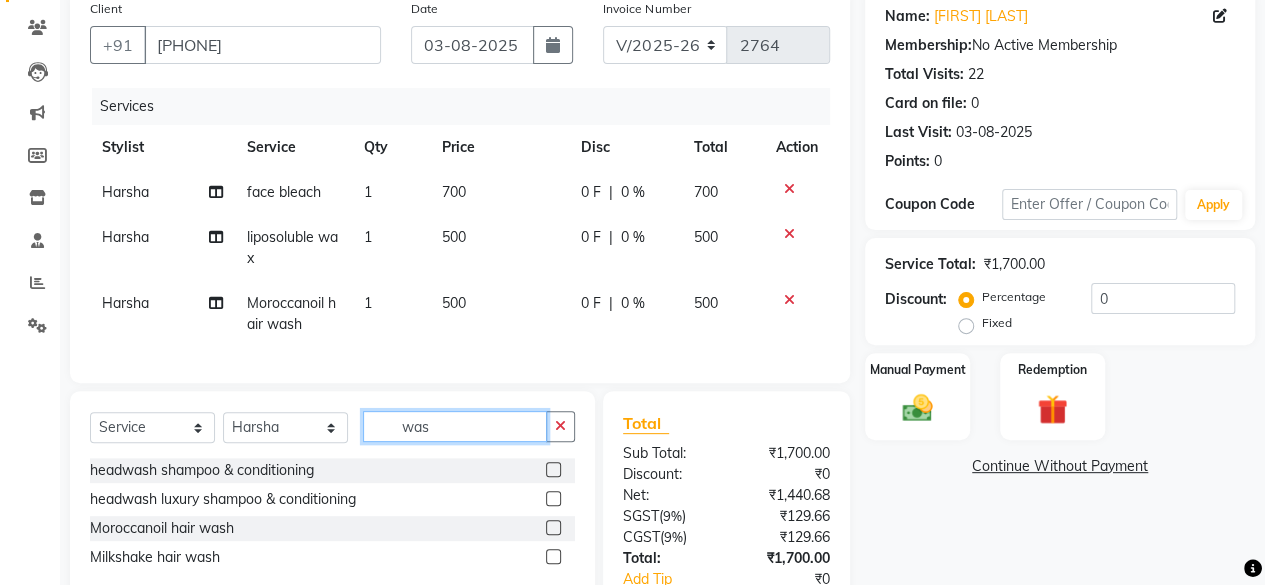 click on "was" 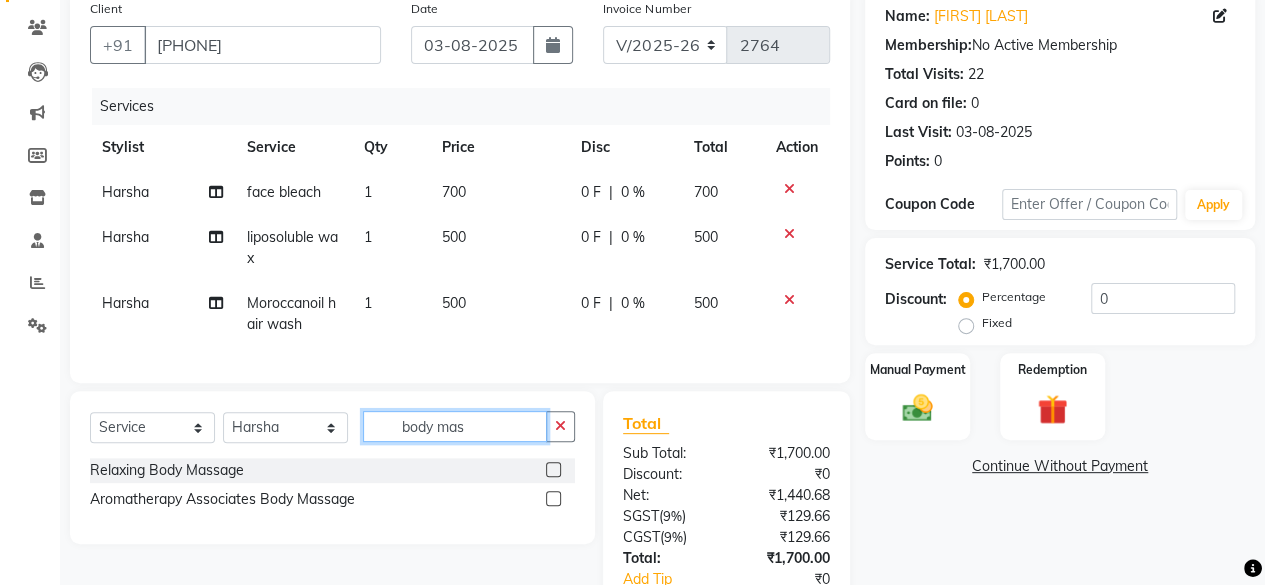 type on "body mas" 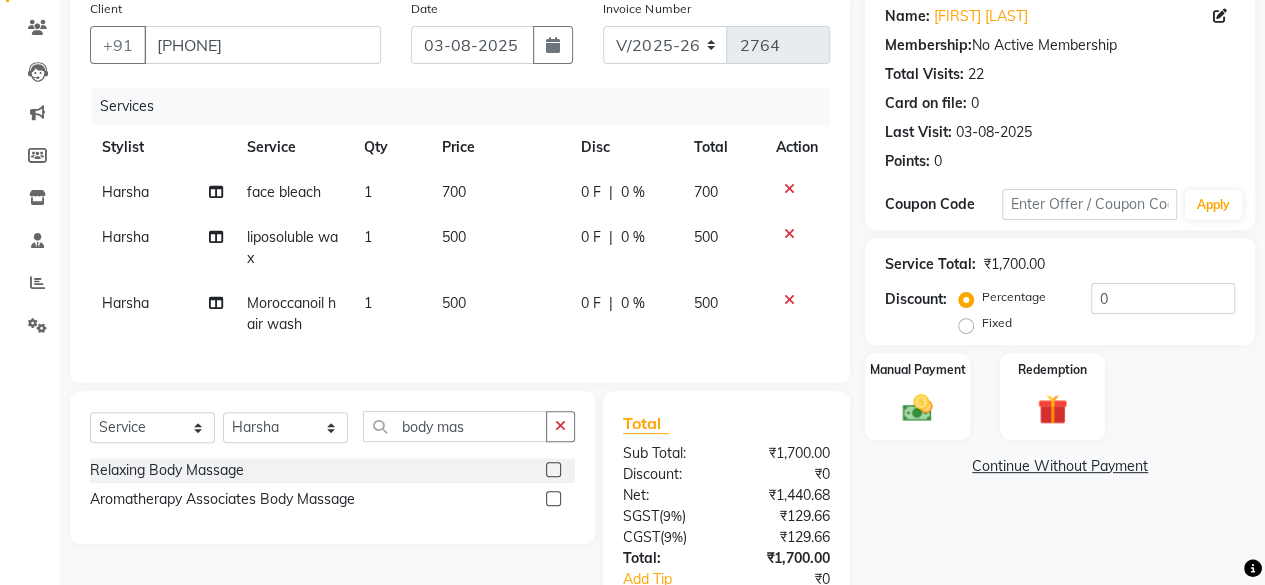 click 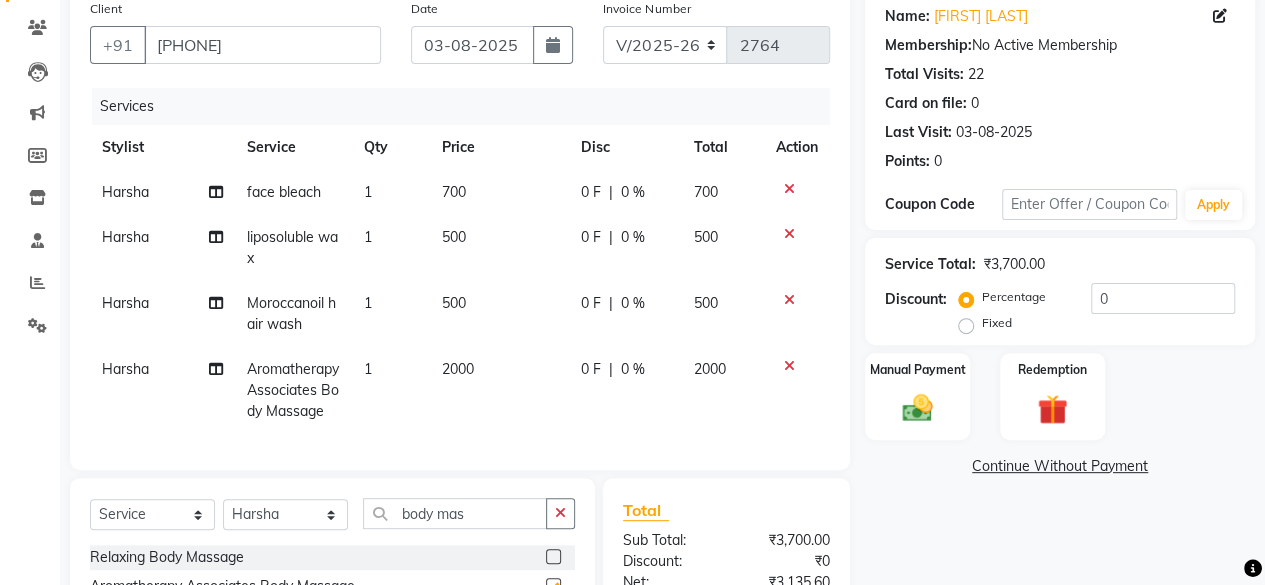 checkbox on "false" 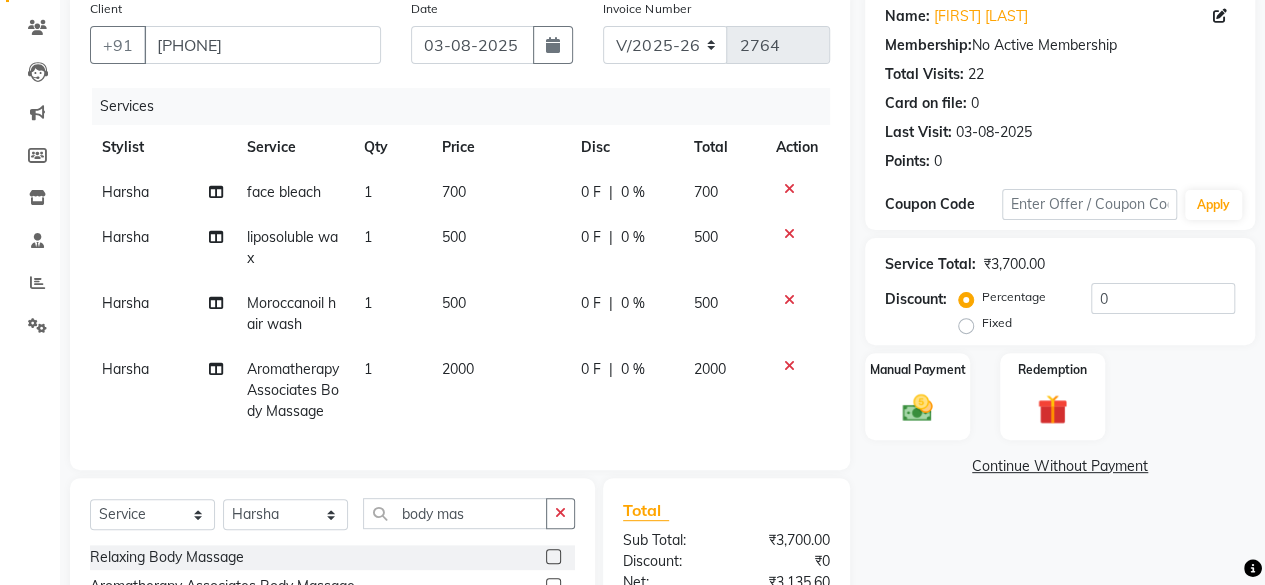 click 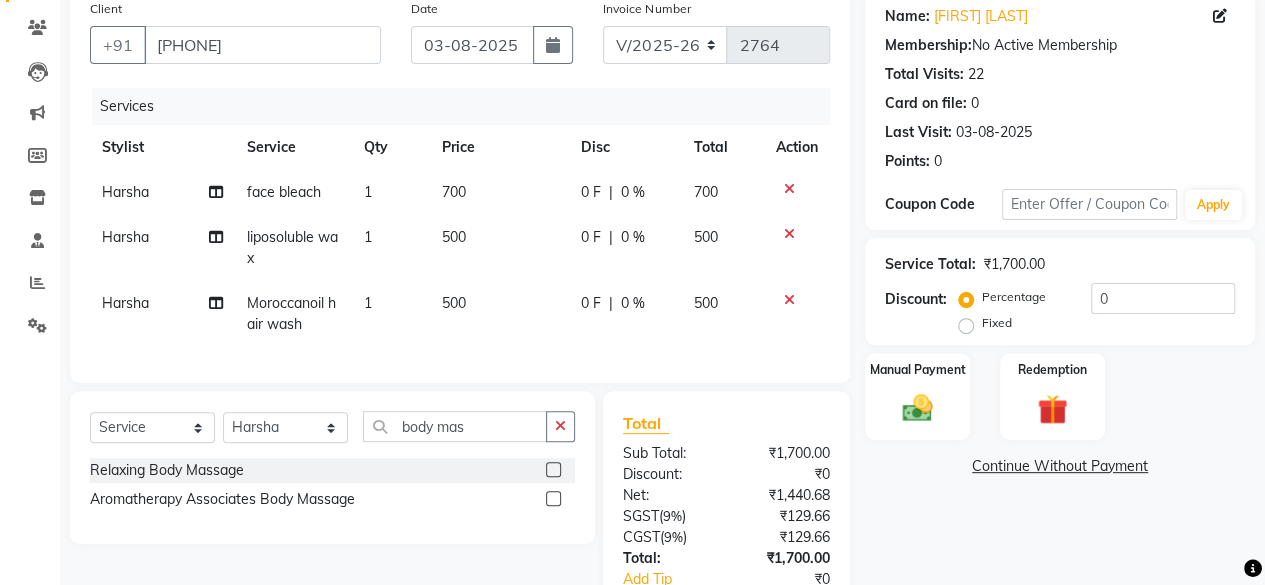 click 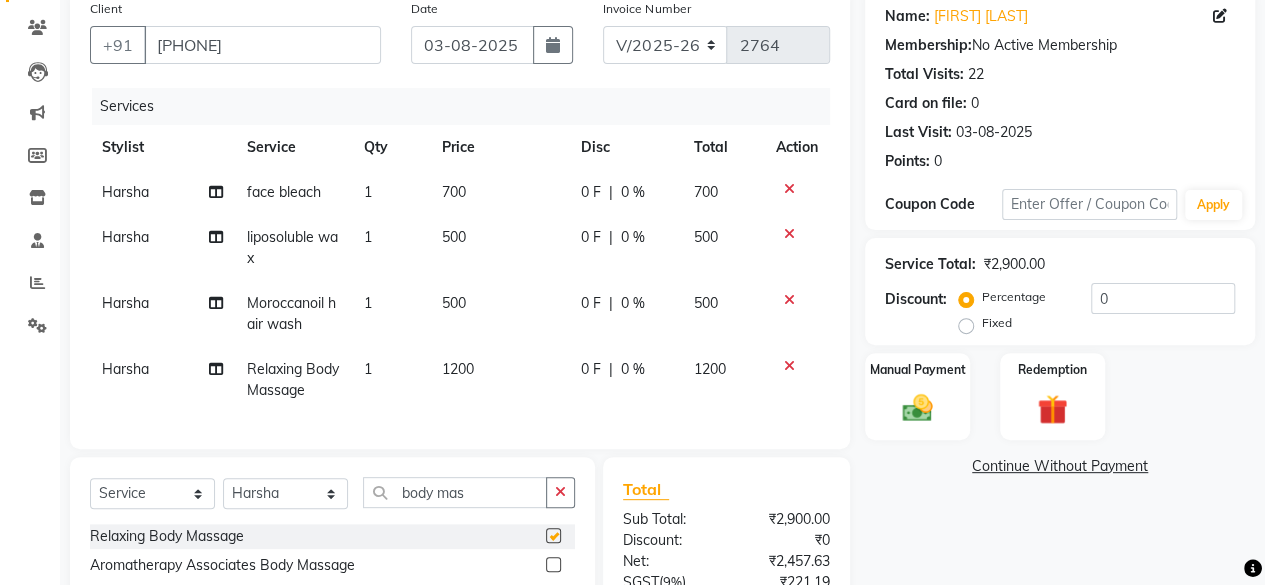 checkbox on "false" 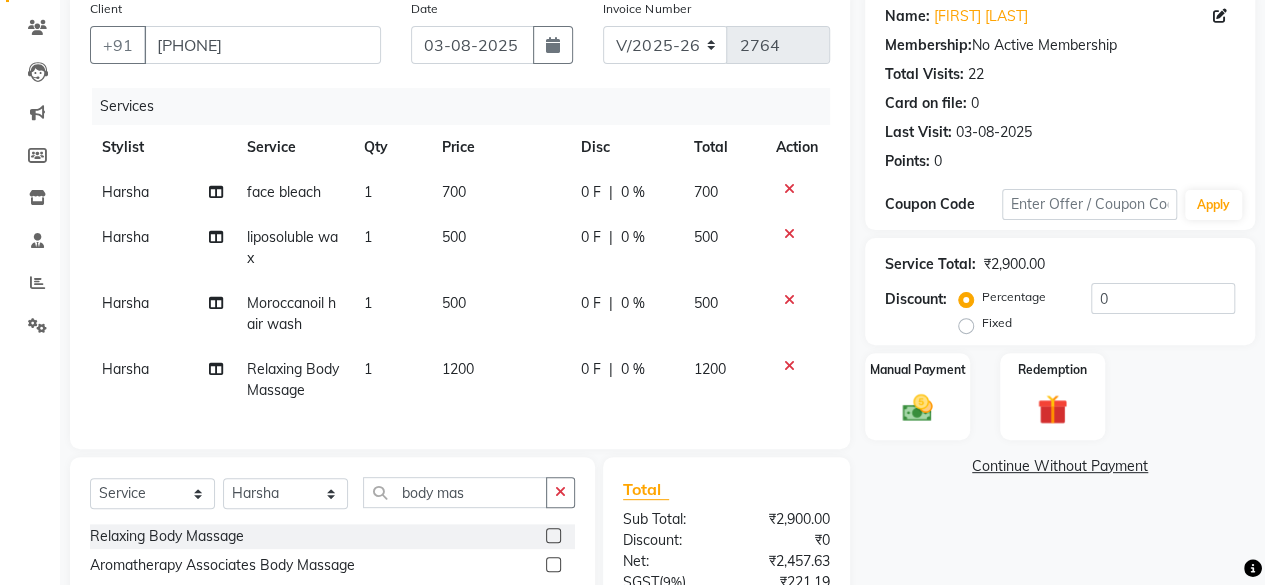 click on "1200" 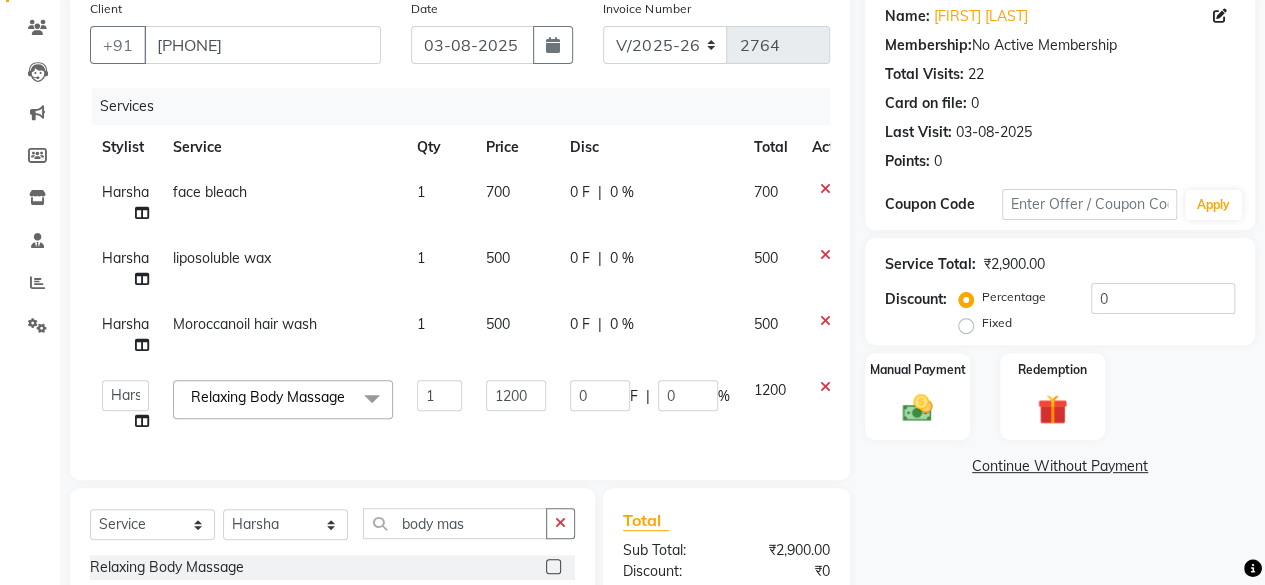 click on "1200" 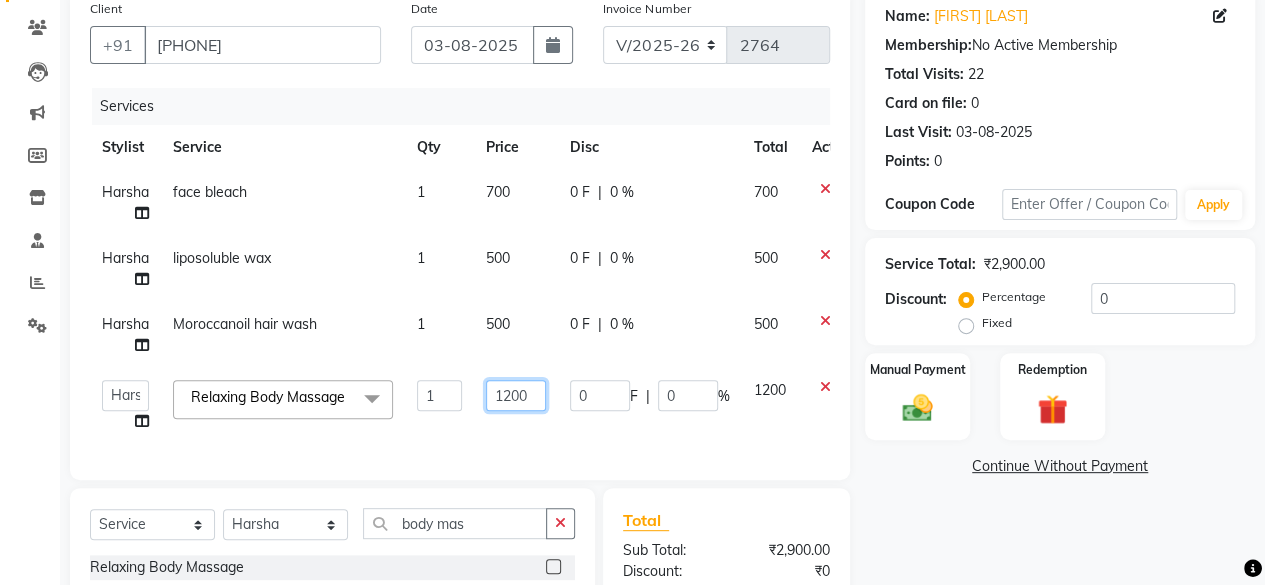 click on "1200" 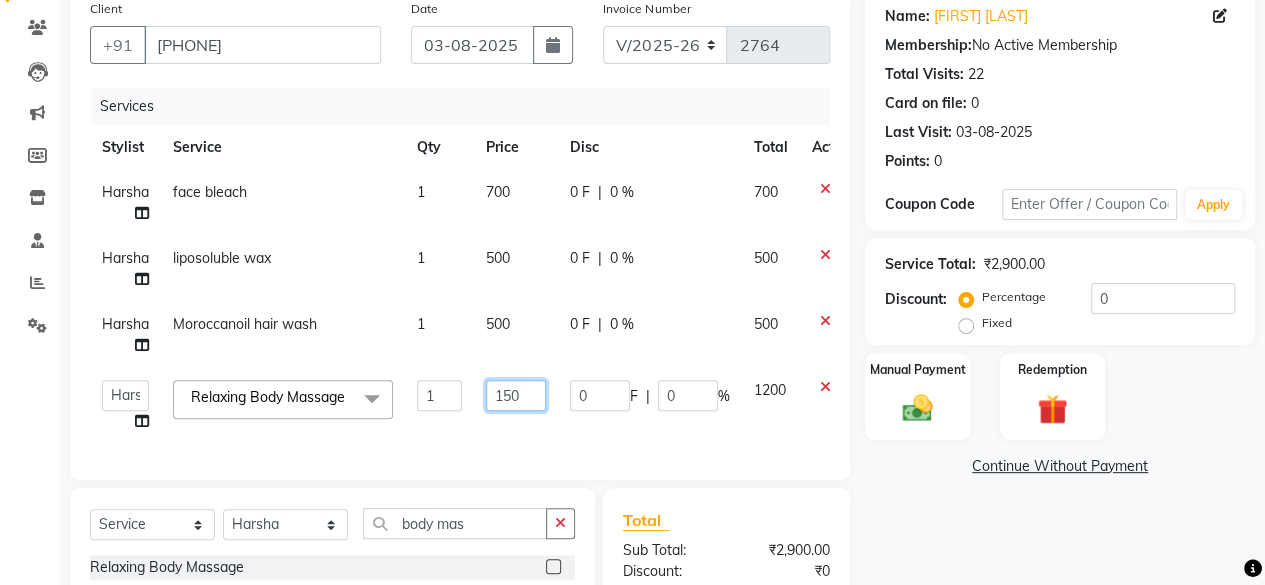 type on "1500" 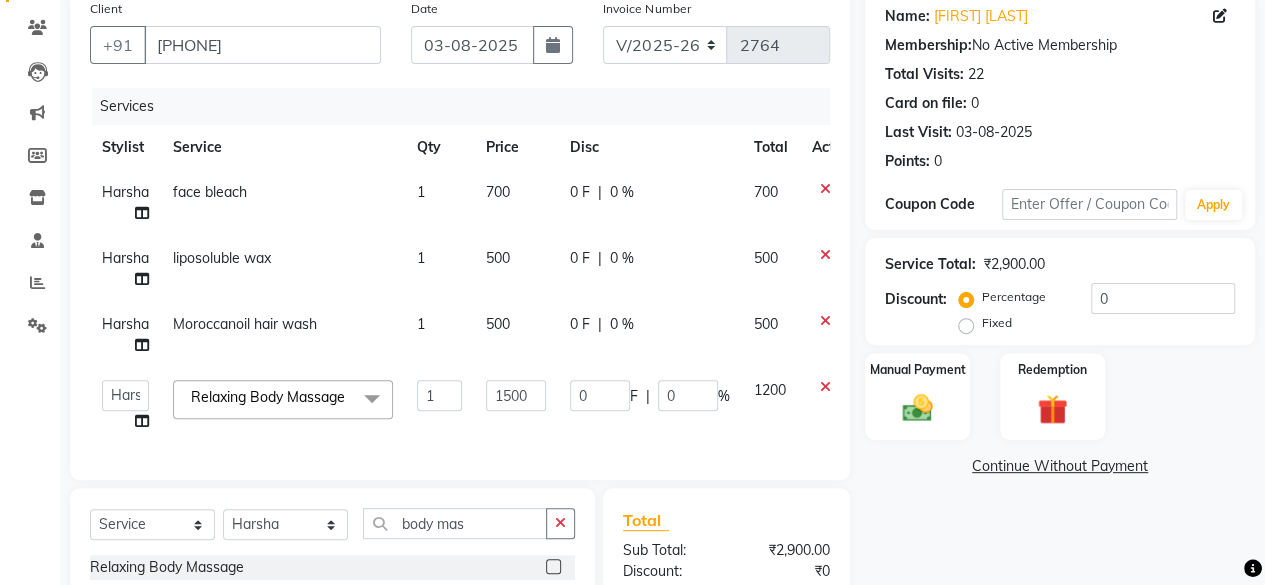 click on "Services Stylist Service Qty Price Disc Total Action Harsha face bleach 1 700 0 F | 0 % 700 Harsha liposoluble wax 1 500 0 F | 0 % 500 Harsha Moroccanoil hair wash 1 500 0 F | 0 % 500  Arvind   ASHA   bhawna goyal   Dev   Dimple   Director   Harsha   Hemlata   kajal   Latika   lucky   Manager   Manisha maam   Neelu    Pallavi   Pinky   Priyanka   Rahul   Sekhar   usha  Relaxing Body Massage  x Bomb Pedicure Regular Pedicure Cracked Heal Treatment Alga Apothecary Pedicure Gel polish remover  Donut Pedicure candle Pedicure Avl Express Pedicure Avl Pedicruise pedicure Avl Pedipure pedicure Pedi Pai pedicure Under arms polish Kanpeki body spa Regular Manicure Bomb Manicure Alga Apothecary Manicure Nail Extensions Gel nail pent Pedi Pai manicure Donut manicure Avl express manicure Avl Pedicruise manicure Avl Pedipure manicure Candle manicure Back polish Foot Massage Head Massage Back Massage Hand & Shoulder Massage Body Spa Relaxing Body Massage Aromatherapy Associates - Renewing Rose Full Body Bleach body scrub" 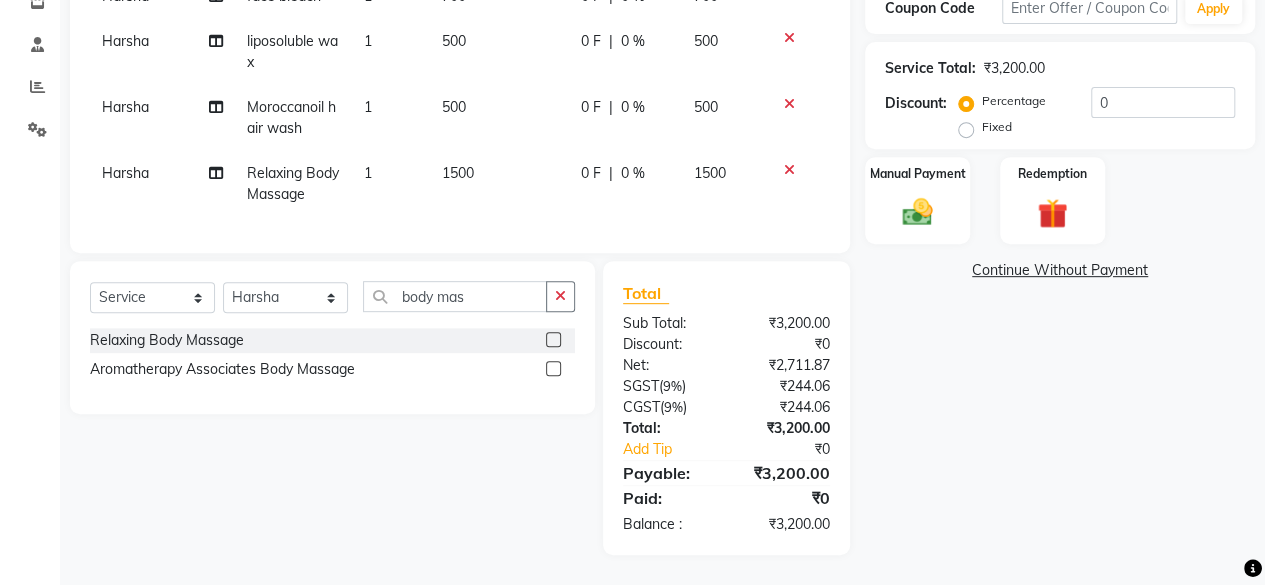 scroll, scrollTop: 260, scrollLeft: 0, axis: vertical 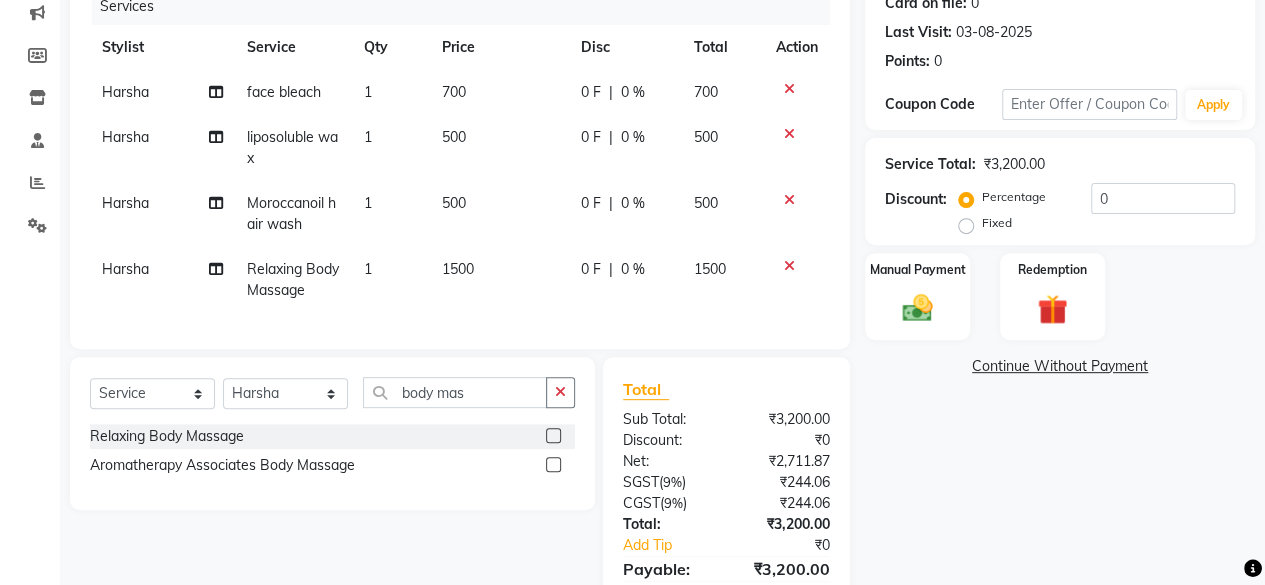 click on "500" 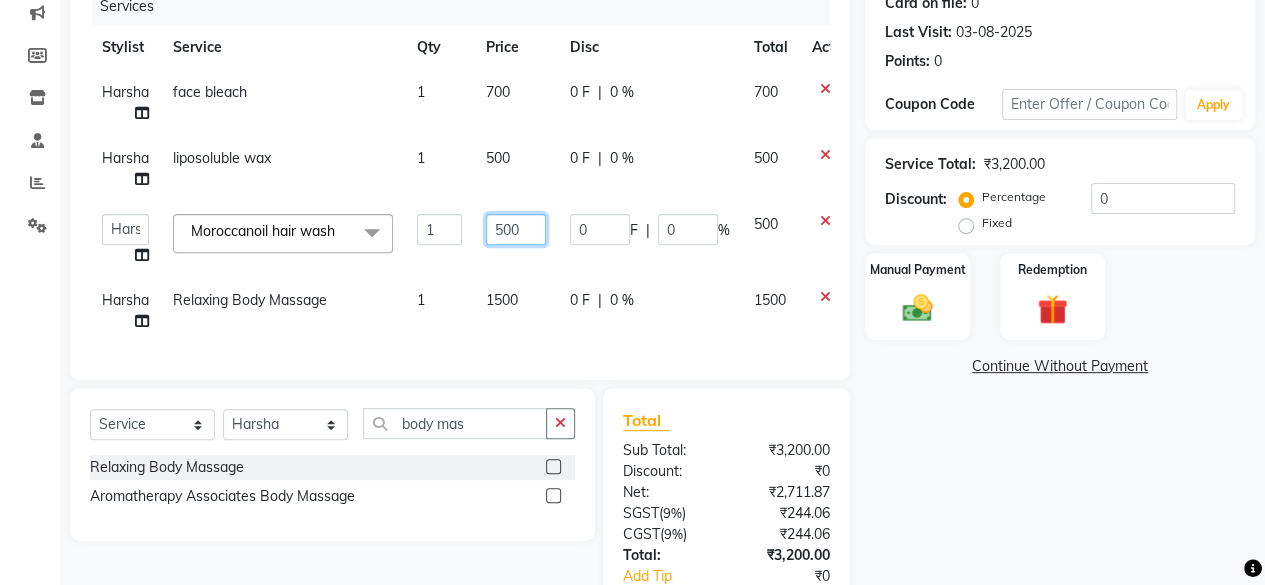 click on "500" 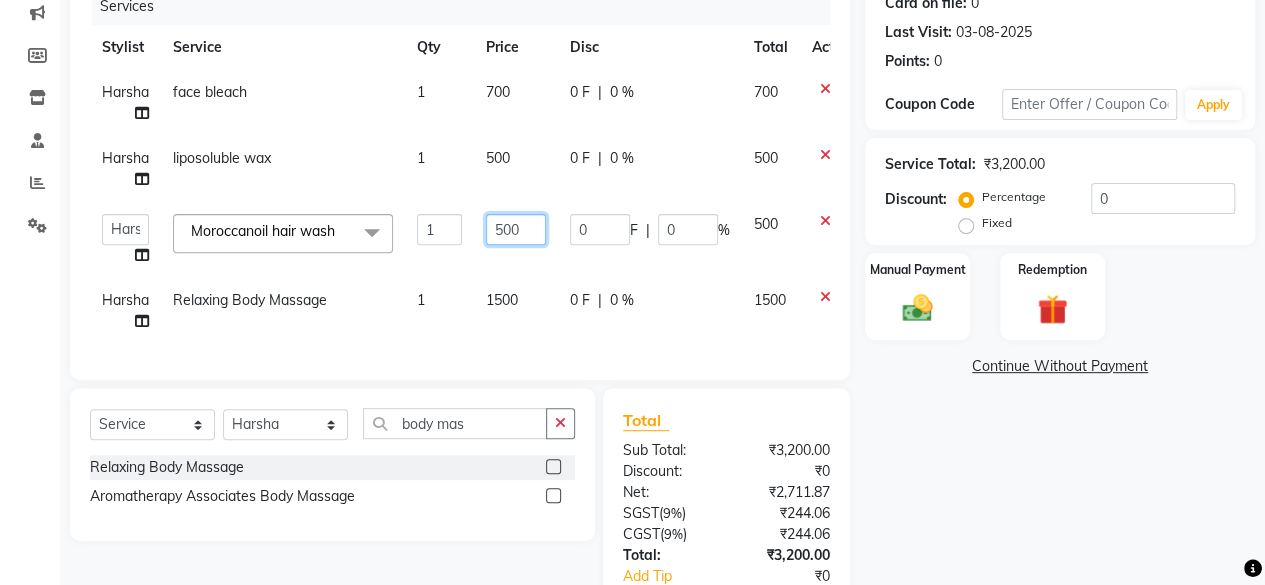 click on "500" 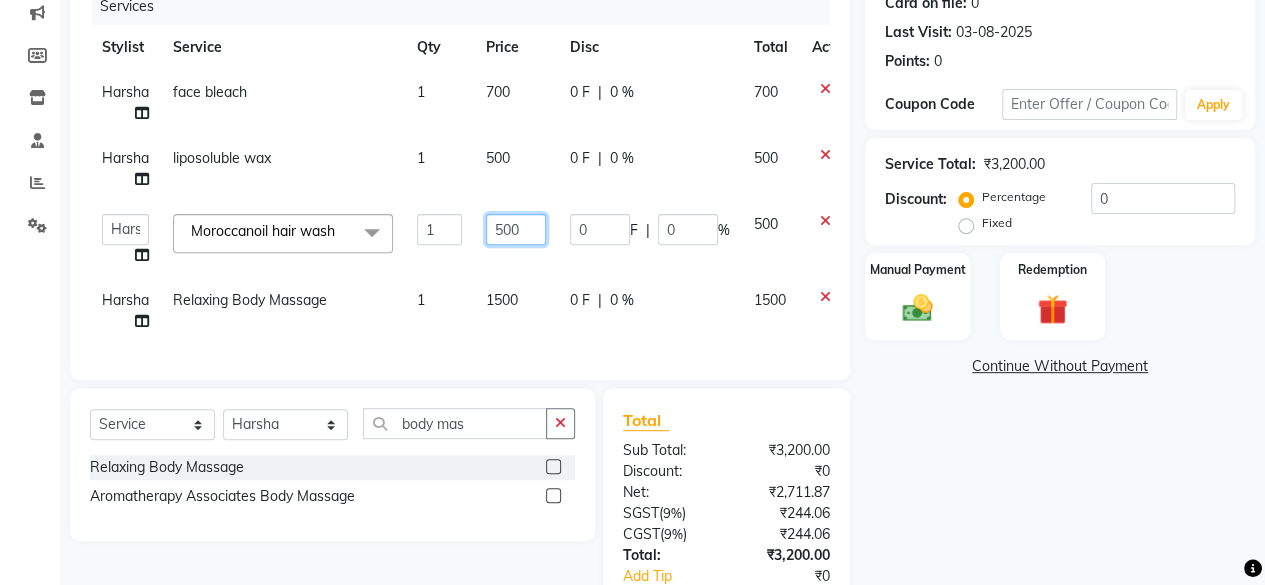 click on "500" 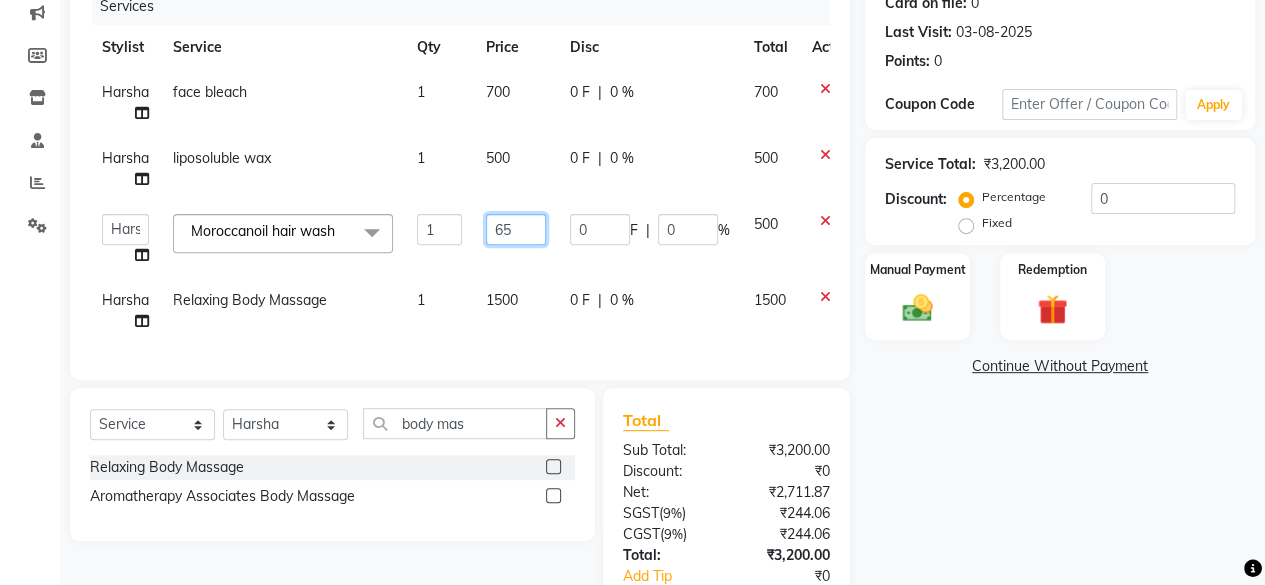 type on "650" 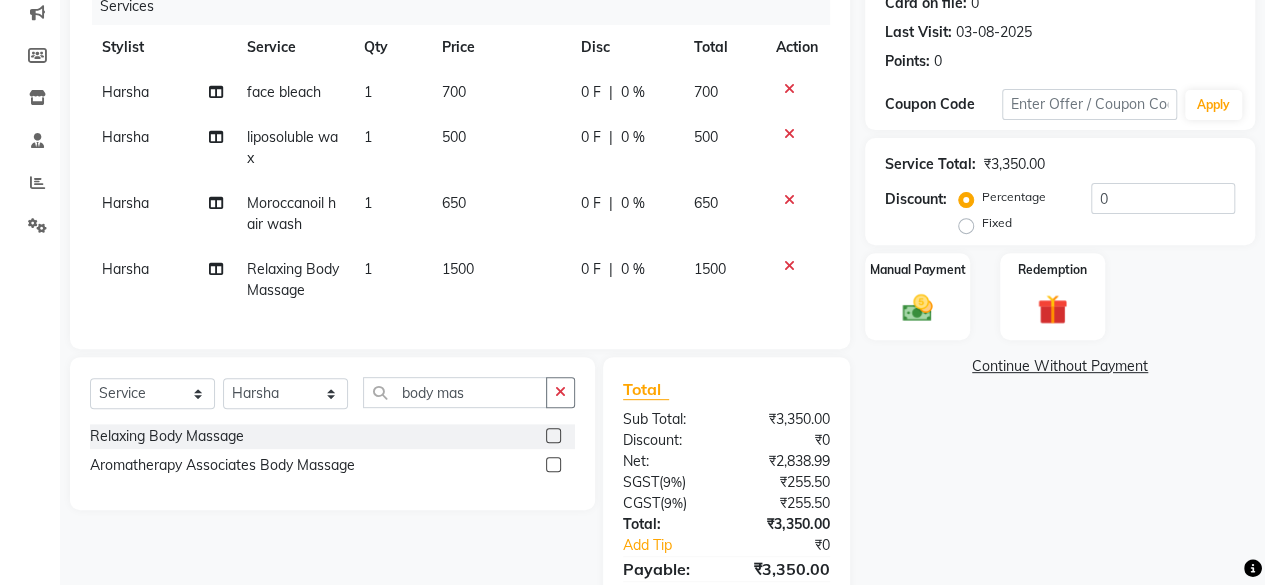 click on "Harsha face bleach 1 700 0 F | 0 % 700 Harsha liposoluble wax 1 500 0 F | 0 % 500 Harsha Moroccanoil hair wash 1 650 0 F | 0 % 650 Harsha Relaxing Body Massage 1 1500 0 F | 0 % 1500" 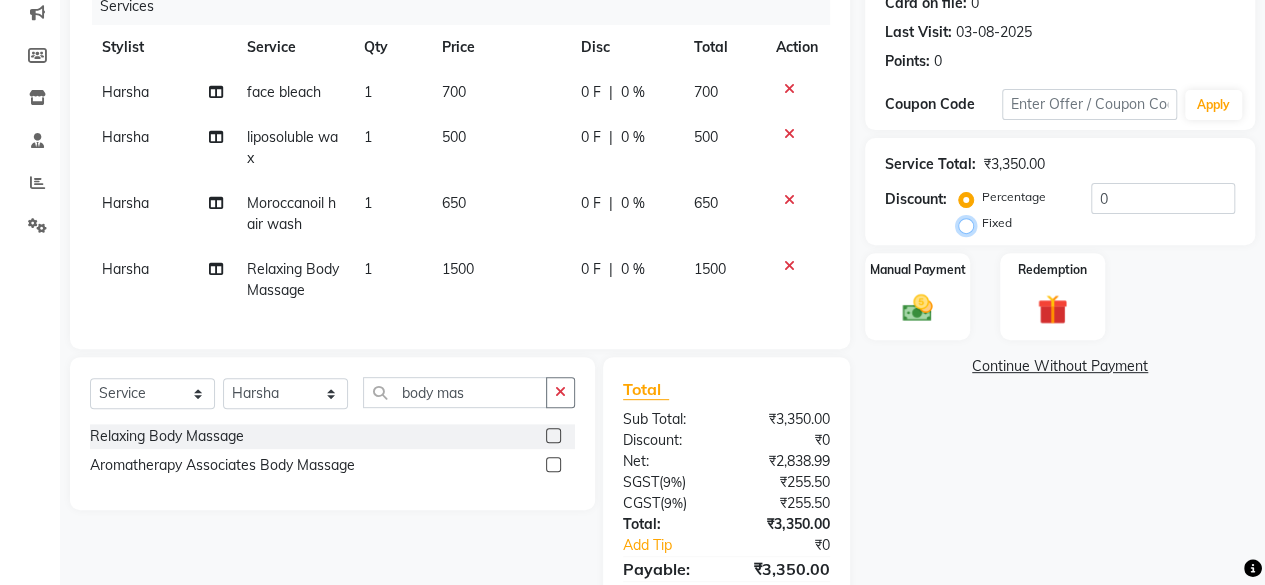 click on "Fixed" at bounding box center (970, 223) 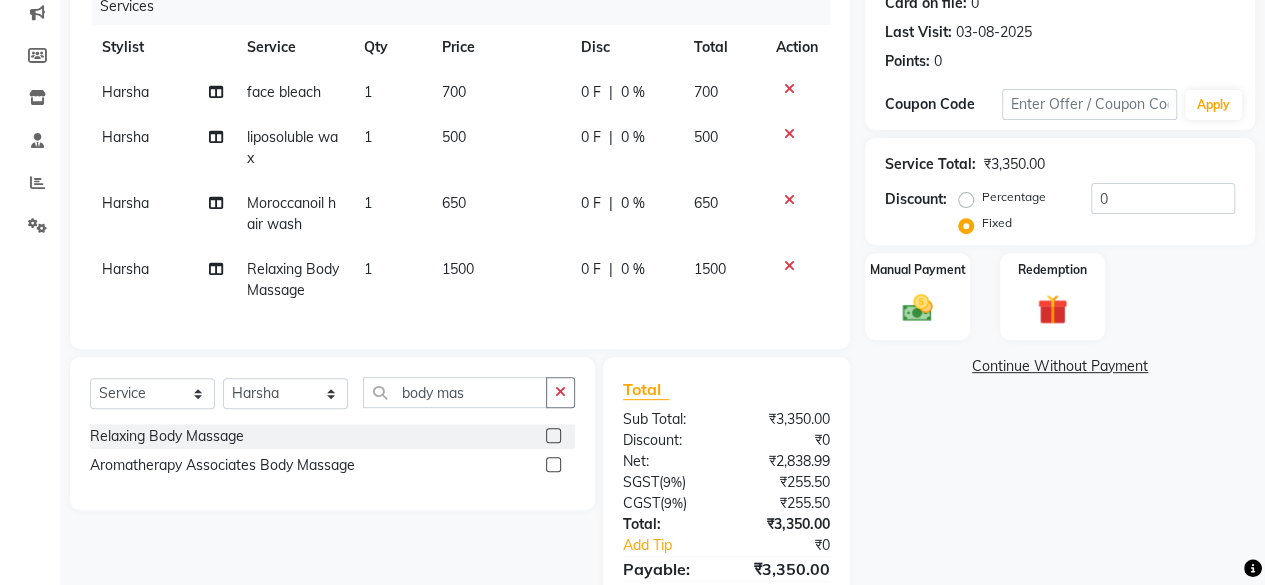 click on "Percentage   Fixed  0" 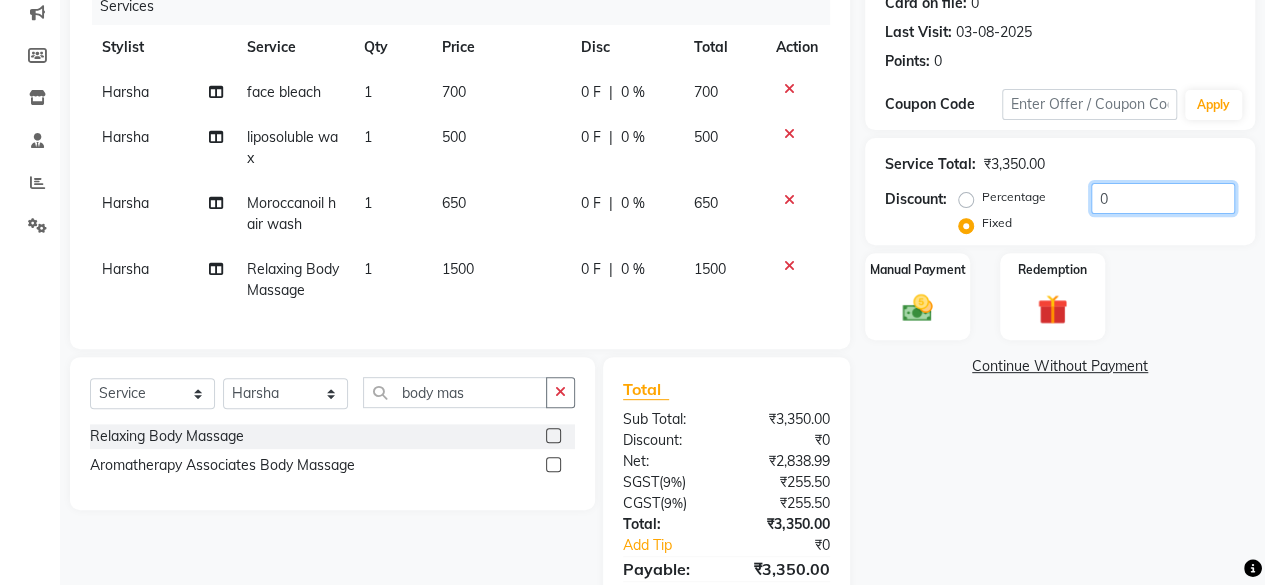 click on "0" 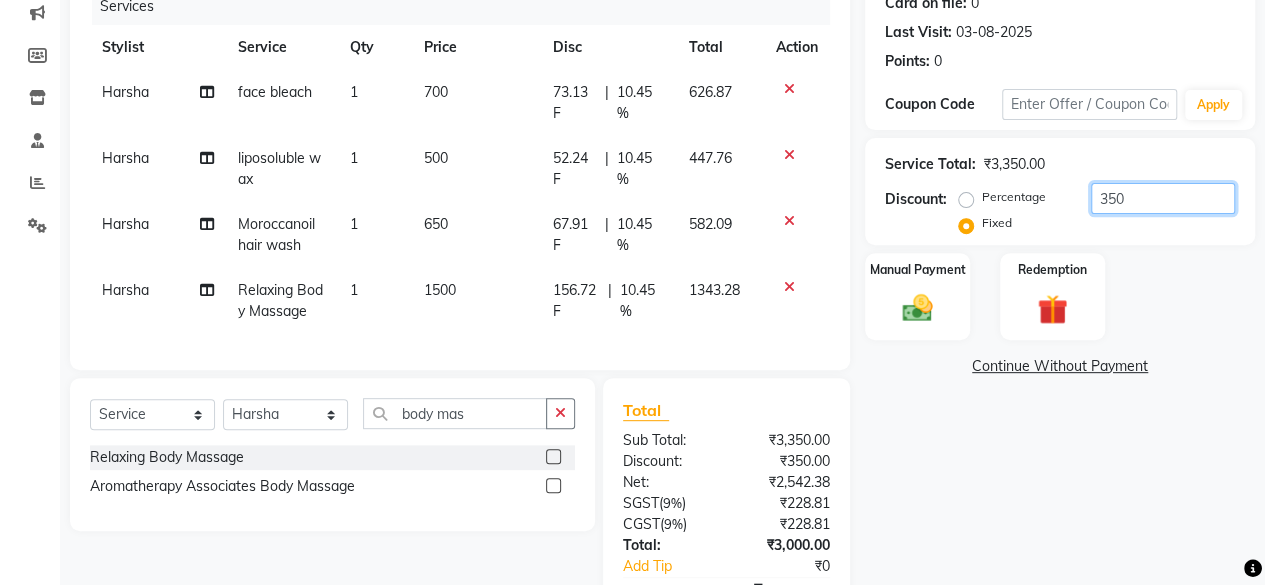 type on "350" 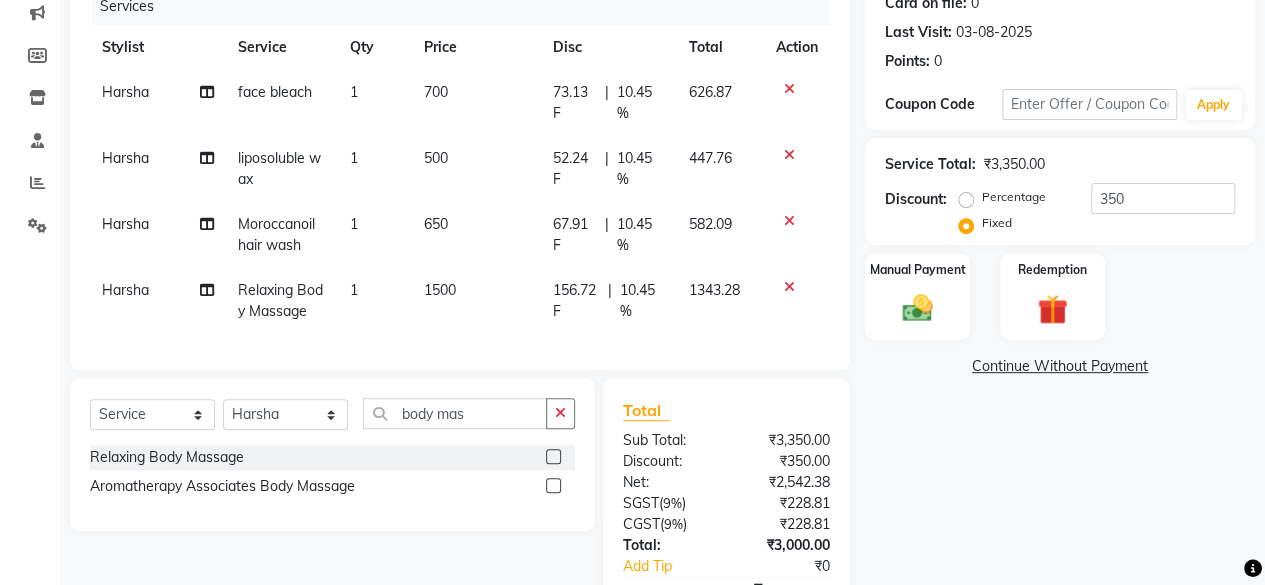 click on "Manual Payment Redemption" 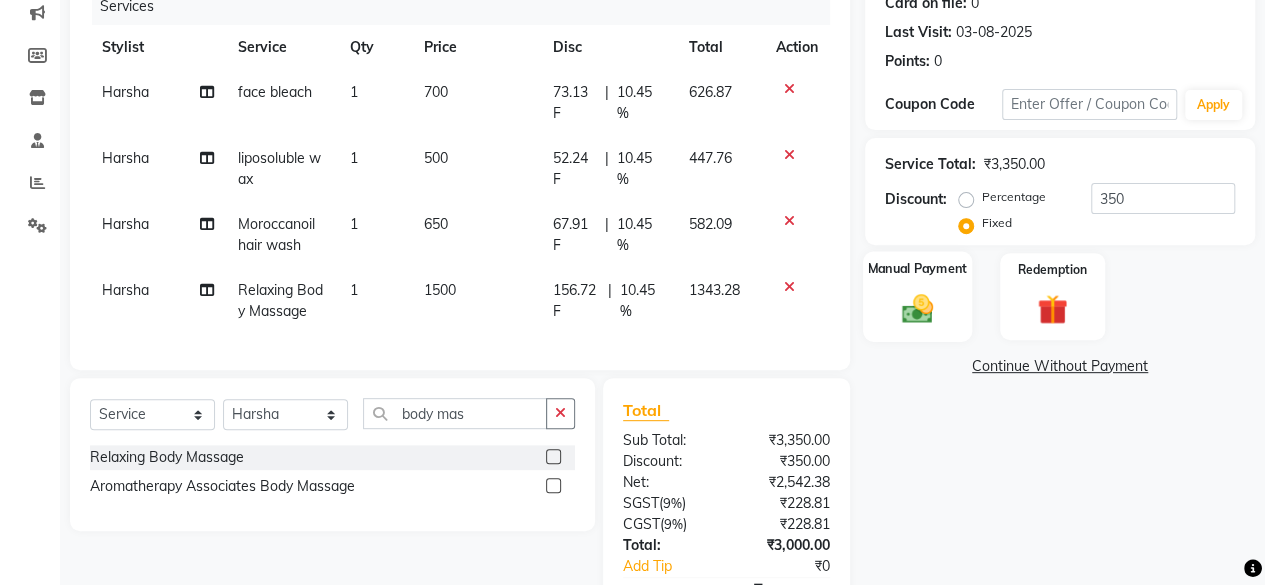 click 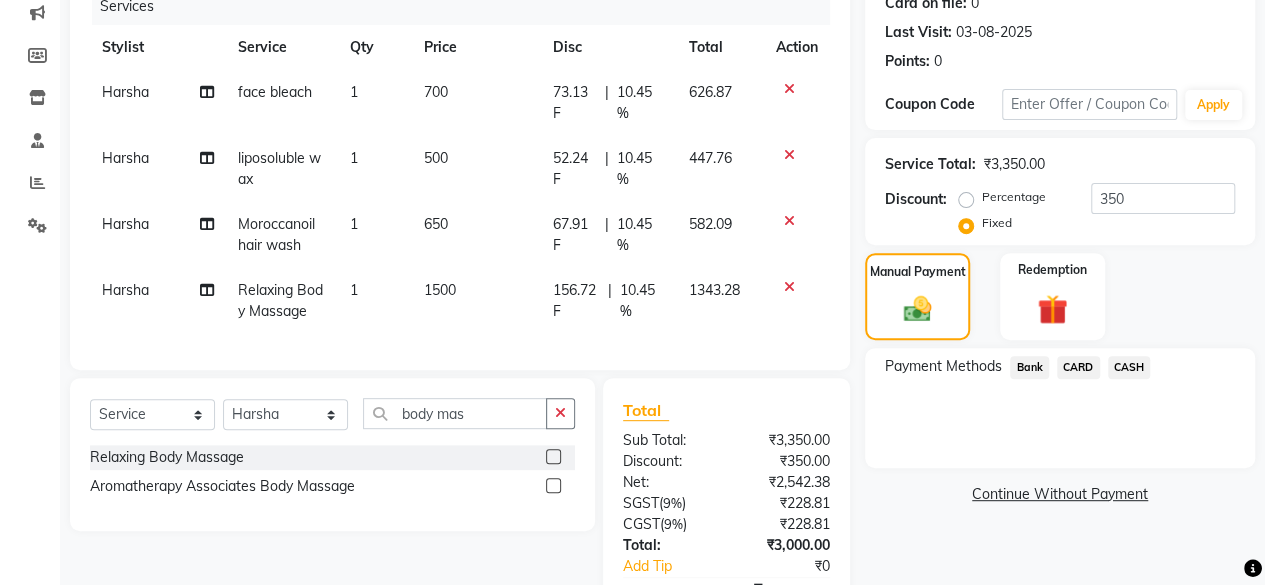 click on "Bank" 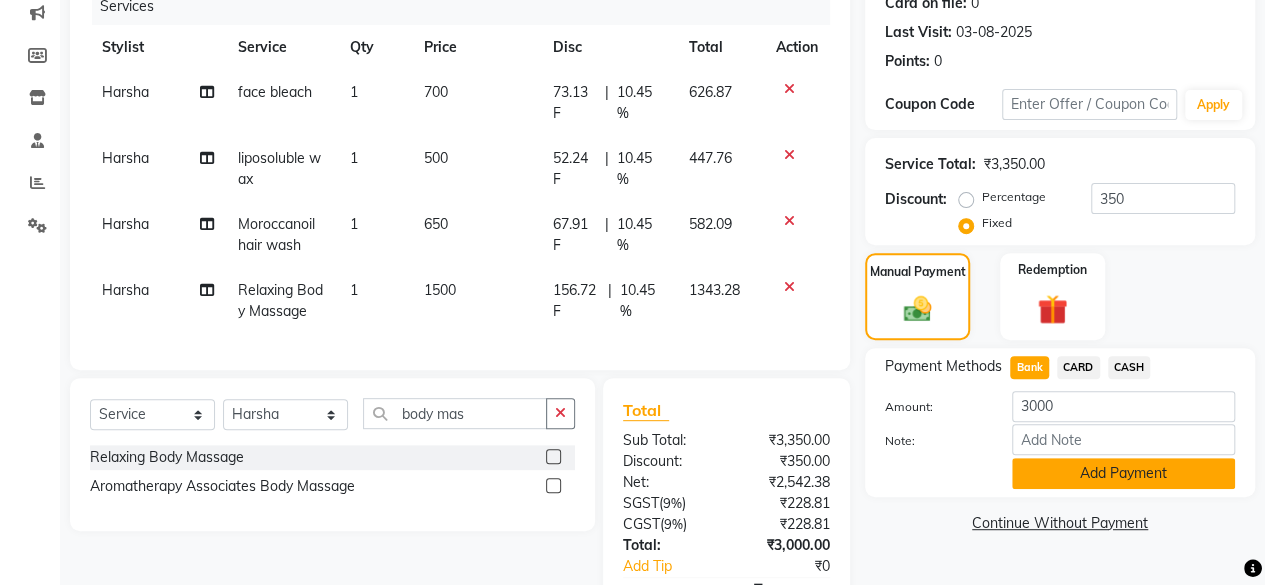 click on "Add Payment" 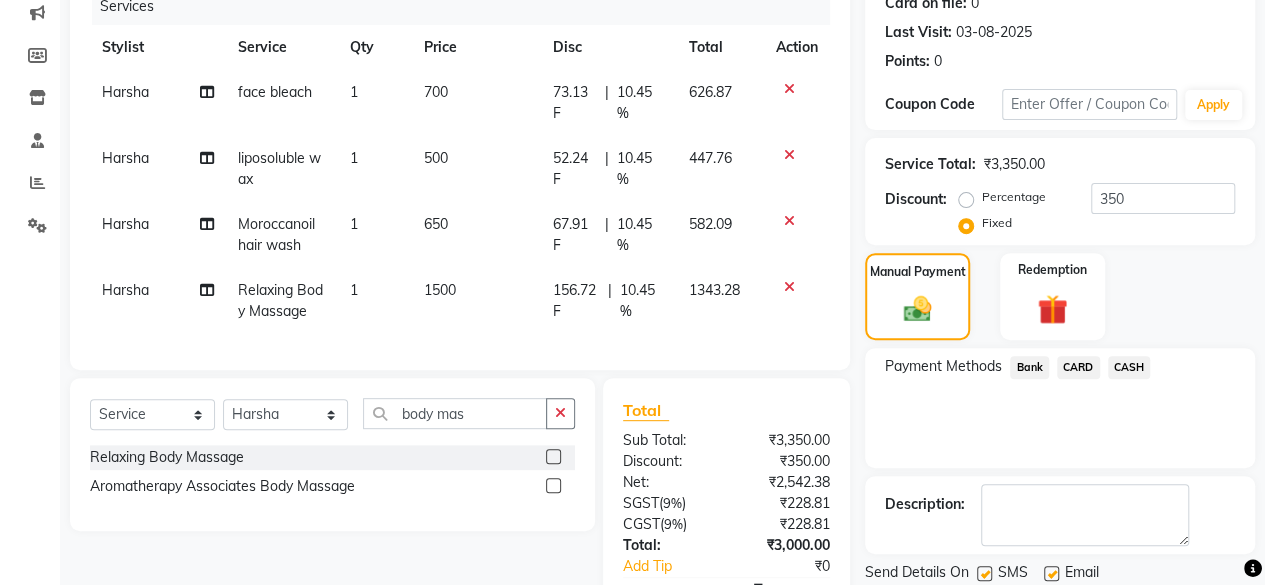 scroll, scrollTop: 432, scrollLeft: 0, axis: vertical 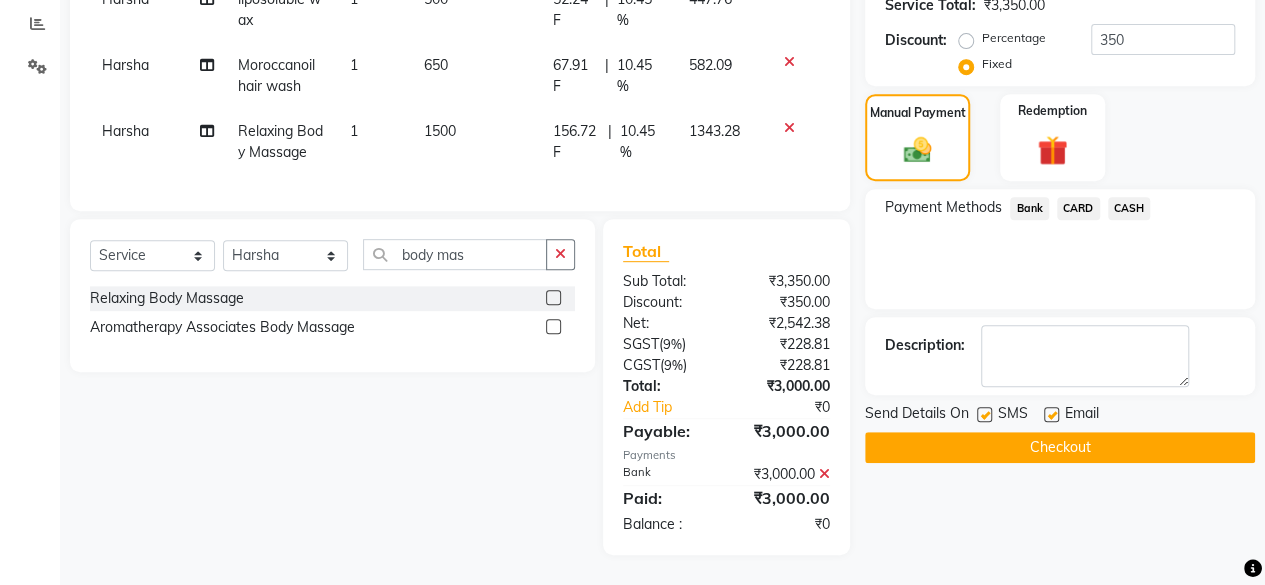 click on "Checkout" 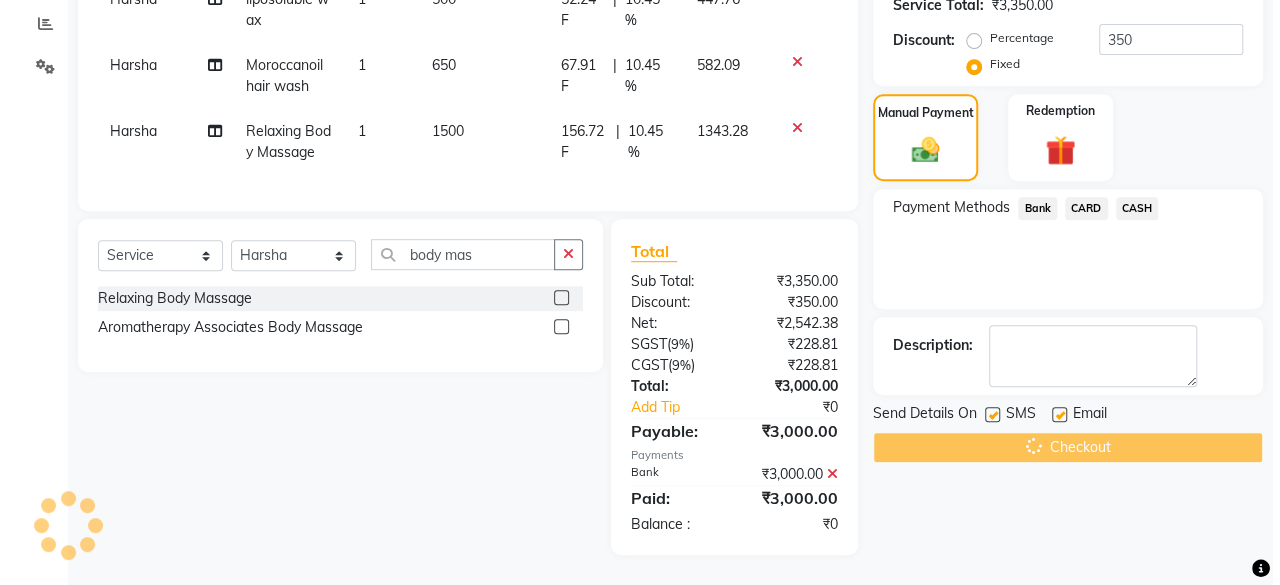 scroll, scrollTop: 0, scrollLeft: 0, axis: both 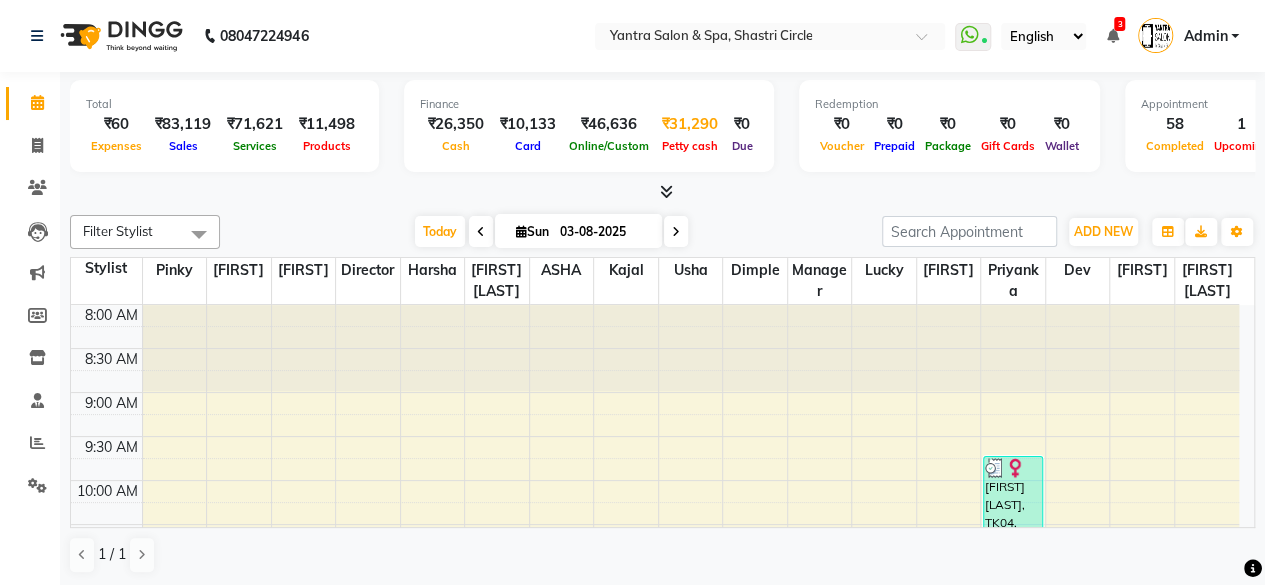 click on "₹31,290" at bounding box center [690, 124] 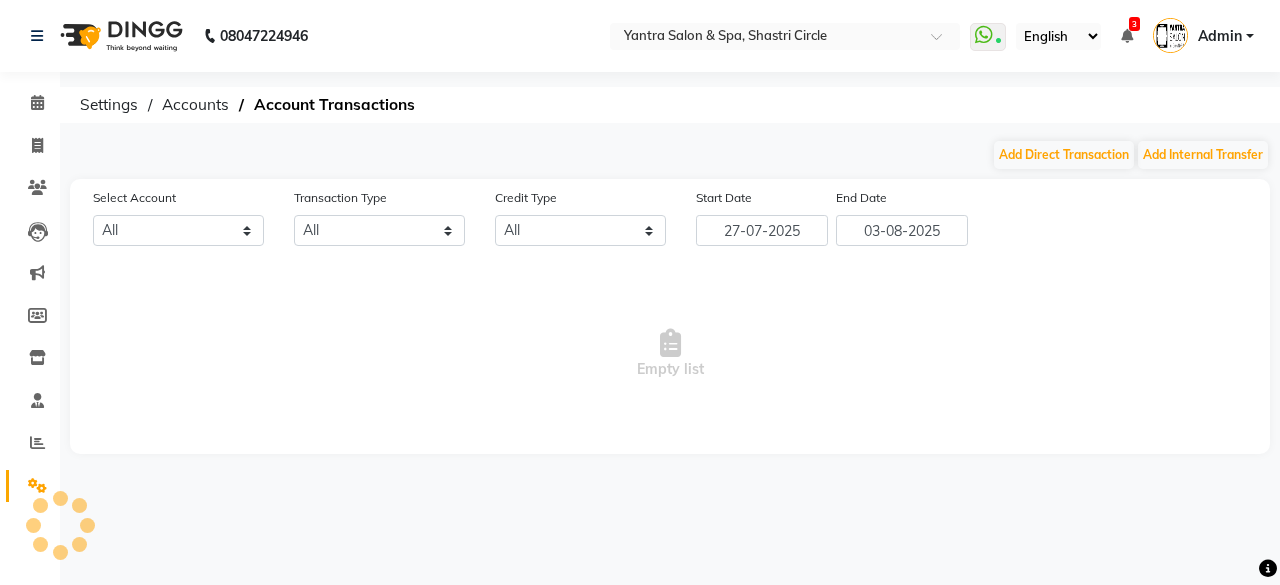 select on "2383" 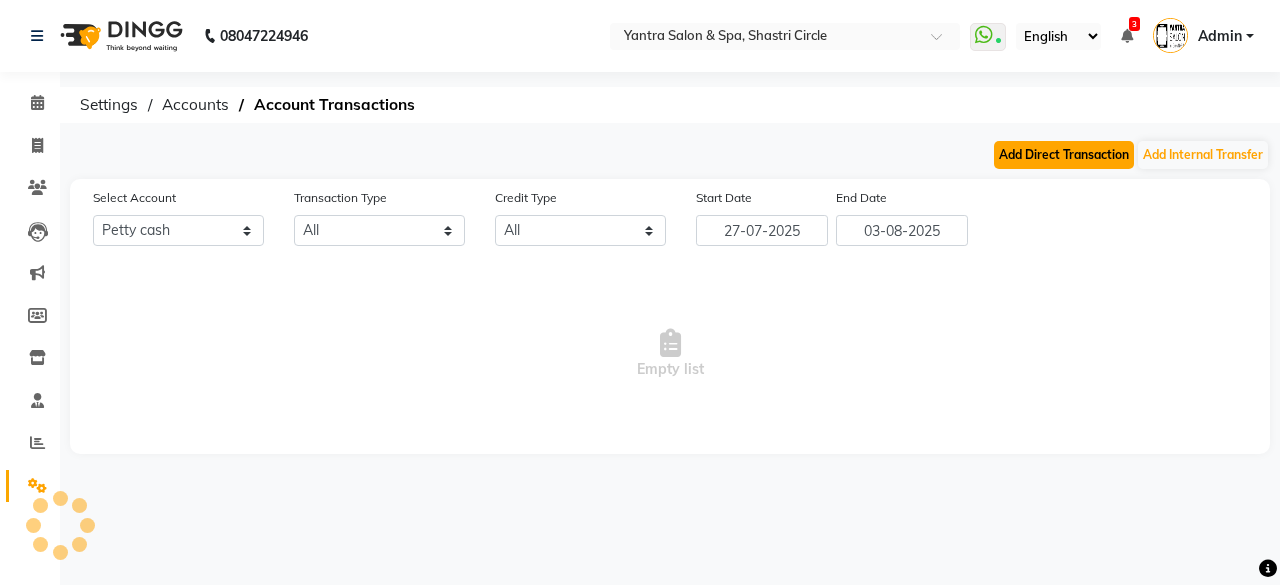 click on "Add Direct Transaction" 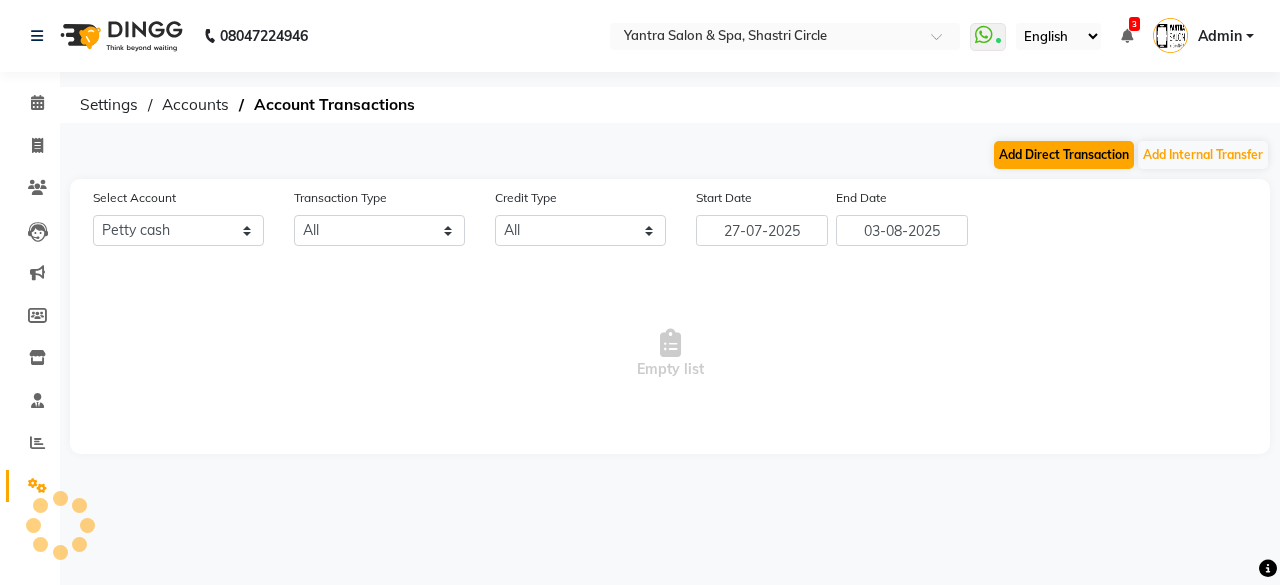 select on "direct" 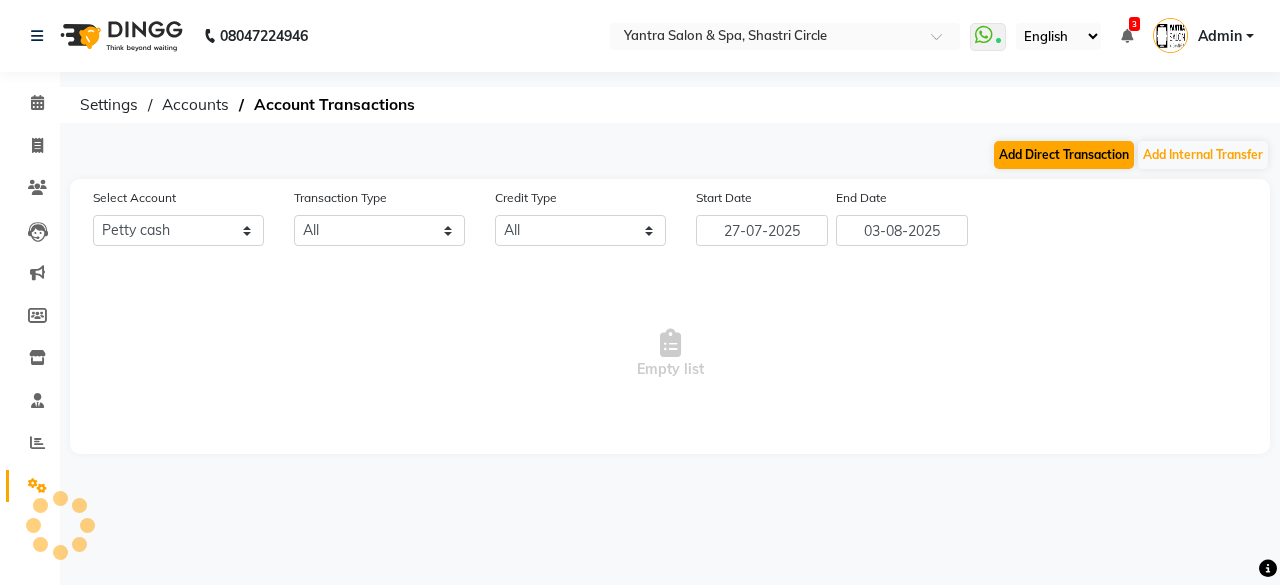 select on "2383" 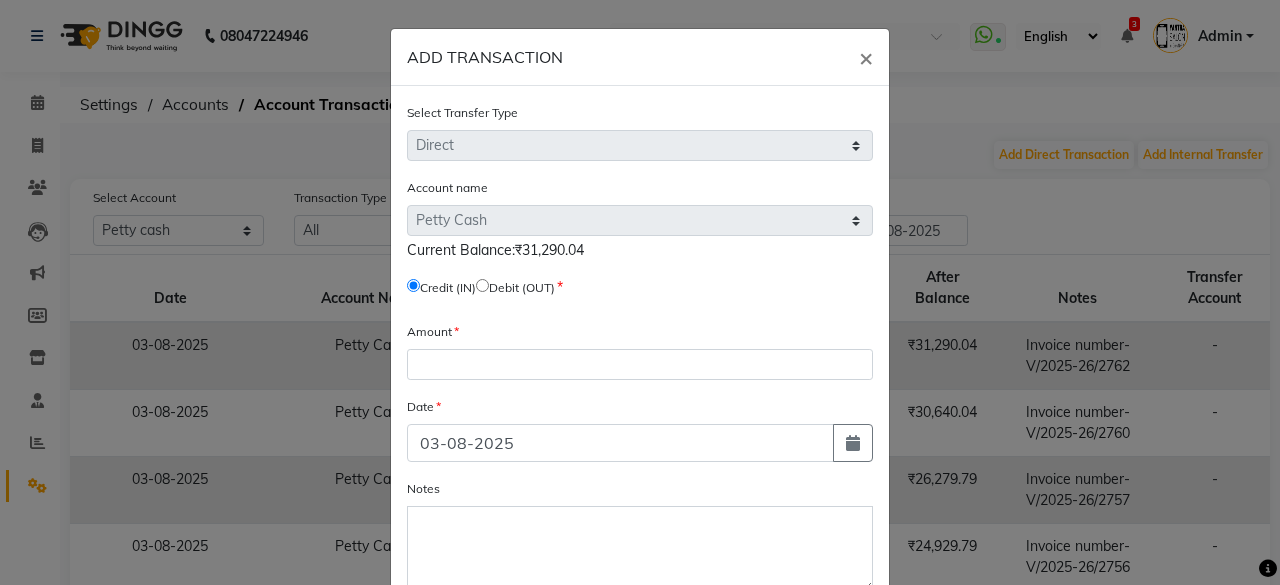 drag, startPoint x: 490, startPoint y: 285, endPoint x: 488, endPoint y: 329, distance: 44.04543 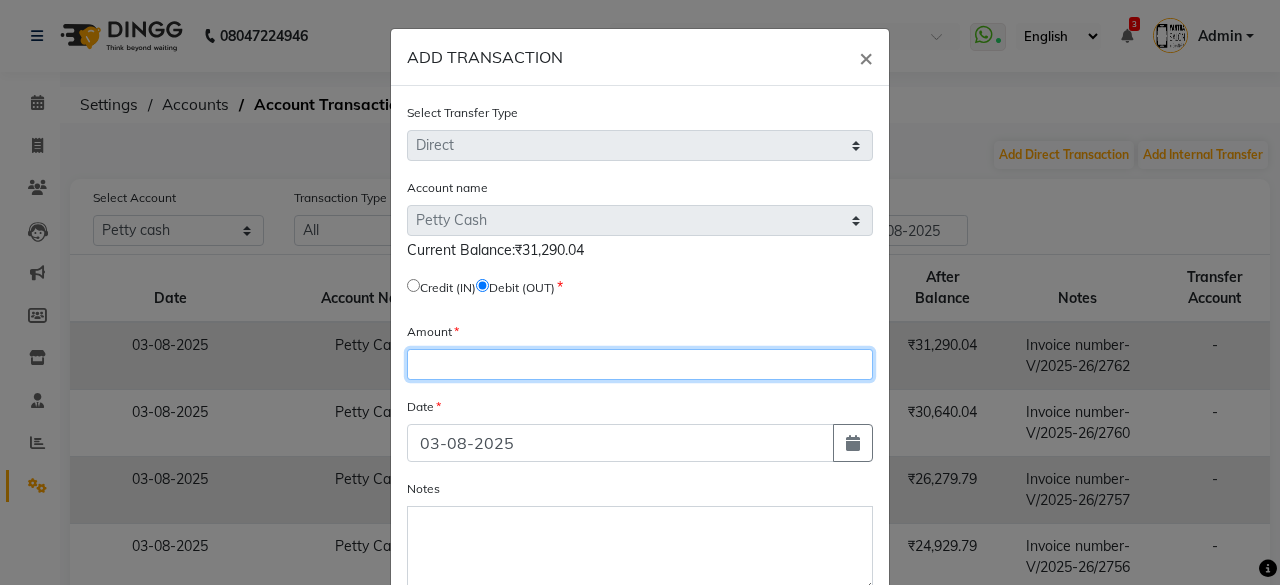 click 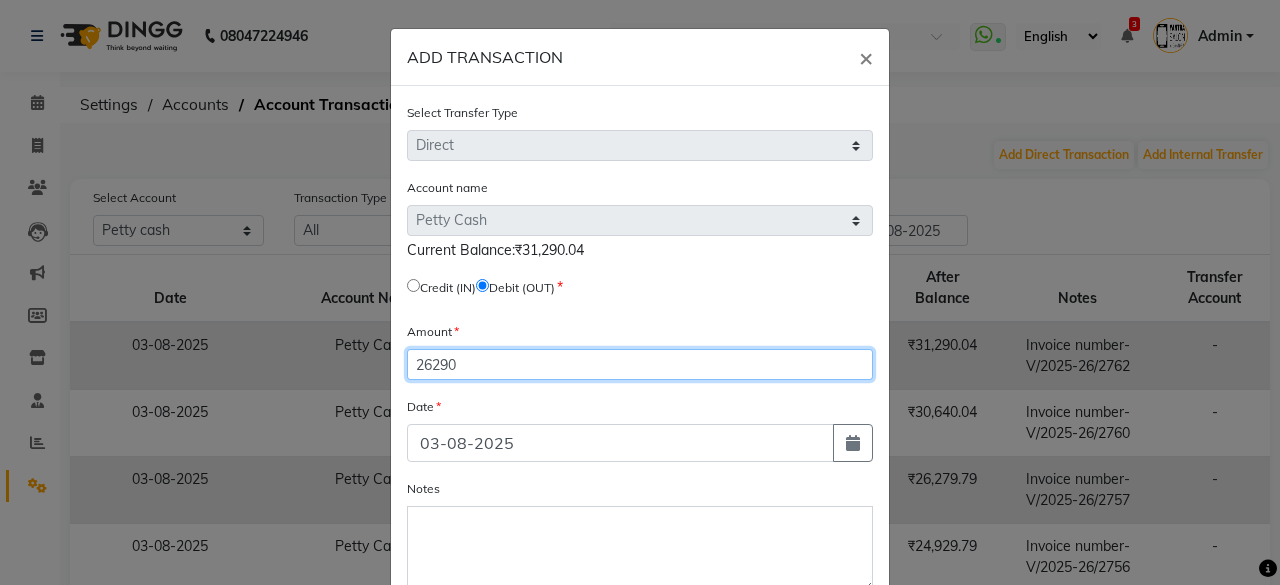 type on "26290" 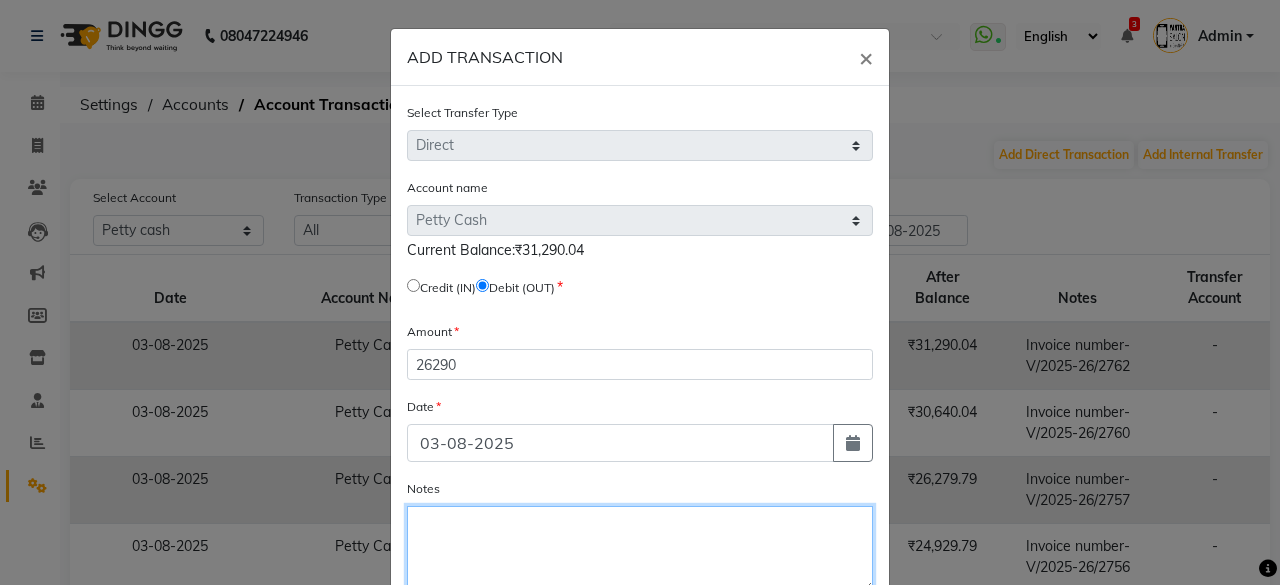 click on "Notes" at bounding box center [640, 549] 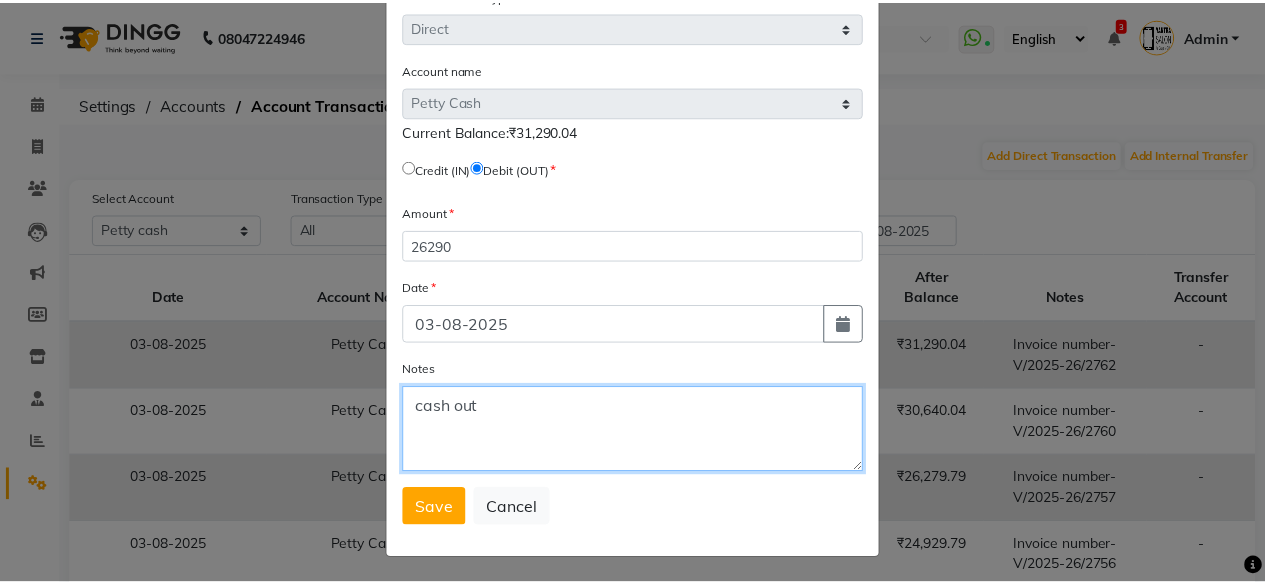 scroll, scrollTop: 119, scrollLeft: 0, axis: vertical 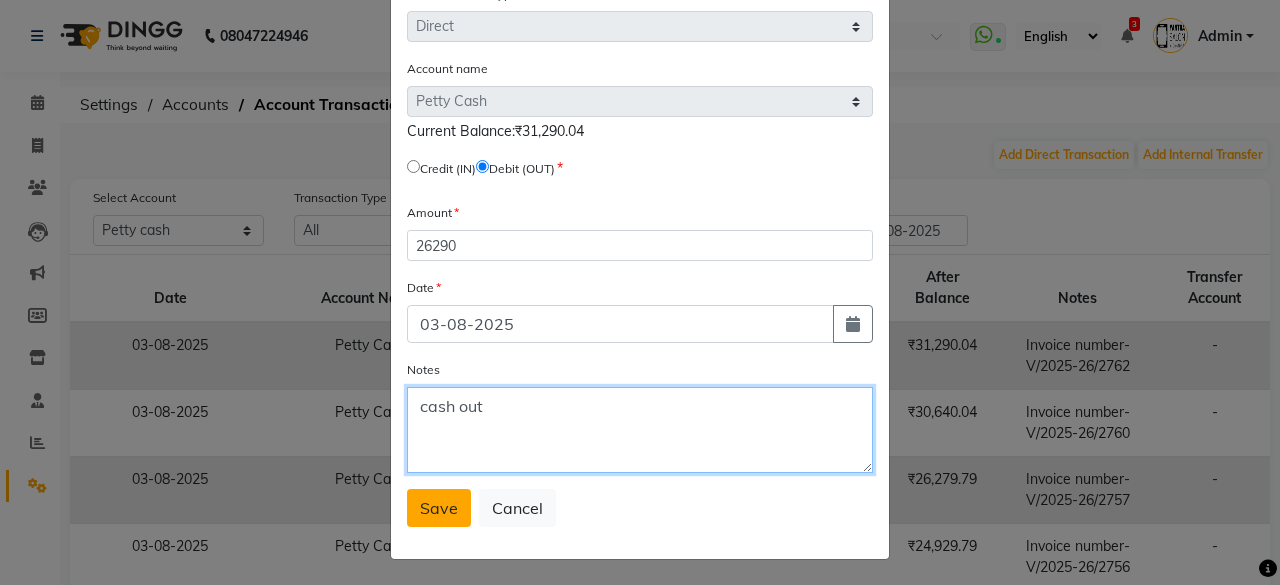 type on "cash out" 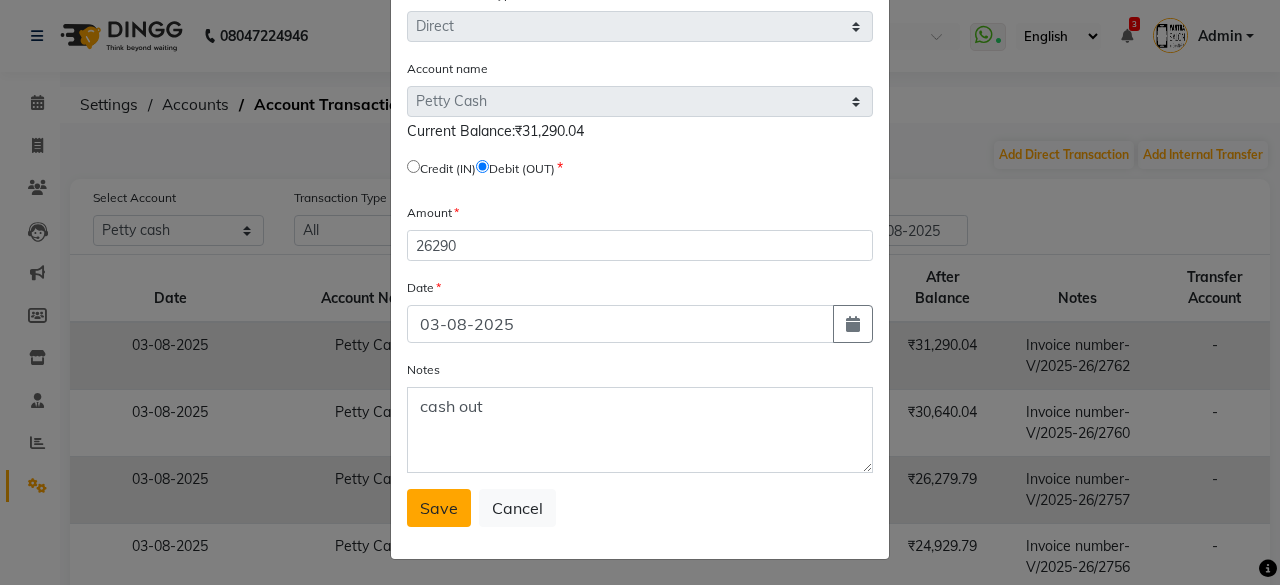 click on "Save" at bounding box center [439, 508] 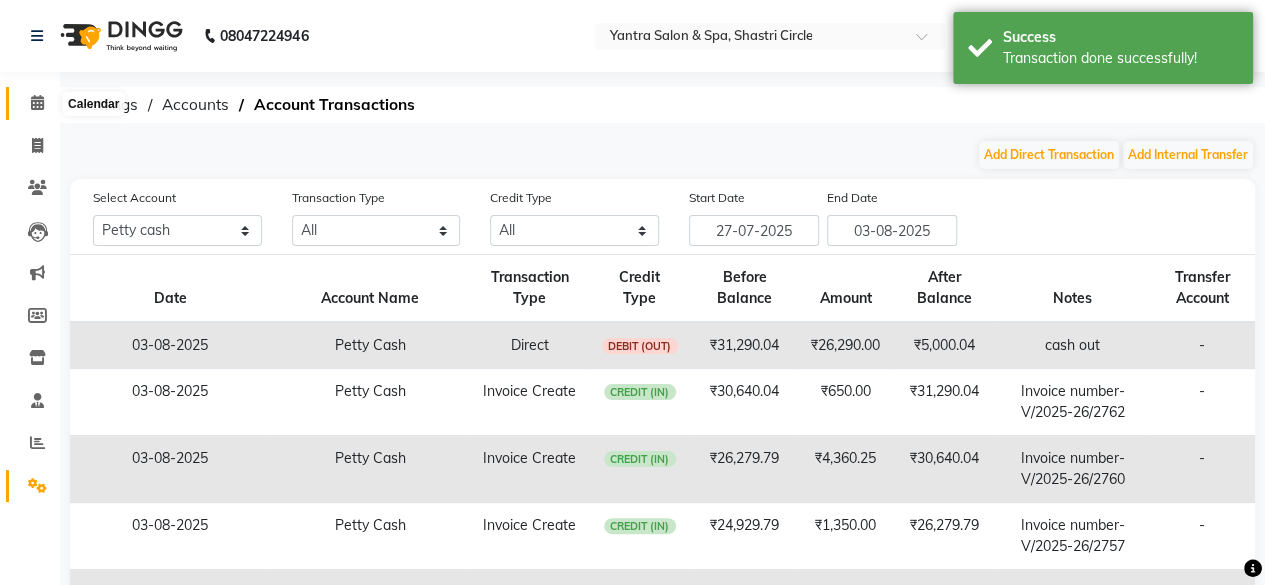 click 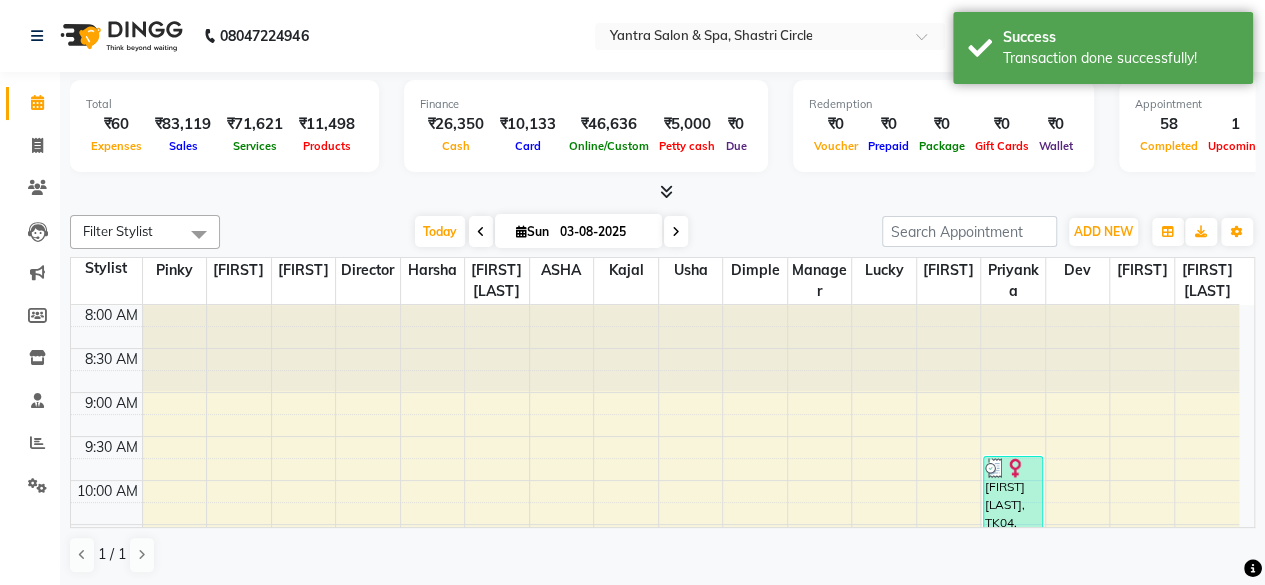 scroll, scrollTop: 0, scrollLeft: 0, axis: both 